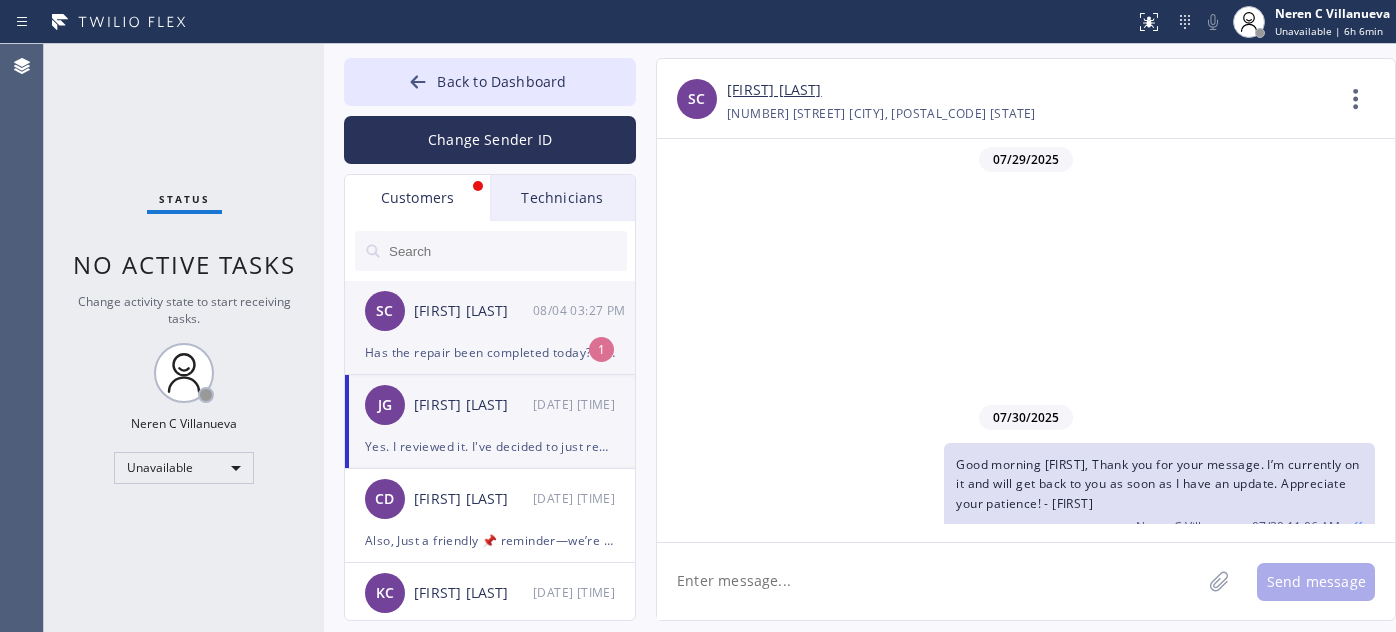 click on "[FIRST] [LAST]" at bounding box center (473, 311) 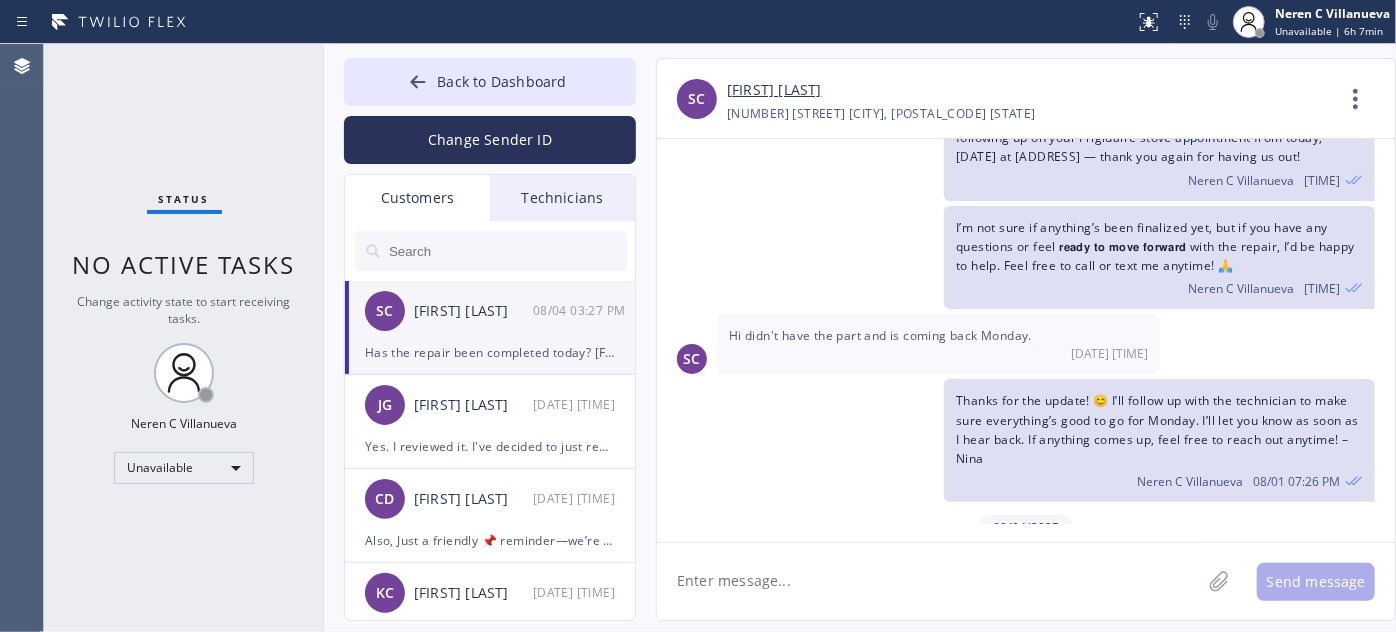 scroll, scrollTop: 179, scrollLeft: 0, axis: vertical 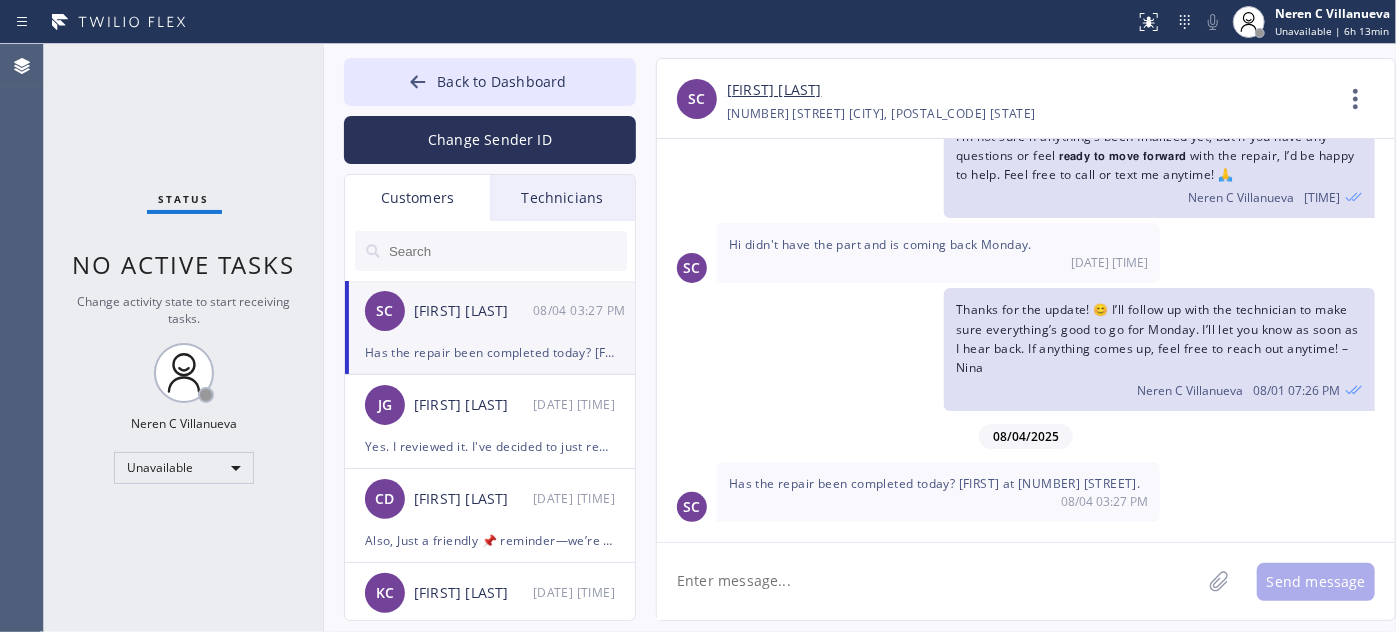 click 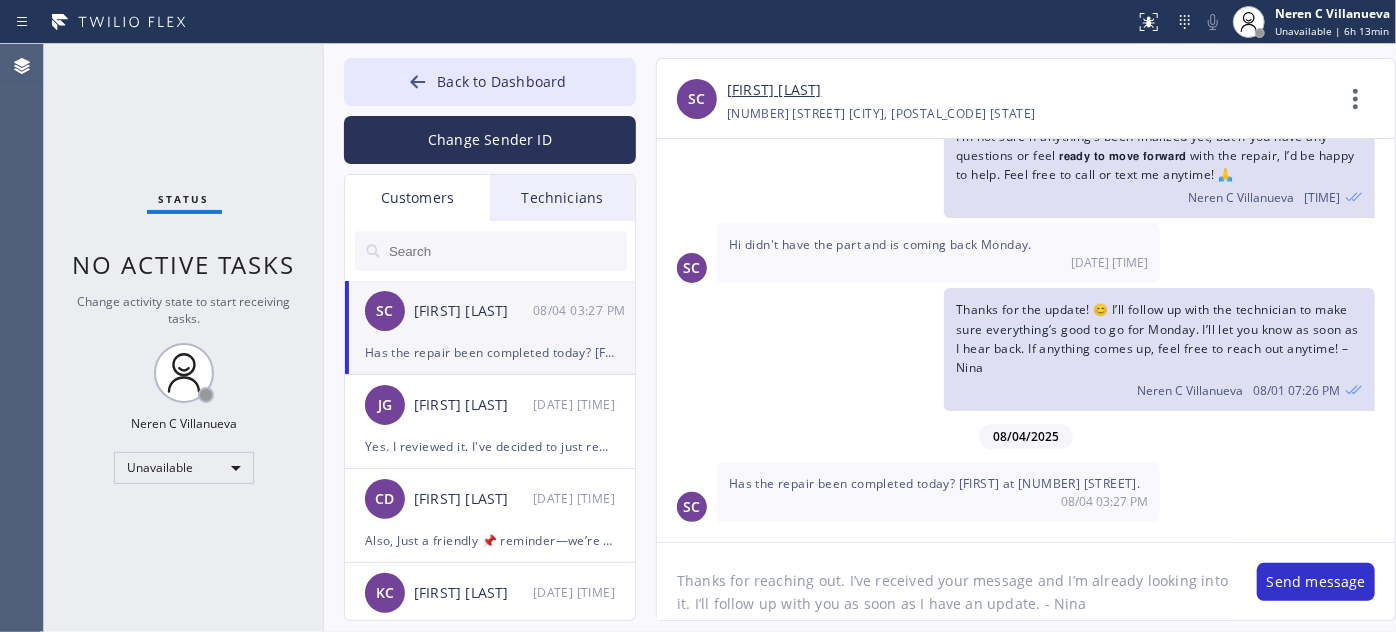 click on "Thanks for reaching out. I’ve received your message and I’m already looking into it. I’ll follow up with you as soon as I have an update. - Nina" 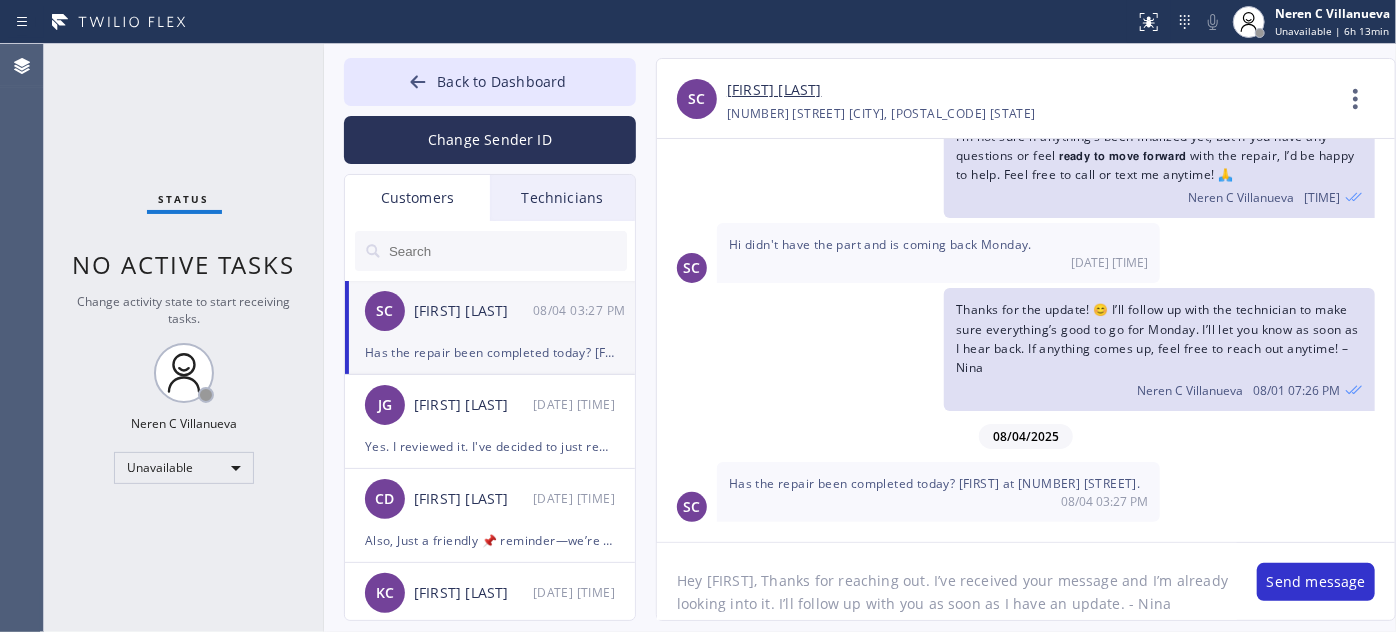 drag, startPoint x: 1293, startPoint y: 583, endPoint x: 1280, endPoint y: 551, distance: 34.539833 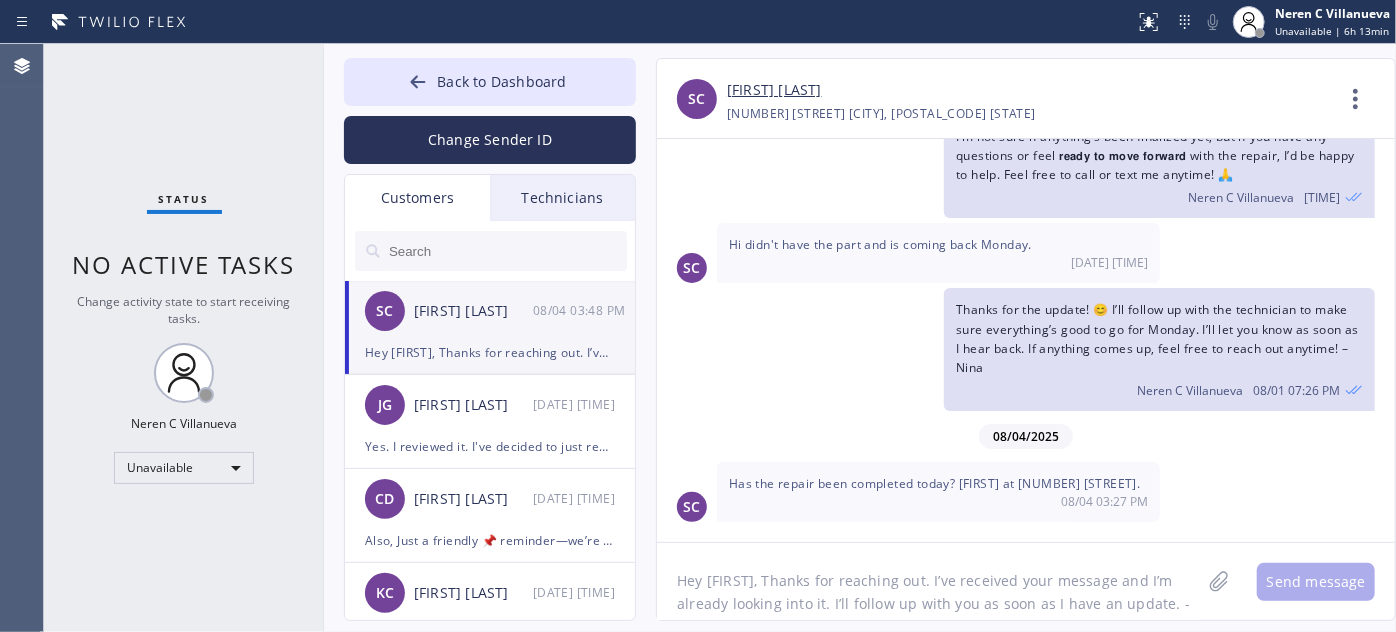 scroll, scrollTop: 288, scrollLeft: 0, axis: vertical 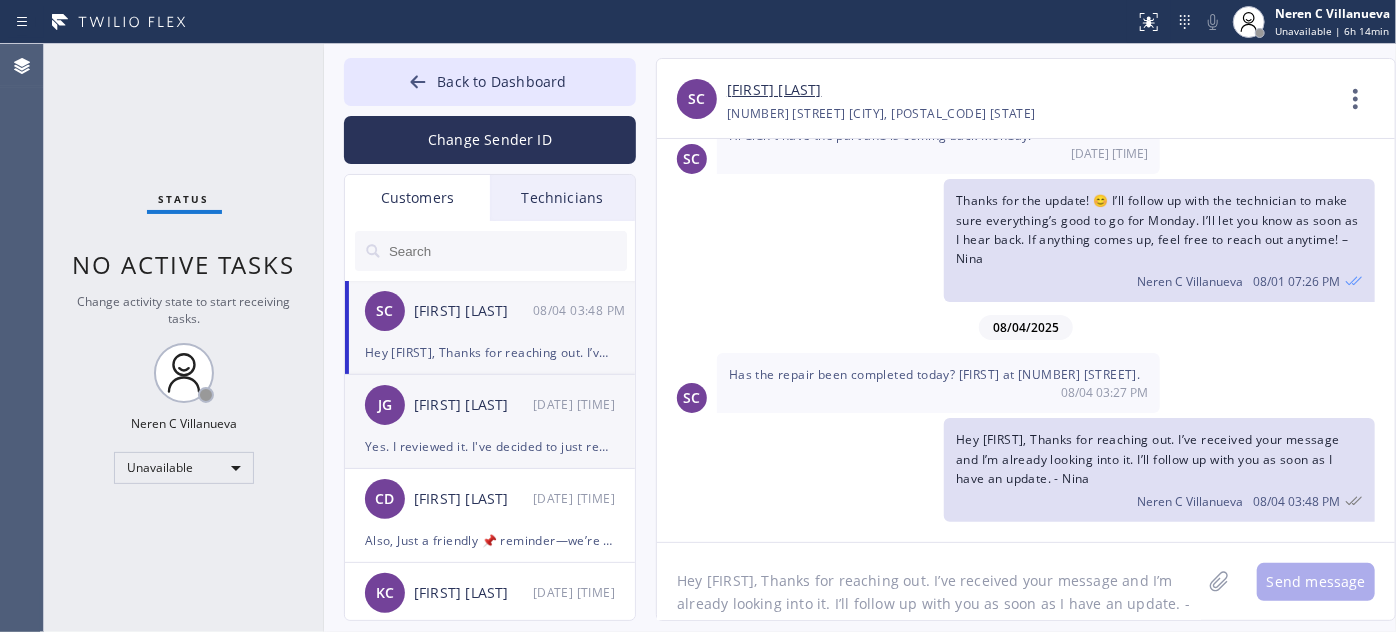 click on "Yes. I reviewed it. I've decided to just replace the old refrigerator. I won't need any more service. Please just charge me gor the service call. Let me know if you need my cc number again" at bounding box center (490, 446) 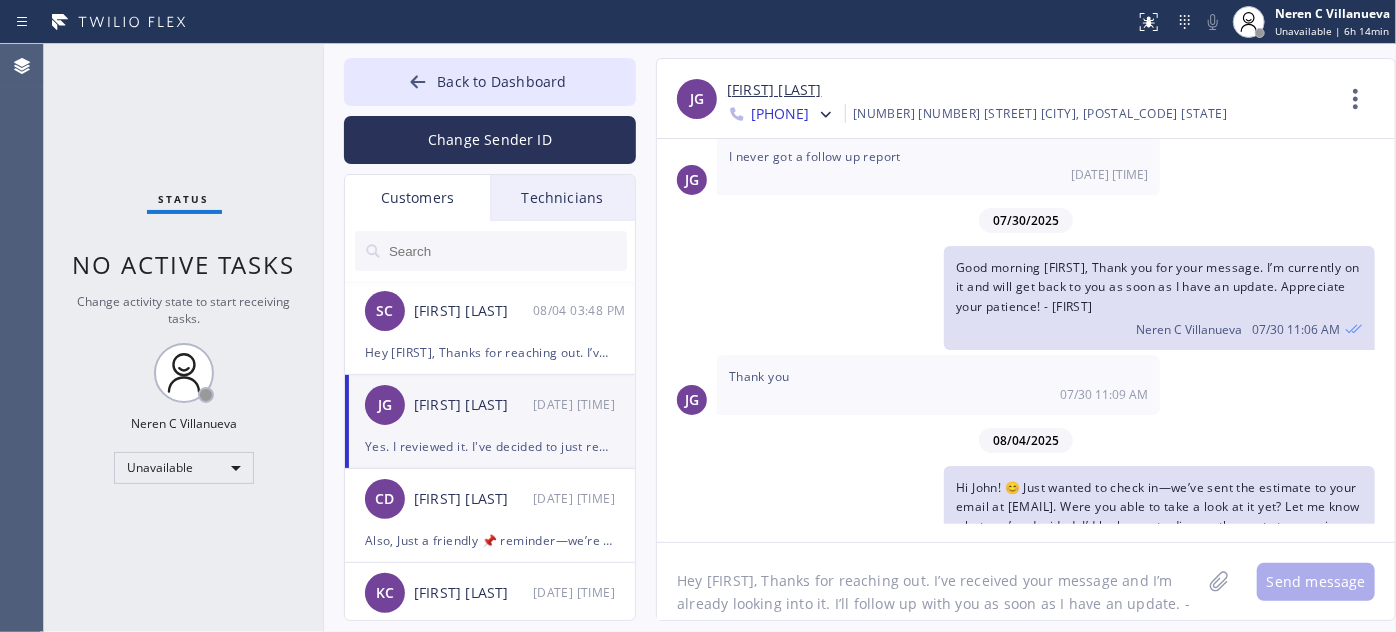 scroll, scrollTop: 367, scrollLeft: 0, axis: vertical 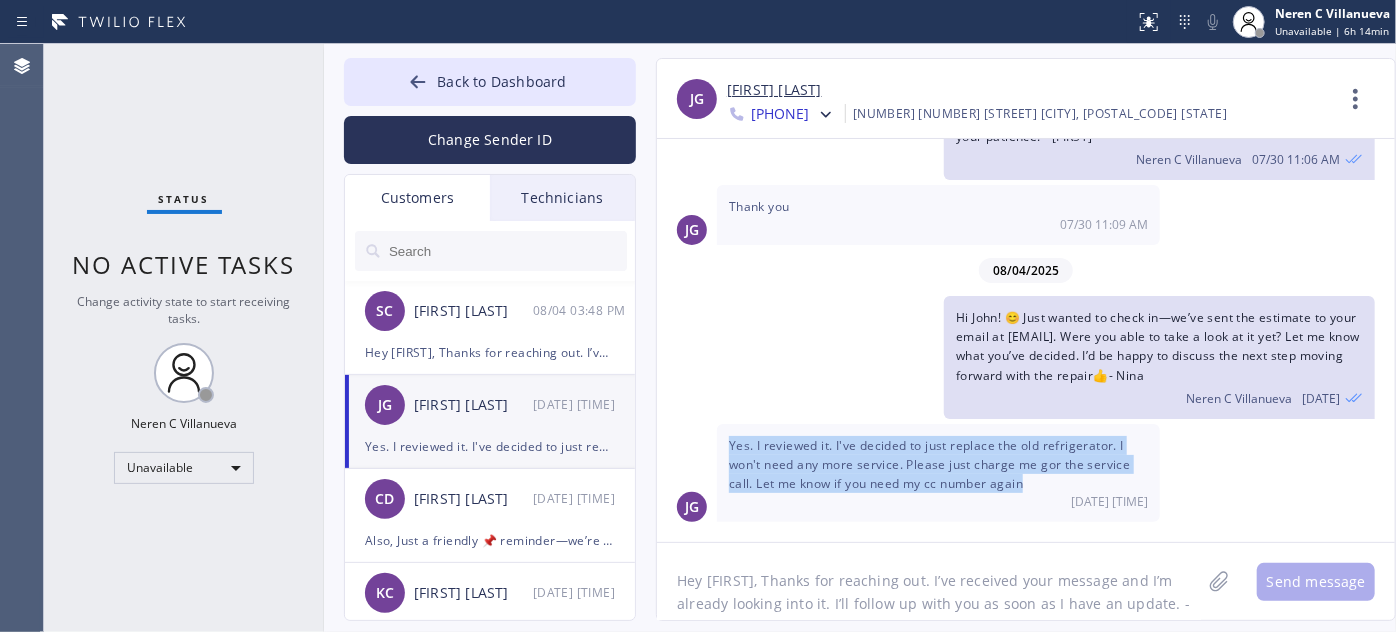 drag, startPoint x: 1032, startPoint y: 479, endPoint x: 727, endPoint y: 442, distance: 307.23605 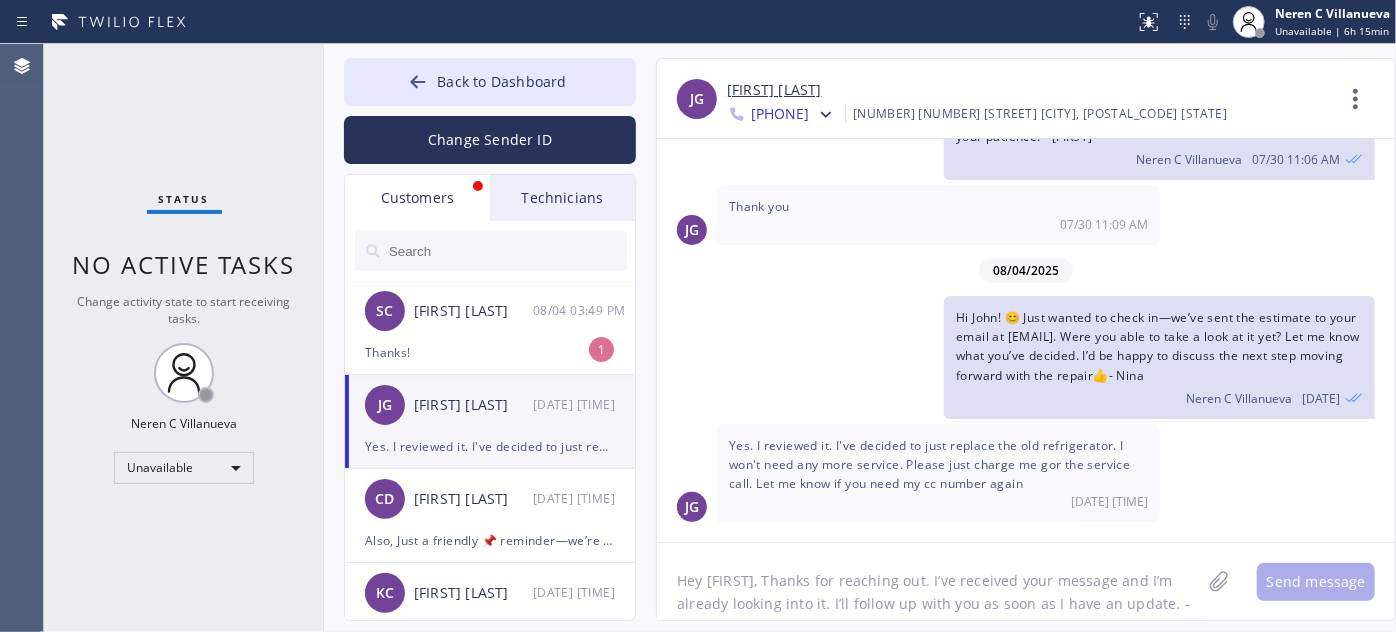 click on "Hey [FIRST], Thanks for reaching out. I’ve received your message and I’m already looking into it. I’ll follow up with you as soon as I have an update. - Nina" 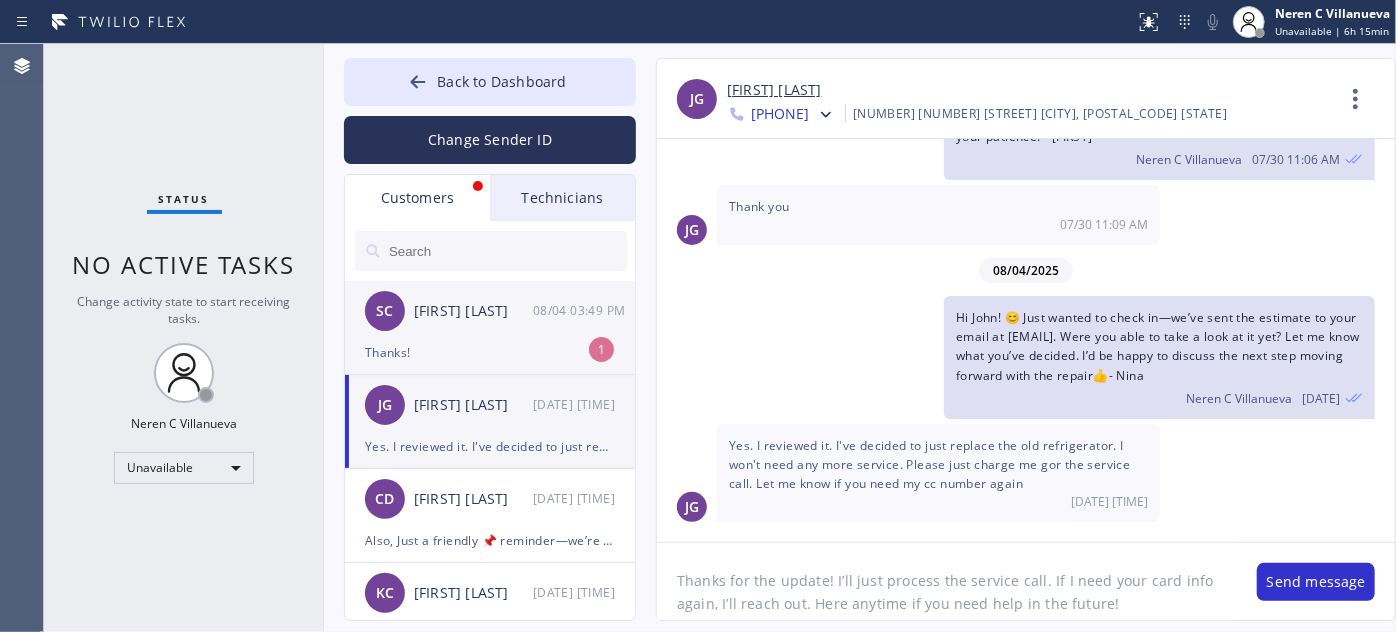type on "Thanks for the update! I’ll just process the service call. If I need your card info again, I’ll reach out. Here anytime if you need help in the future!" 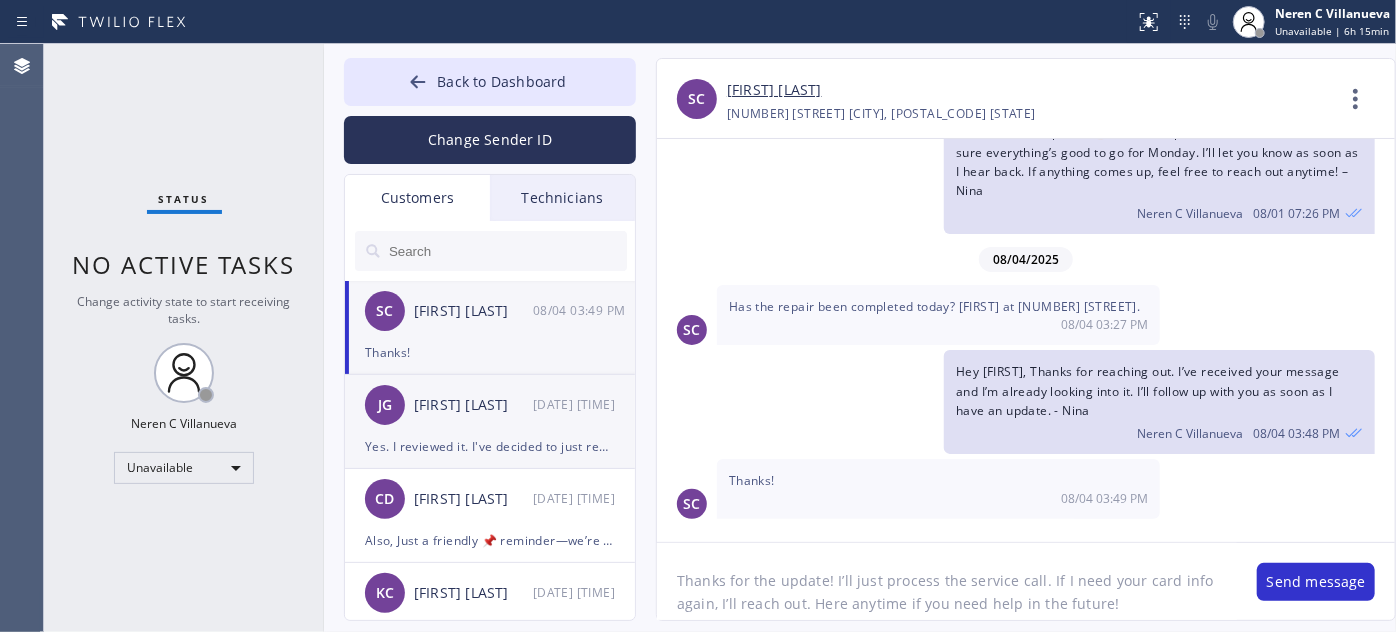 scroll, scrollTop: 352, scrollLeft: 0, axis: vertical 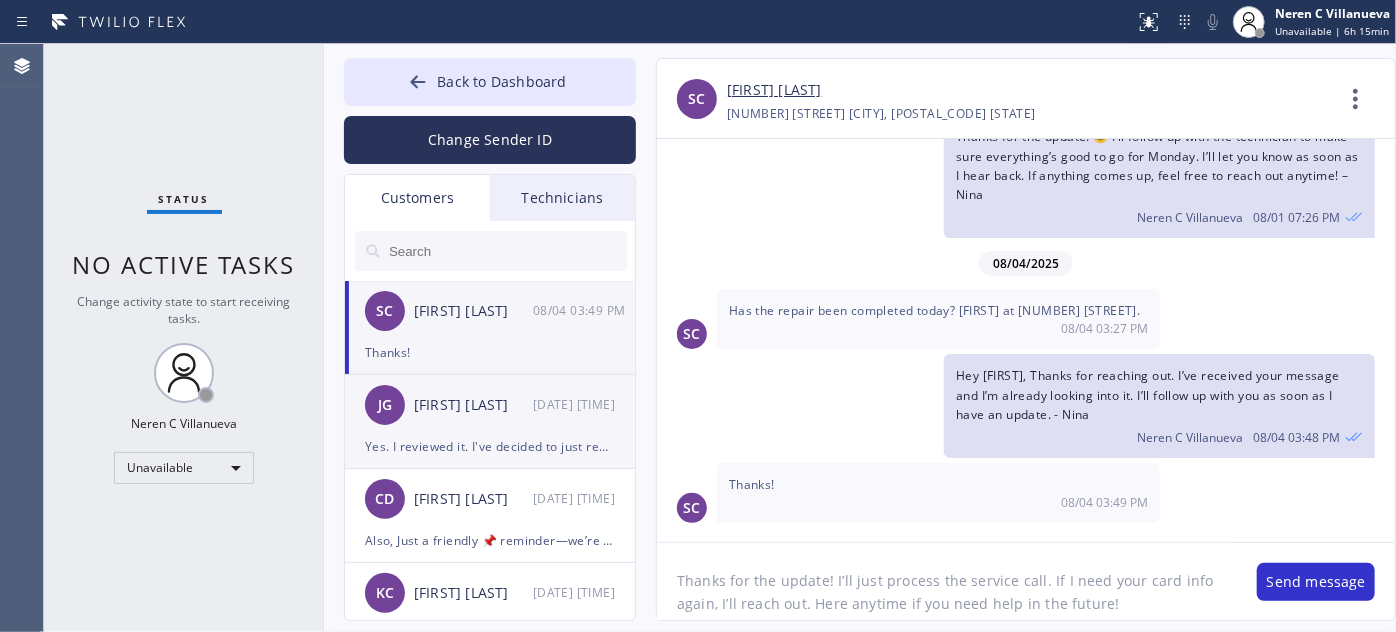 click on "[FIRST] [LAST] [DATE]" at bounding box center [491, 405] 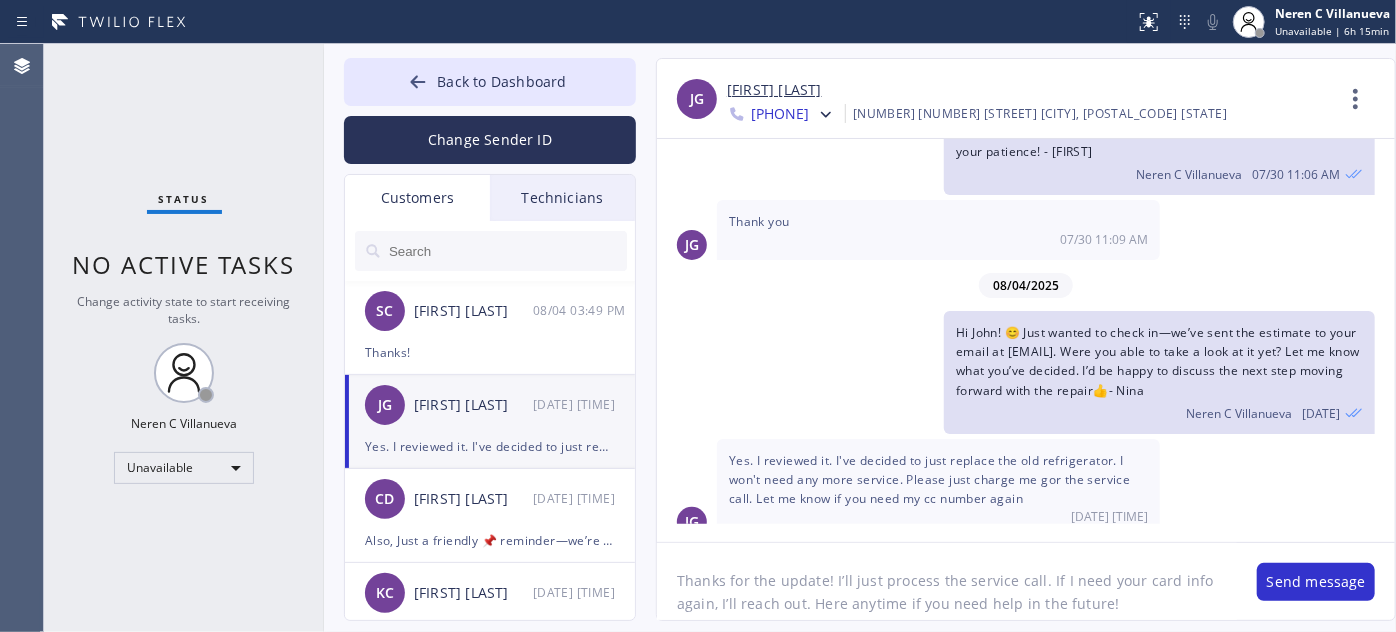 click on "Thanks for the update! I’ll just process the service call. If I need your card info again, I’ll reach out. Here anytime if you need help in the future!" 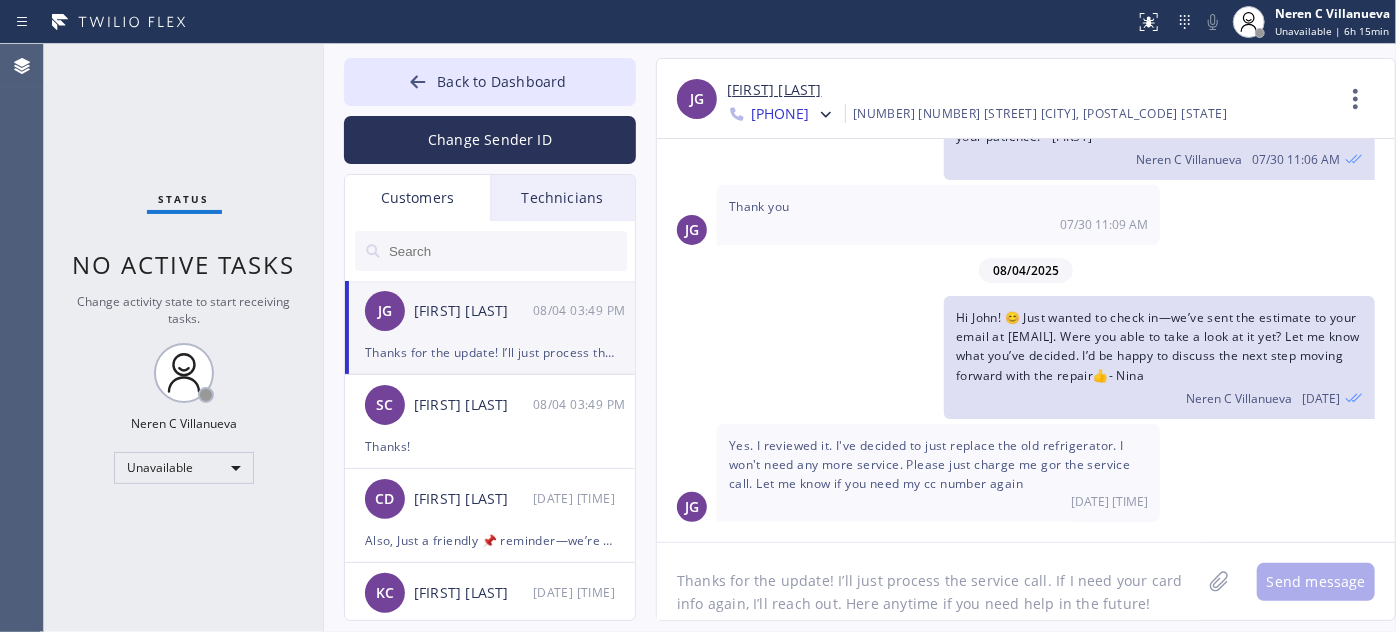 scroll, scrollTop: 475, scrollLeft: 0, axis: vertical 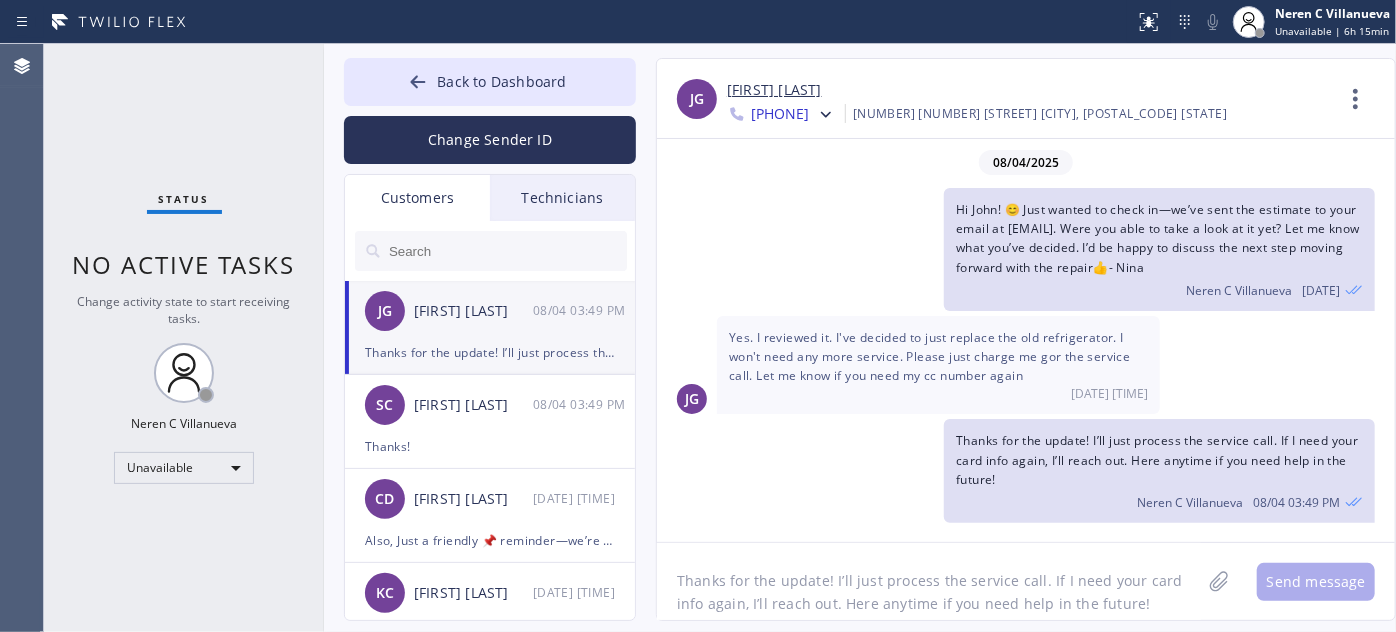 click on "Thanks for the update! I’ll just process the service call. If I need your card info again, I’ll reach out. Here anytime if you need help in the future!" 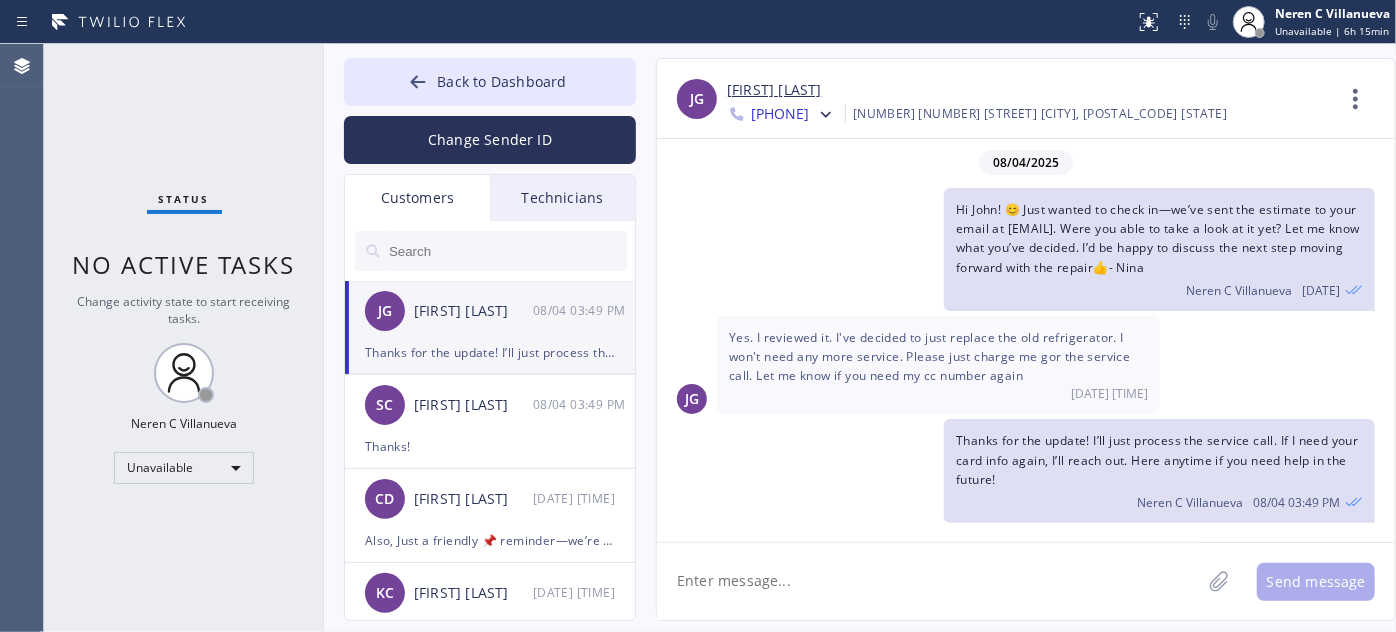 paste on "Also, Just a friendly 📌 reminder—we’re here for all your future needs!🔥 We’ve got special promos this month on 𝗛𝗩𝗔𝗖, 𝗺𝗮𝗶𝗻𝘁𝗲𝗻𝗮𝗻𝗰𝗲/𝗮𝗽𝗽𝗹𝗶𝗮𝗻𝗰𝗲 𝗿𝗲𝗽𝗮𝗶𝗿, 𝗽𝗹𝘂𝗺𝗯𝗶𝗻𝗴, 𝗲𝗹𝗲𝗰𝘁𝗿𝗶𝗰𝗮𝗹 𝘄𝗼𝗿𝗸, 𝗮𝗶𝗿 𝗱𝘂𝗰𝘁, 𝗿𝗲𝗺𝗼𝘁𝗲 𝗳𝗶𝘅 𝗮𝗻𝗱 even 𝗵𝗼𝗺𝗲 𝗰𝗹𝗲𝗮𝗻𝗶𝗻𝗴. Let me know—I’d be happy to get you scheduled! 😊" 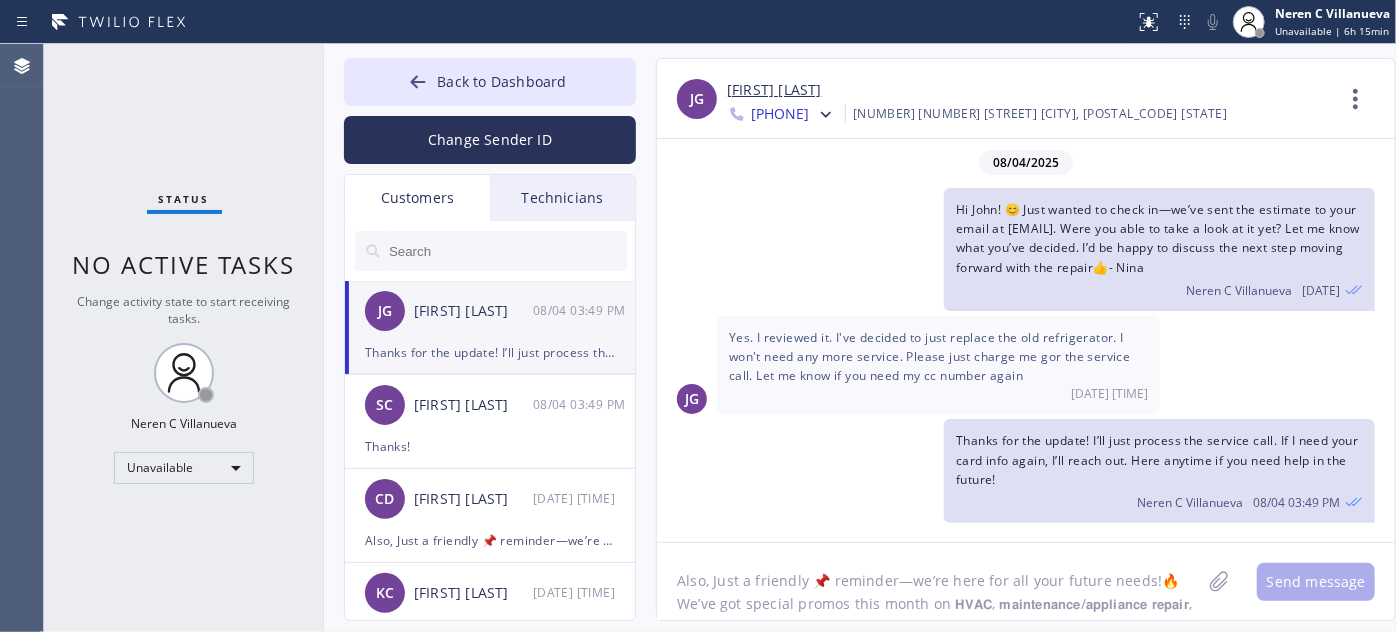 scroll, scrollTop: 40, scrollLeft: 0, axis: vertical 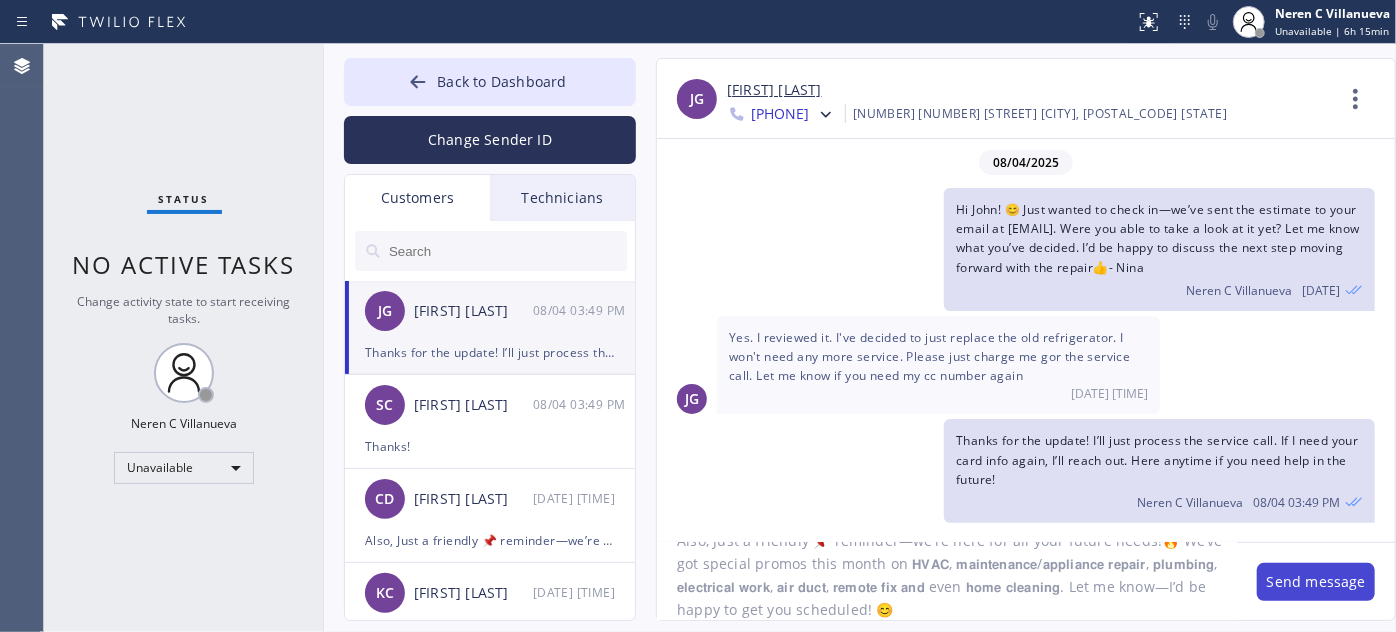 type on "Also, Just a friendly 📌 reminder—we’re here for all your future needs!🔥 We’ve got special promos this month on 𝗛𝗩𝗔𝗖, 𝗺𝗮𝗶𝗻𝘁𝗲𝗻𝗮𝗻𝗰𝗲/𝗮𝗽𝗽𝗹𝗶𝗮𝗻𝗰𝗲 𝗿𝗲𝗽𝗮𝗶𝗿, 𝗽𝗹𝘂𝗺𝗯𝗶𝗻𝗴, 𝗲𝗹𝗲𝗰𝘁𝗿𝗶𝗰𝗮𝗹 𝘄𝗼𝗿𝗸, 𝗮𝗶𝗿 𝗱𝘂𝗰𝘁, 𝗿𝗲𝗺𝗼𝘁𝗲 𝗳𝗶𝘅 𝗮𝗻𝗱 even 𝗵𝗼𝗺𝗲 𝗰𝗹𝗲𝗮𝗻𝗶𝗻𝗴. Let me know—I’d be happy to get you scheduled! 😊" 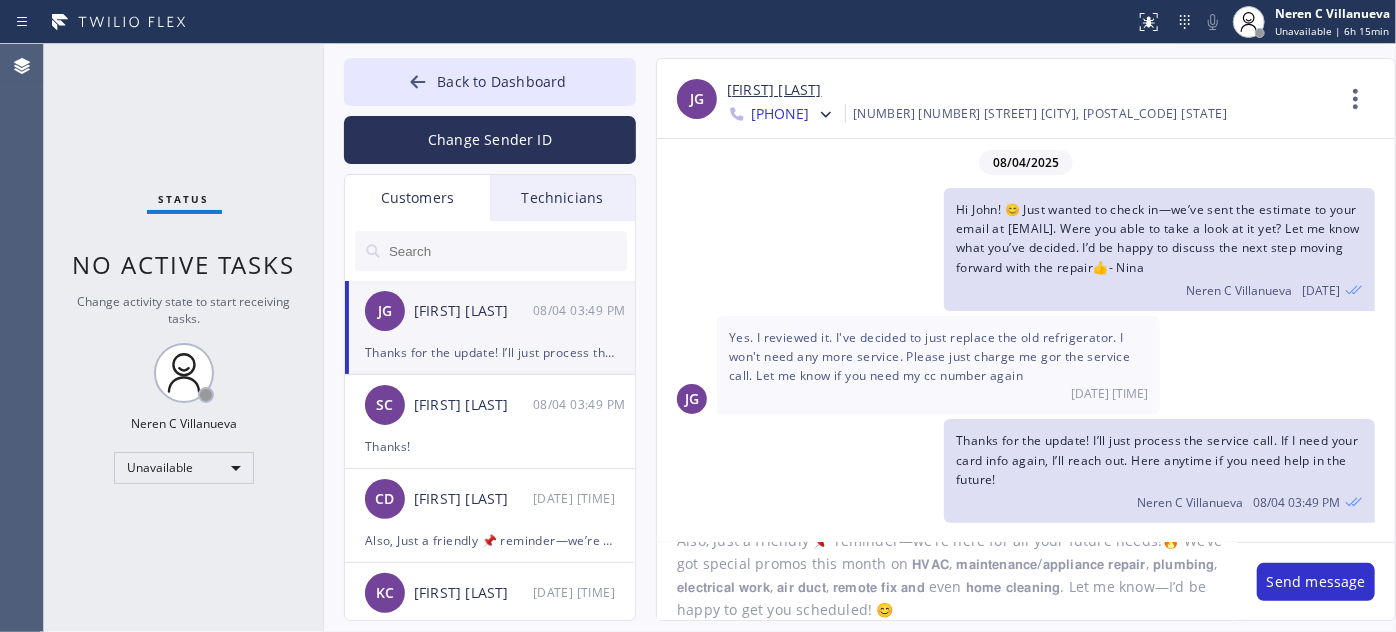 scroll, scrollTop: 0, scrollLeft: 0, axis: both 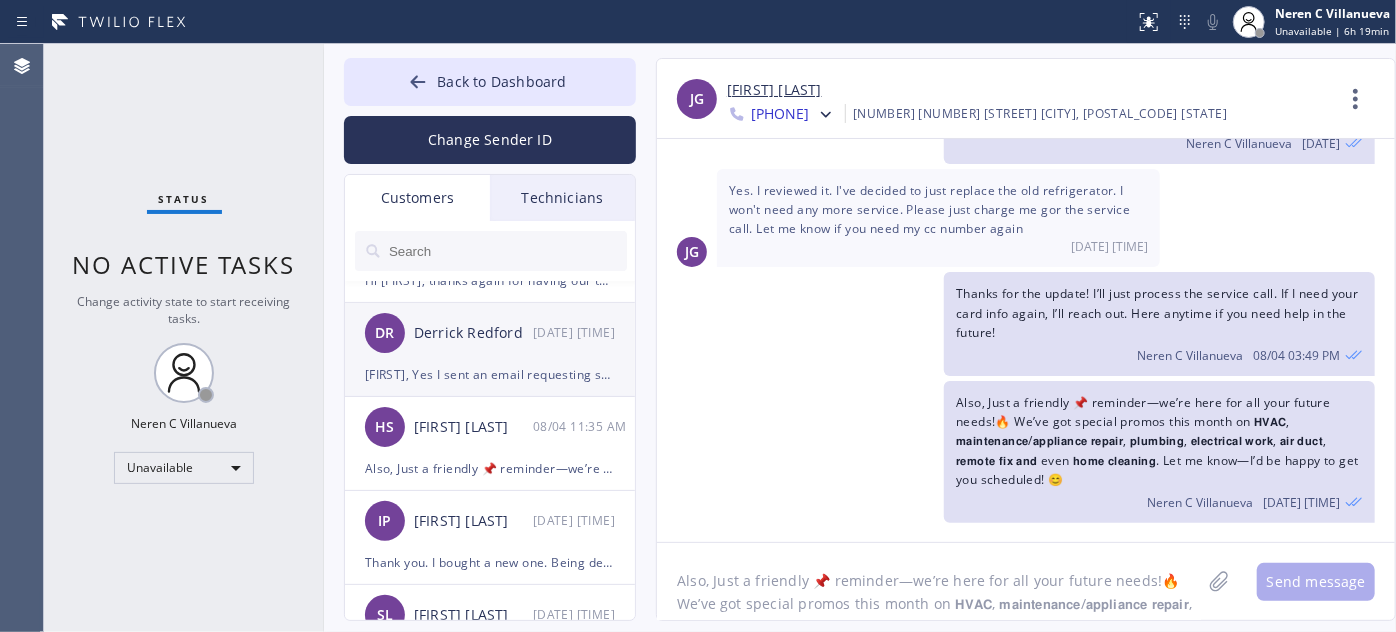 click on "[FIRST],
Yes I sent an email requesting service for my other property at [NUMBER] [STREET] in [CITY]. I need four dryer vents cleaned and I need a Majestic oven and stove repaired. Please let me know when we can set up asap." at bounding box center [490, 374] 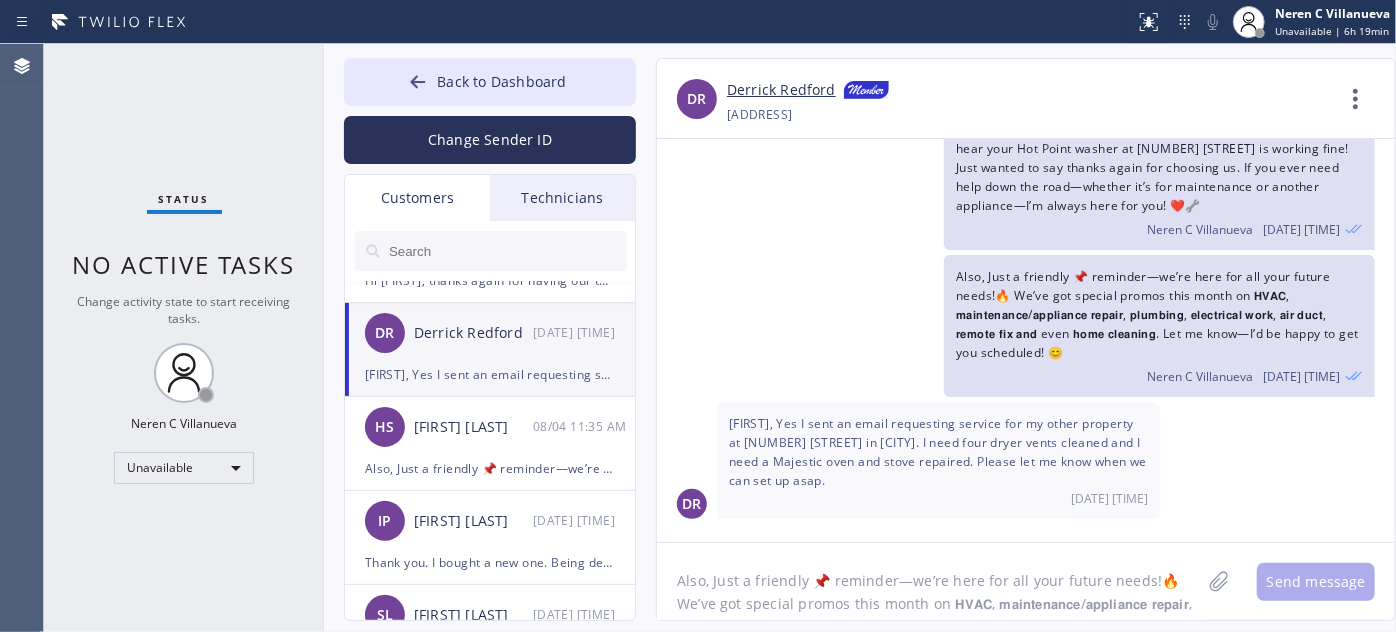 scroll, scrollTop: 229, scrollLeft: 0, axis: vertical 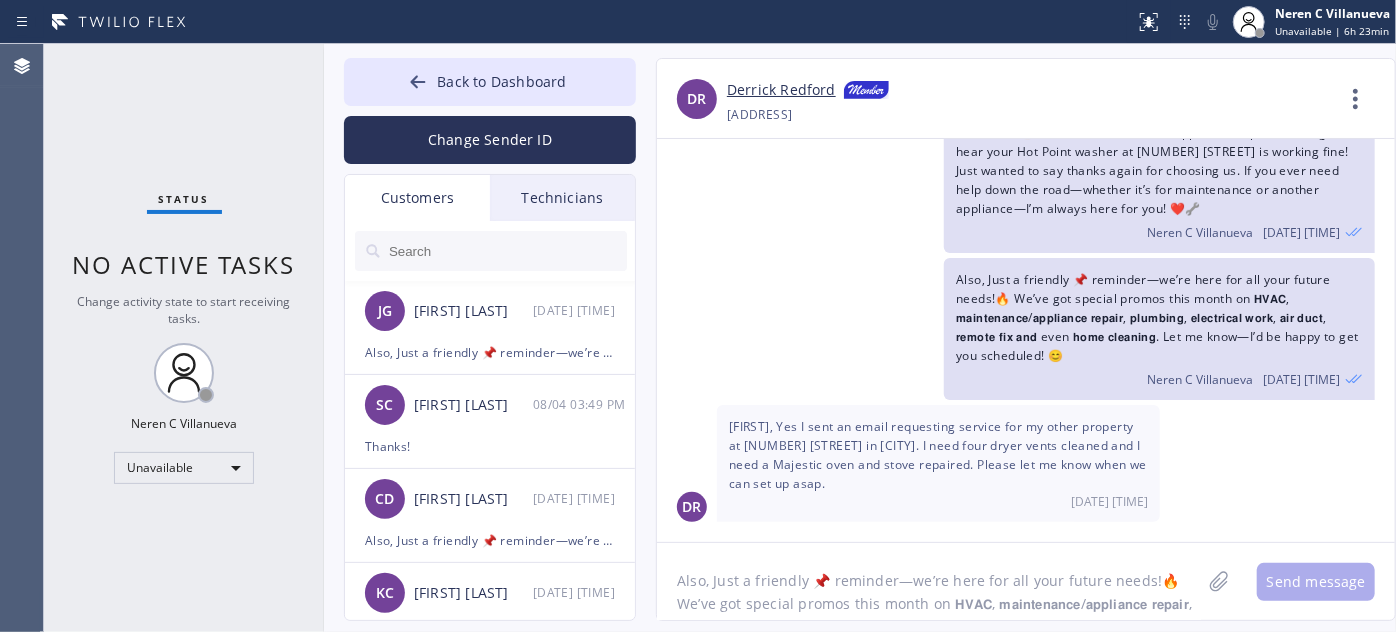 click at bounding box center [507, 251] 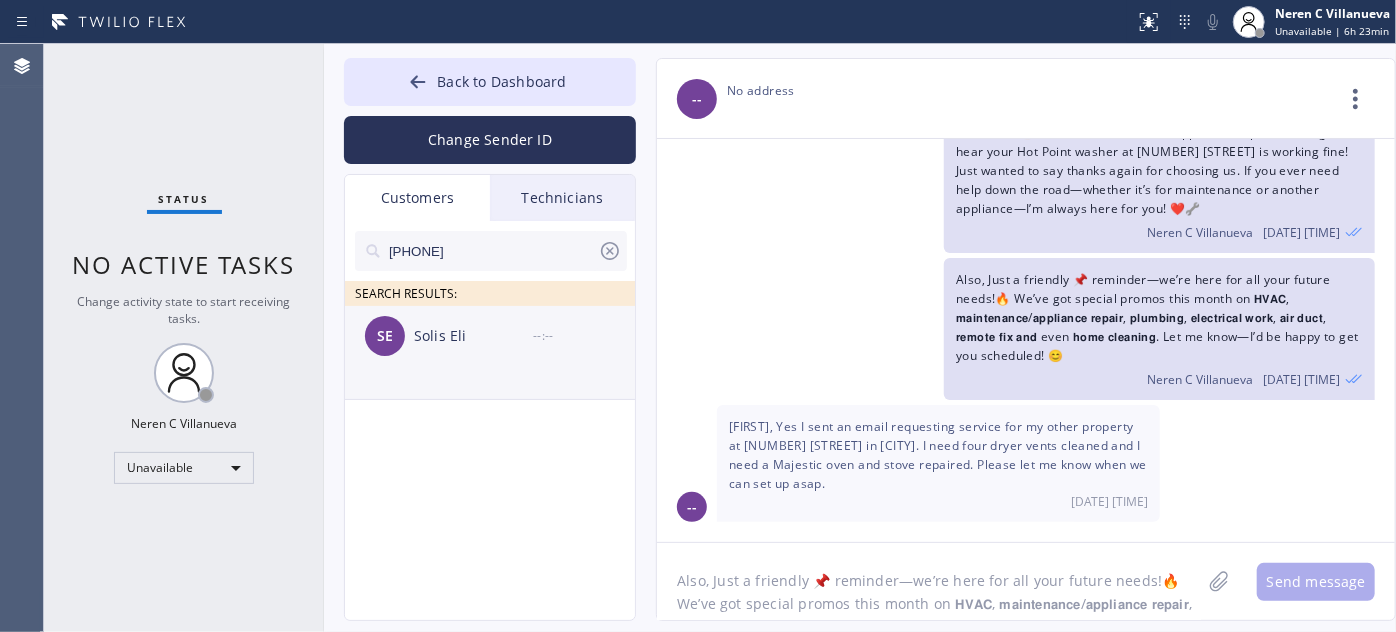 click on "SE Solis Eli --:--" 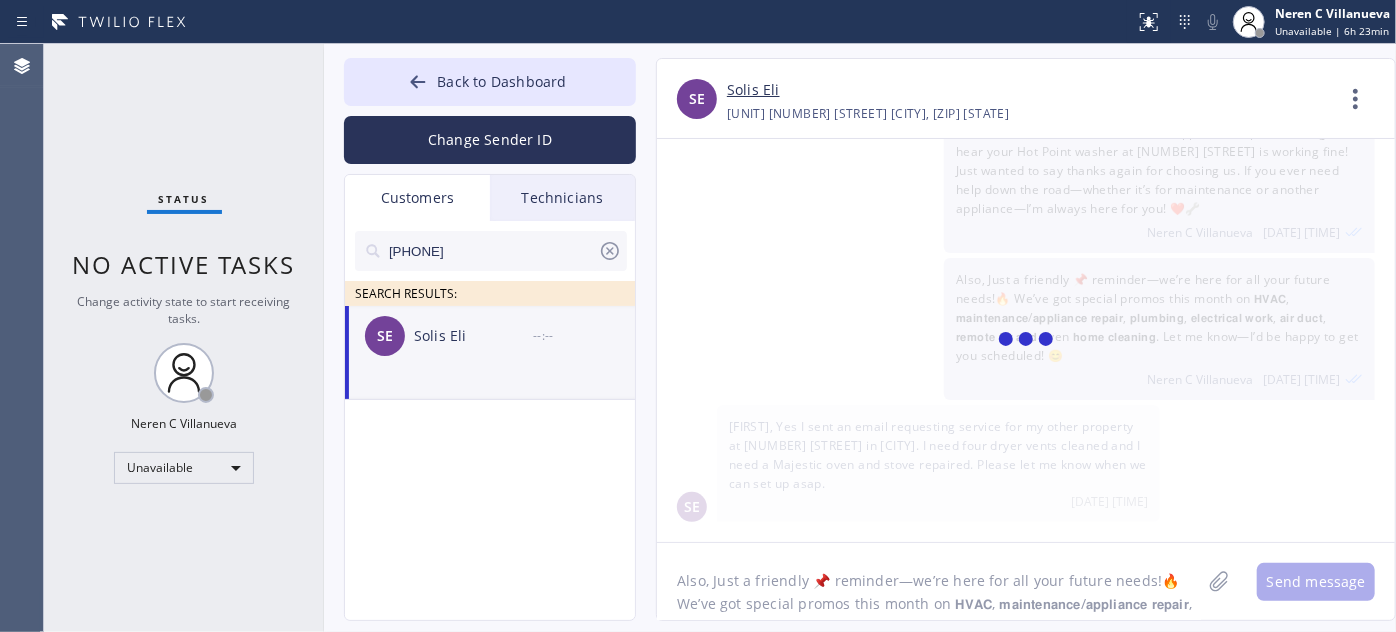 scroll, scrollTop: 196, scrollLeft: 0, axis: vertical 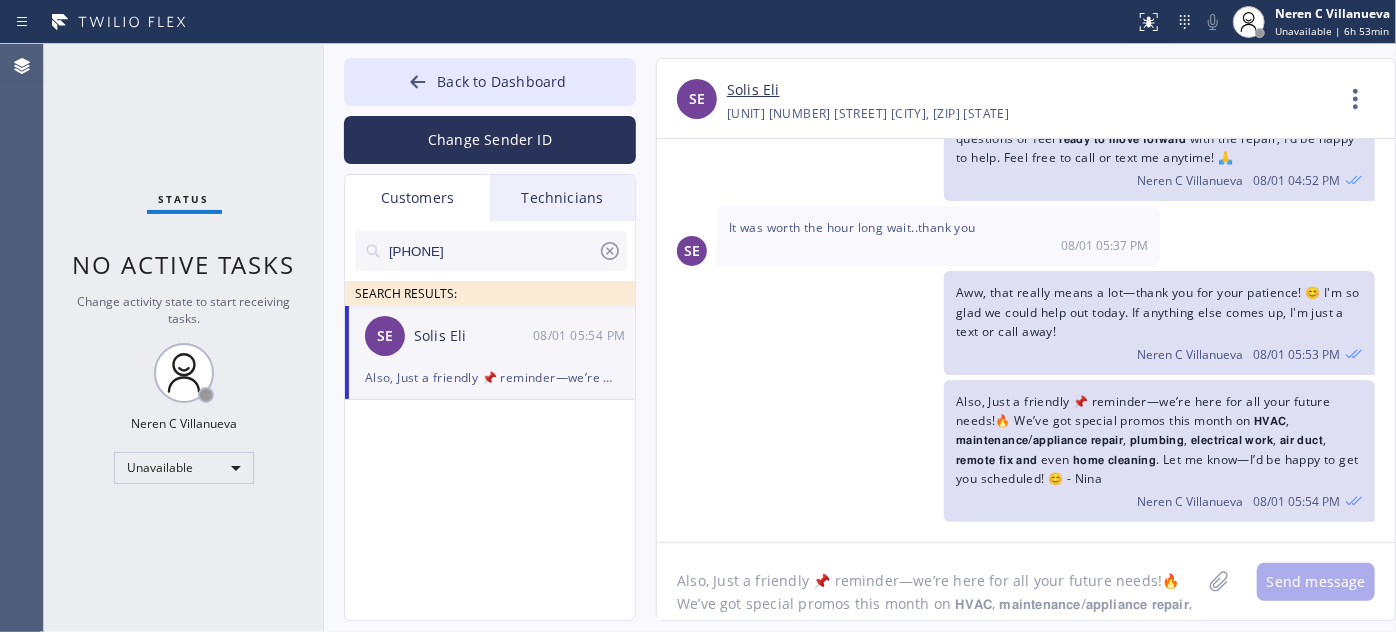 drag, startPoint x: 496, startPoint y: 248, endPoint x: 295, endPoint y: 248, distance: 201 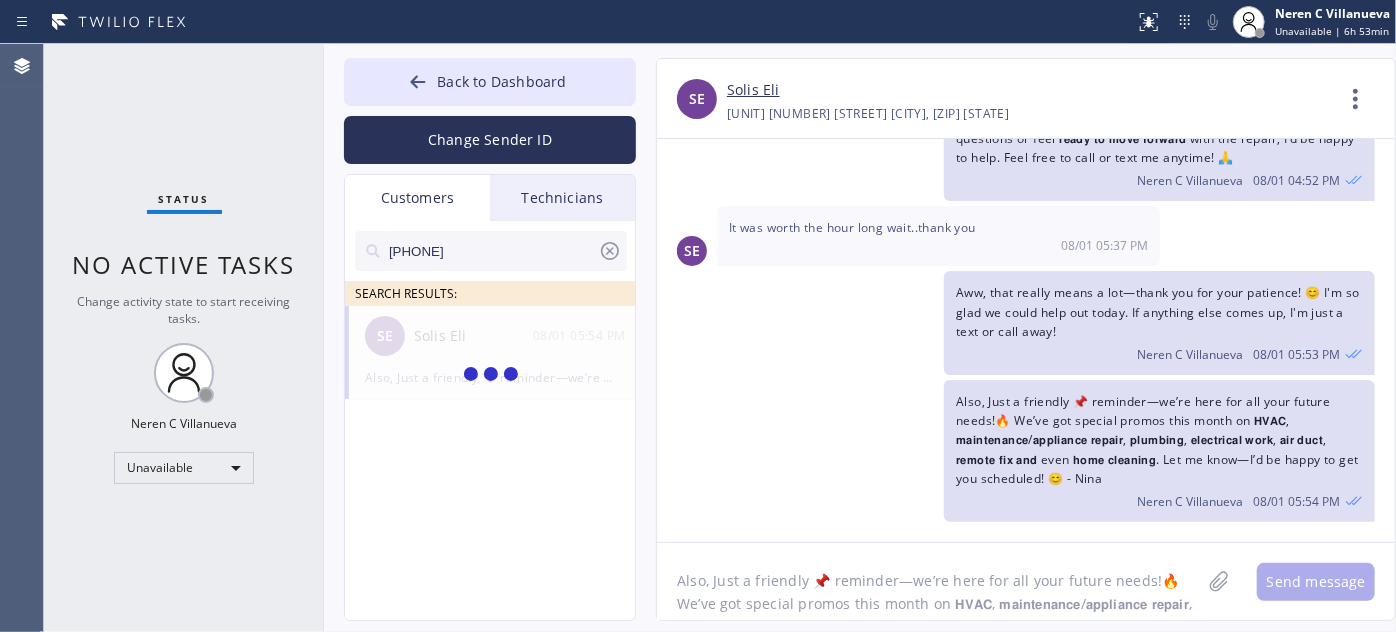 type on "[PHONE]" 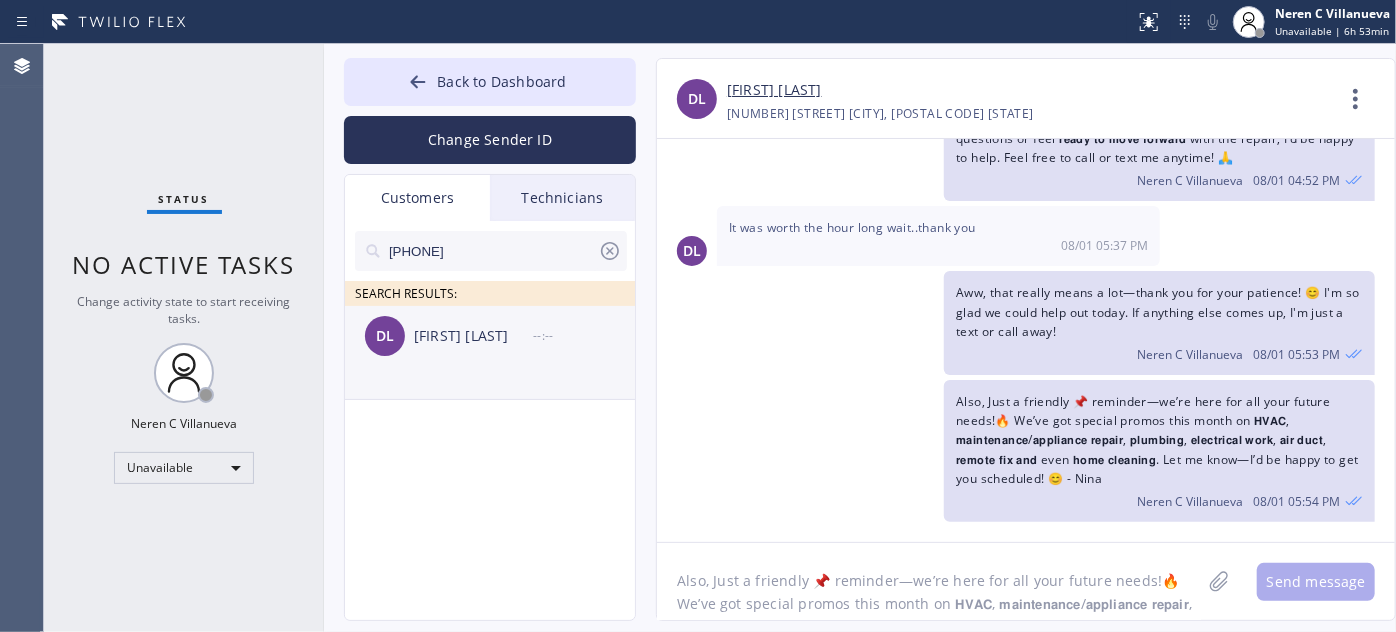 drag, startPoint x: 532, startPoint y: 364, endPoint x: 627, endPoint y: 382, distance: 96.69022 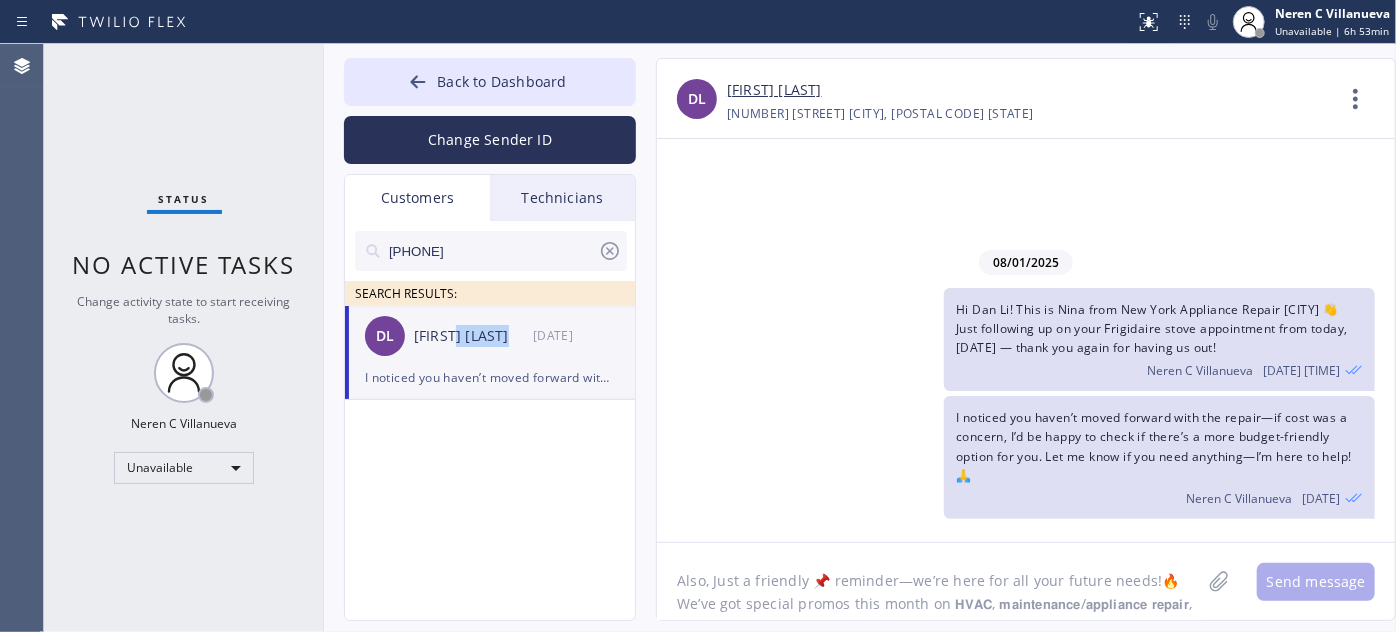 scroll, scrollTop: 0, scrollLeft: 0, axis: both 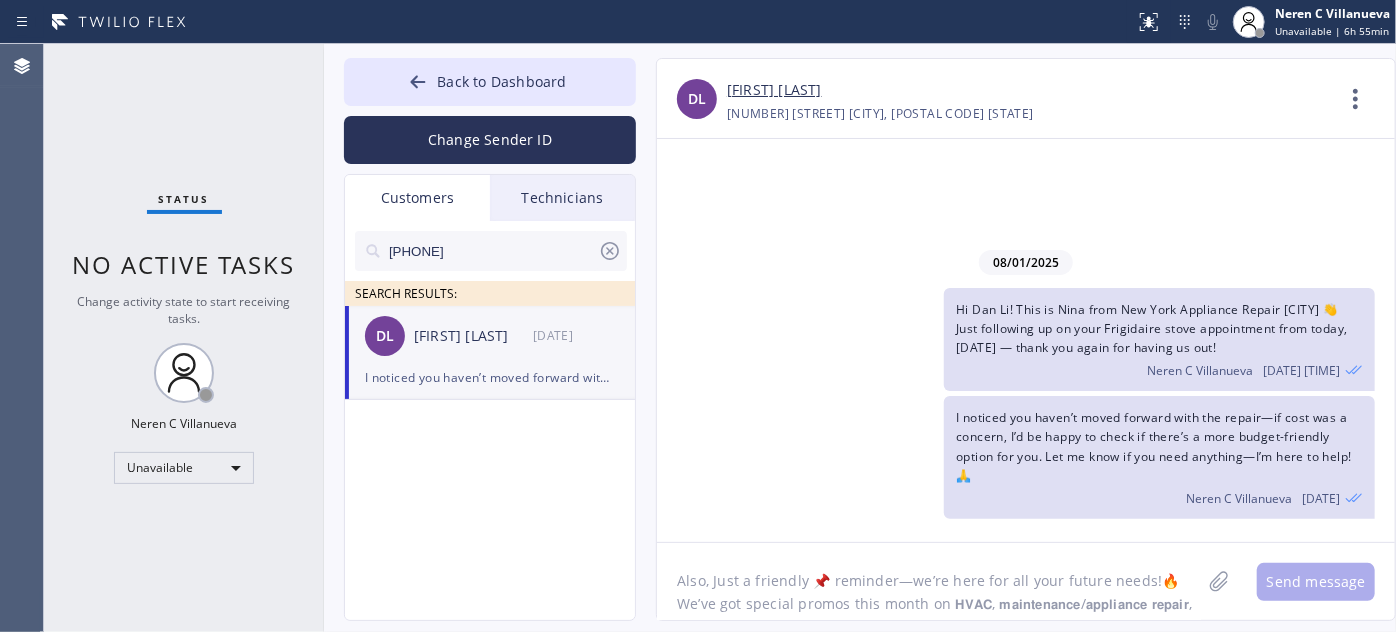 paste on "Hi [Customer's Name], I haven’t heard back yet about your [appliance] repair, so just wanted to follow up. If you’re ready to move forward, I can get you scheduled right away 👍 Fixing it now can help avoid bigger issues later. Let me know! –Nina" 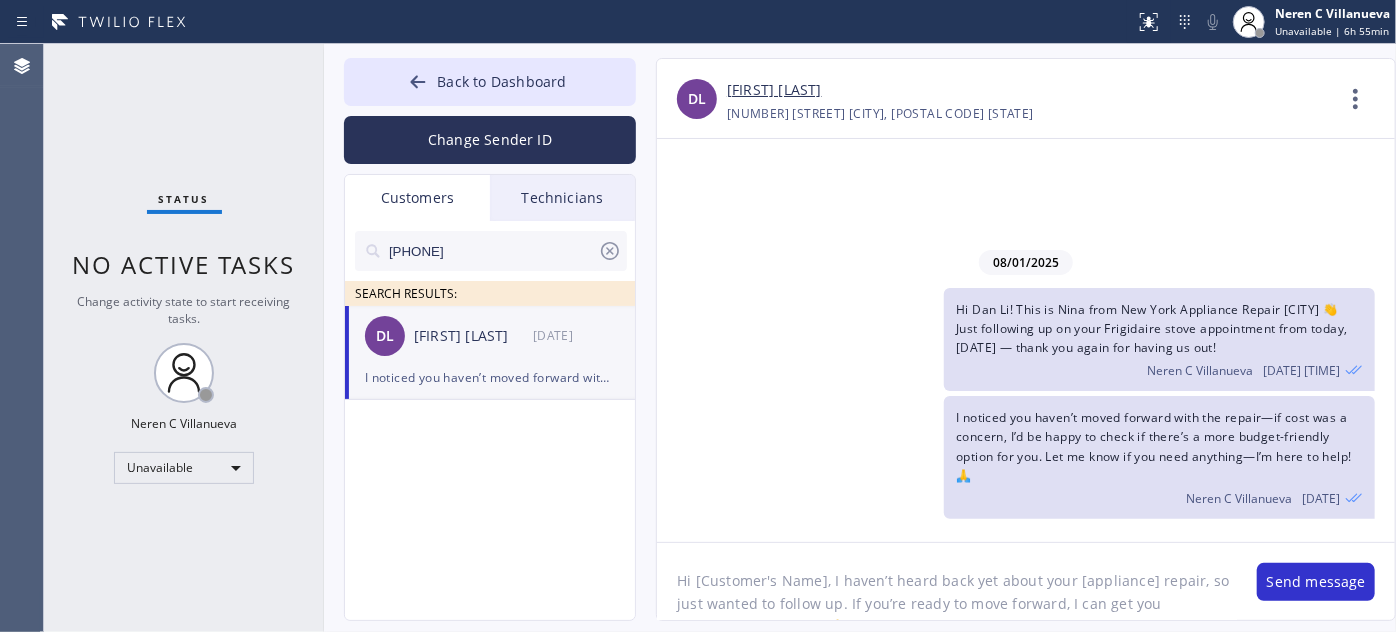 scroll, scrollTop: 16, scrollLeft: 0, axis: vertical 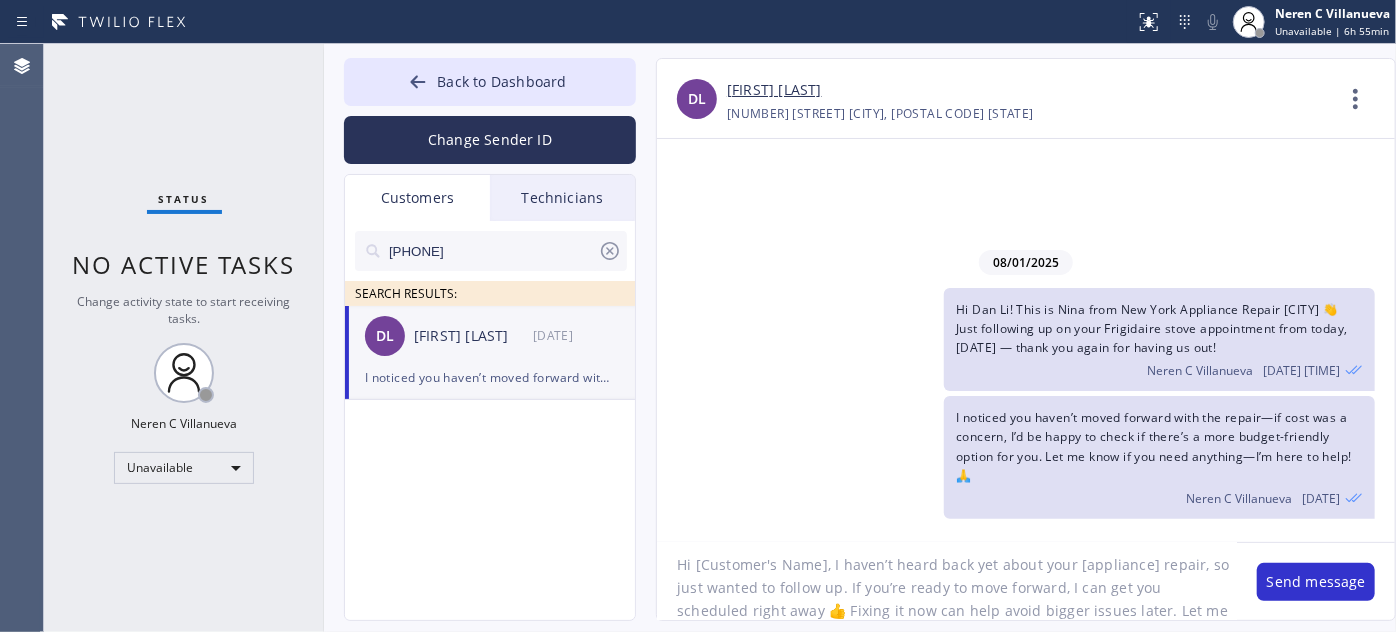 drag, startPoint x: 824, startPoint y: 559, endPoint x: 700, endPoint y: 559, distance: 124 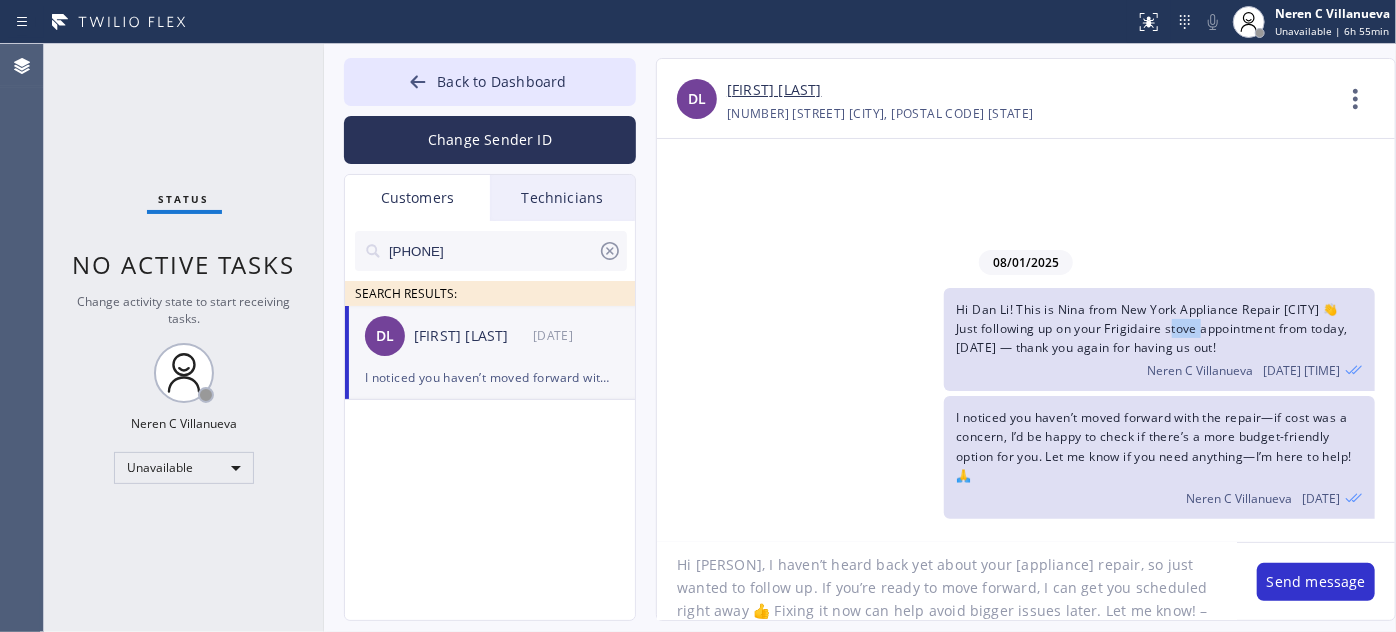 drag, startPoint x: 1168, startPoint y: 327, endPoint x: 1201, endPoint y: 327, distance: 33 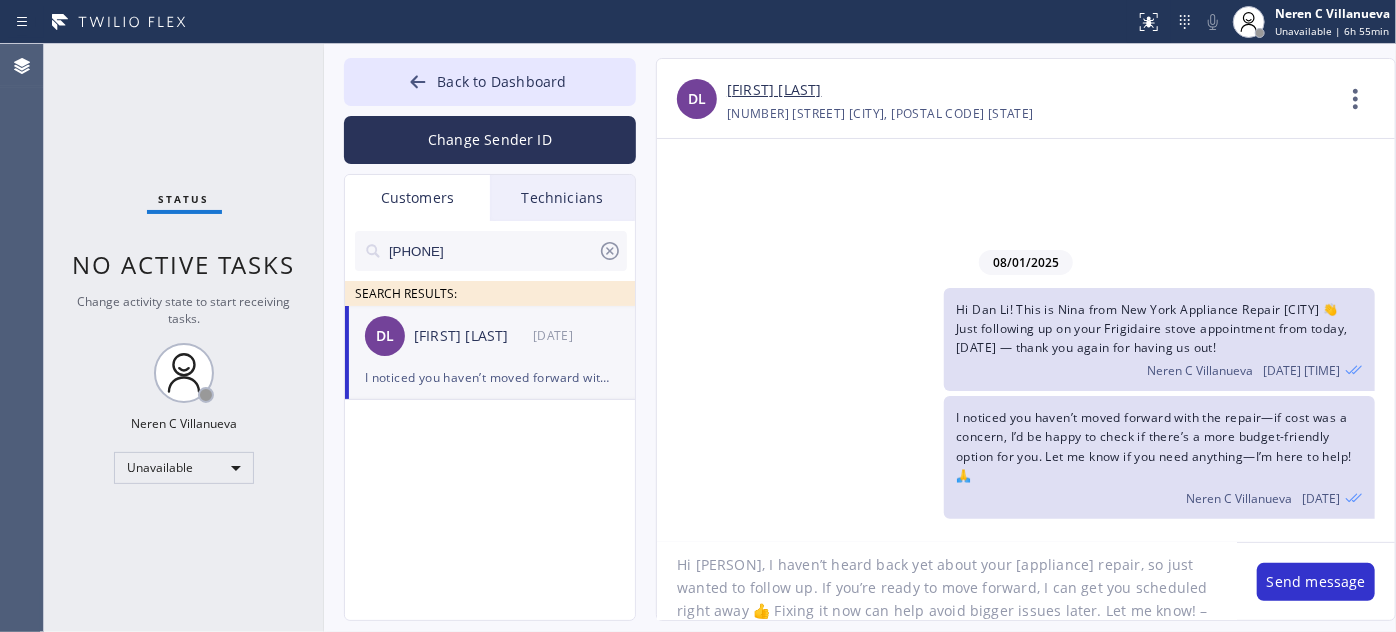 drag, startPoint x: 966, startPoint y: 563, endPoint x: 1045, endPoint y: 557, distance: 79.22752 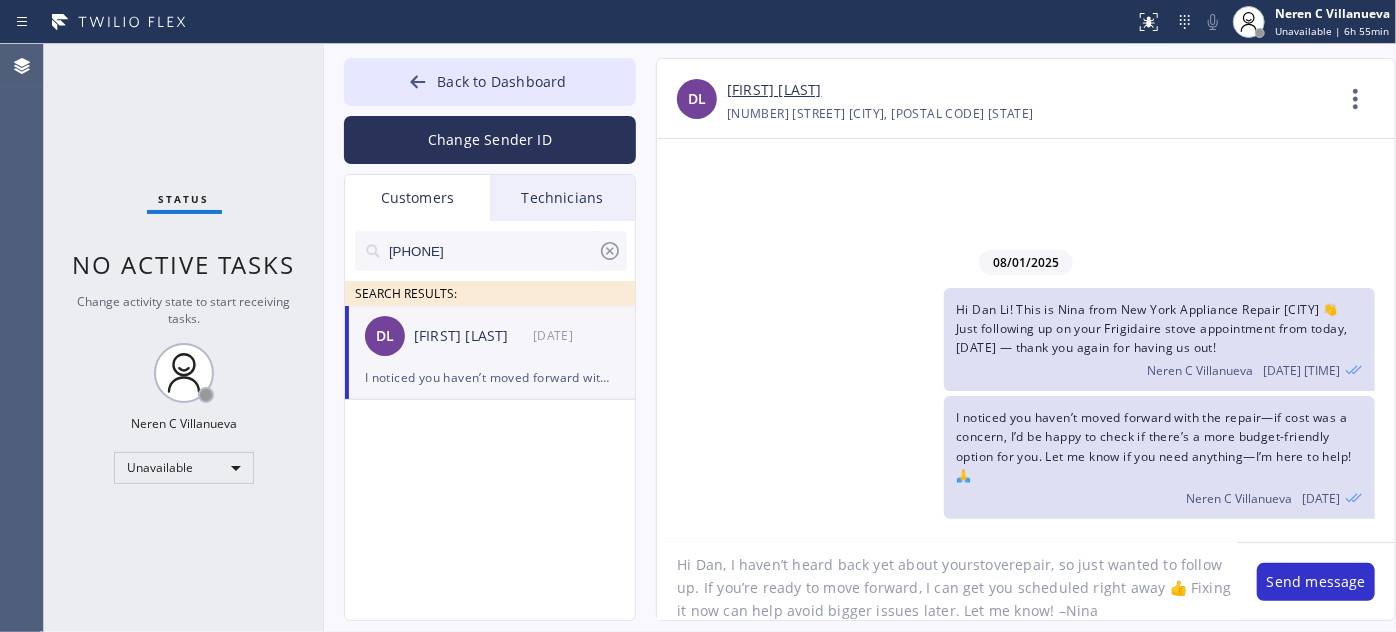 click on "Hi Dan, I haven’t heard back yet about yourstoverepair, so just wanted to follow up. If you’re ready to move forward, I can get you scheduled right away 👍 Fixing it now can help avoid bigger issues later. Let me know! –Nina" 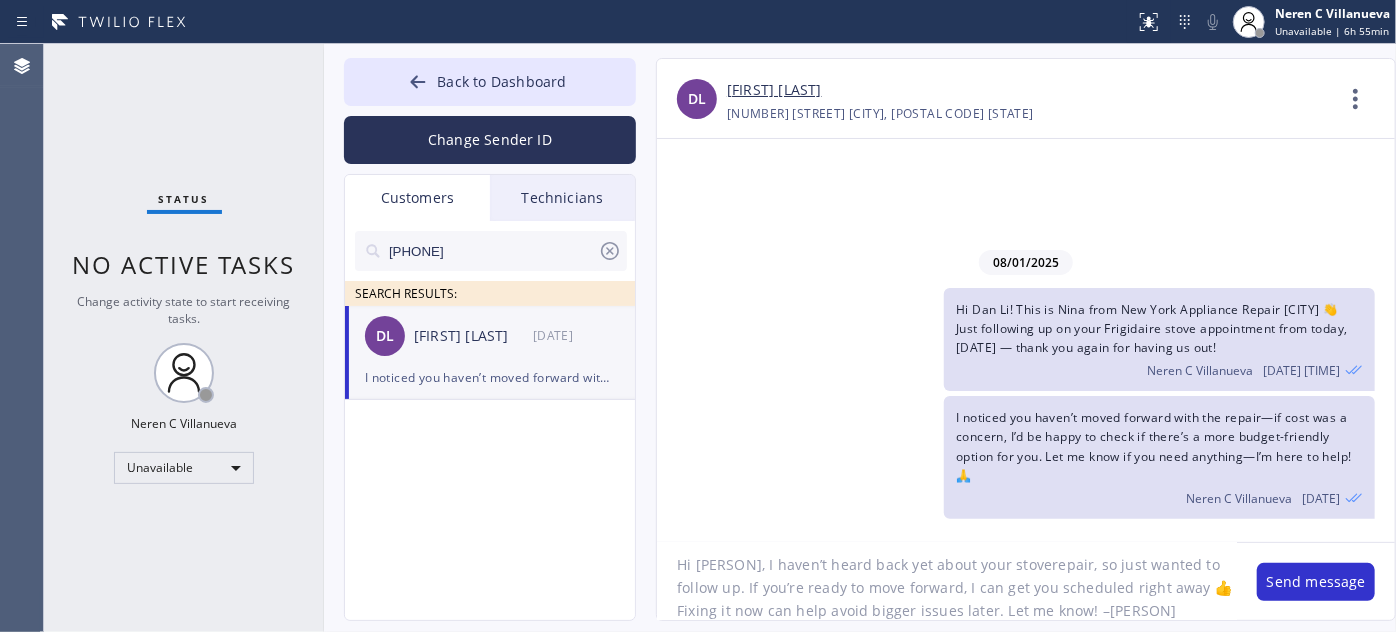click on "Hi [PERSON], I haven’t heard back yet about your stoverepair, so just wanted to follow up. If you’re ready to move forward, I can get you scheduled right away 👍 Fixing it now can help avoid bigger issues later. Let me know! –[PERSON]" 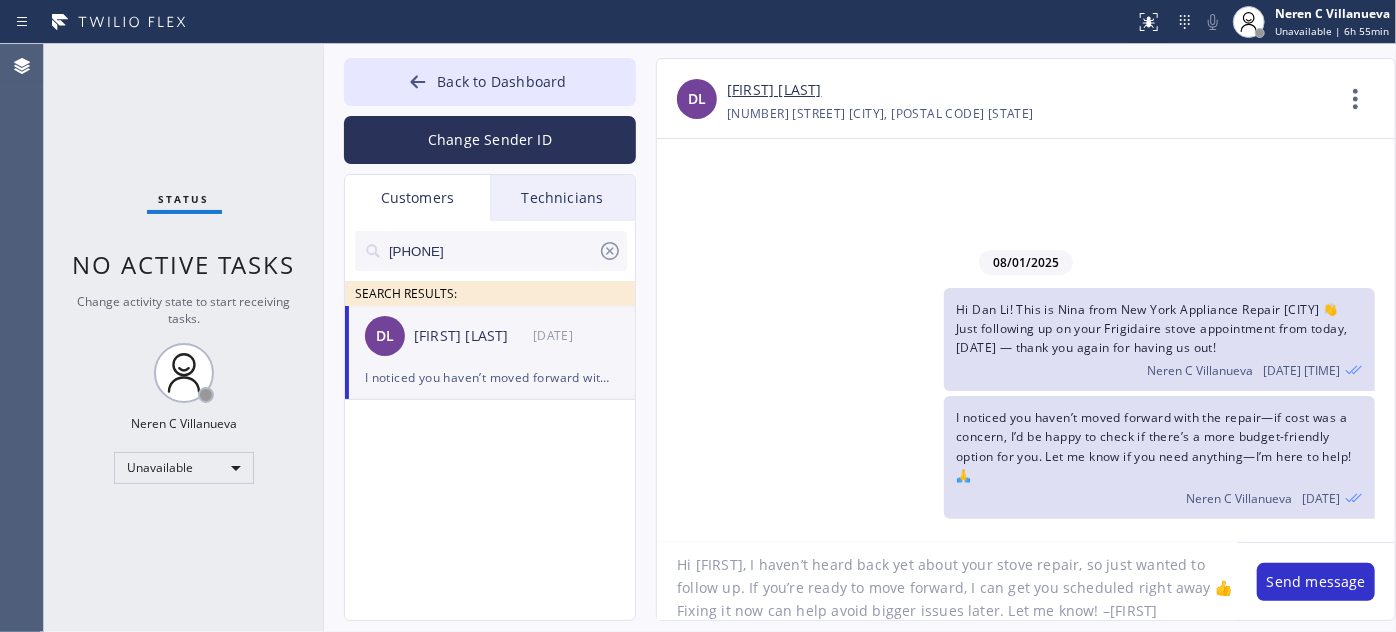 scroll, scrollTop: 18, scrollLeft: 0, axis: vertical 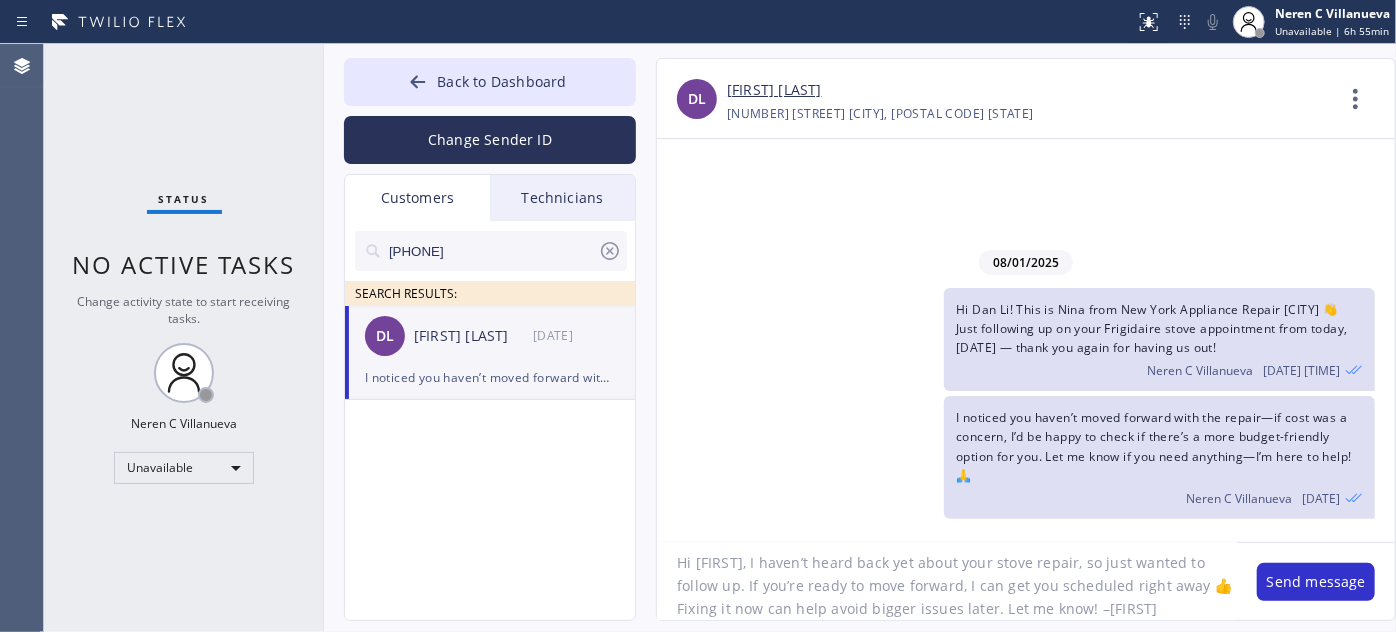 click on "Hi [FIRST], I haven’t heard back yet about your stove repair, so just wanted to follow up. If you’re ready to move forward, I can get you scheduled right away 👍 Fixing it now can help avoid bigger issues later. Let me know! –[FIRST]" 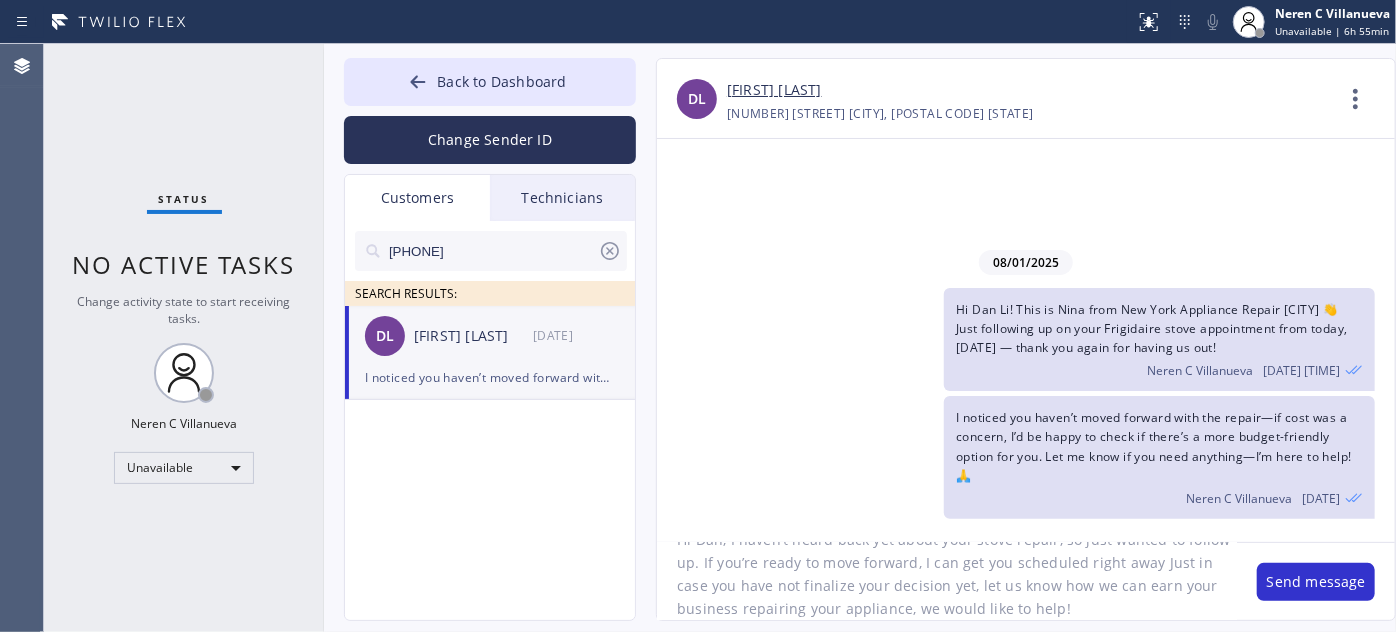 scroll, scrollTop: 0, scrollLeft: 0, axis: both 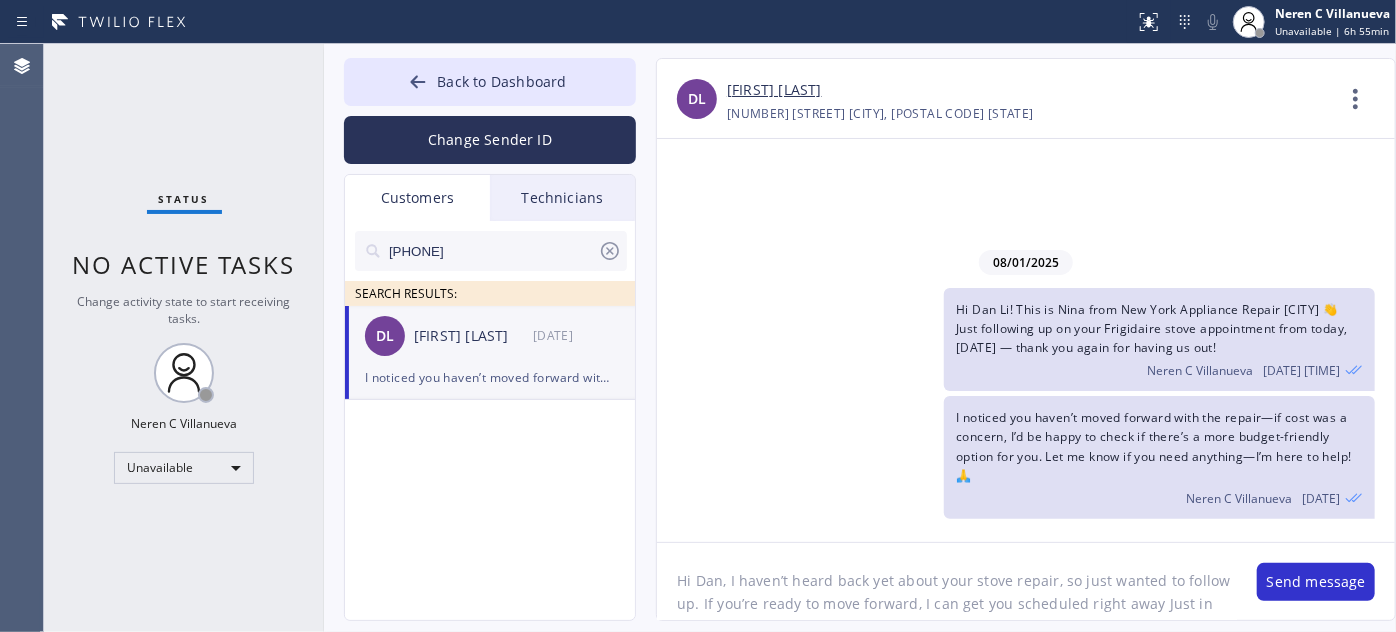 drag, startPoint x: 1082, startPoint y: 608, endPoint x: 658, endPoint y: 518, distance: 433.44666 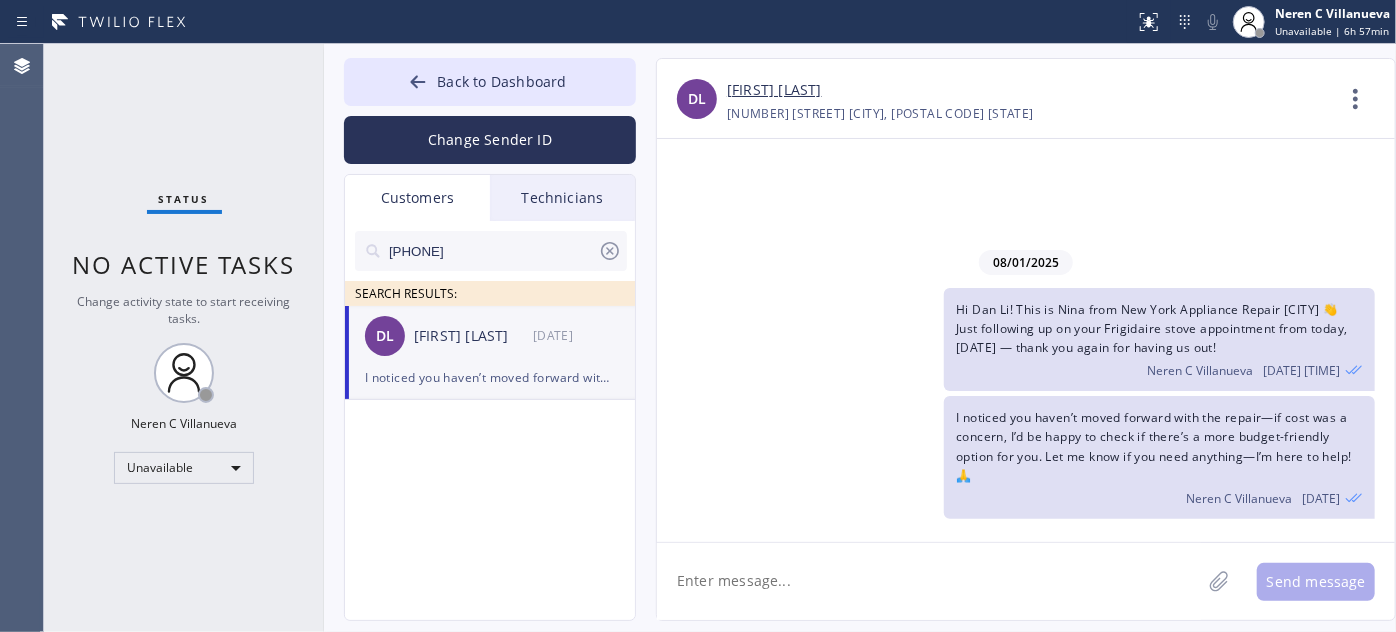 paste on "Hi [FIRST], just following up since I haven’t heard back yet about the stove repair. If you’re ready, I can go over the next steps with you. And if you’re still thinking it over, no worries—just let me know how we can earn your business. We’d love to help get it fixed!" 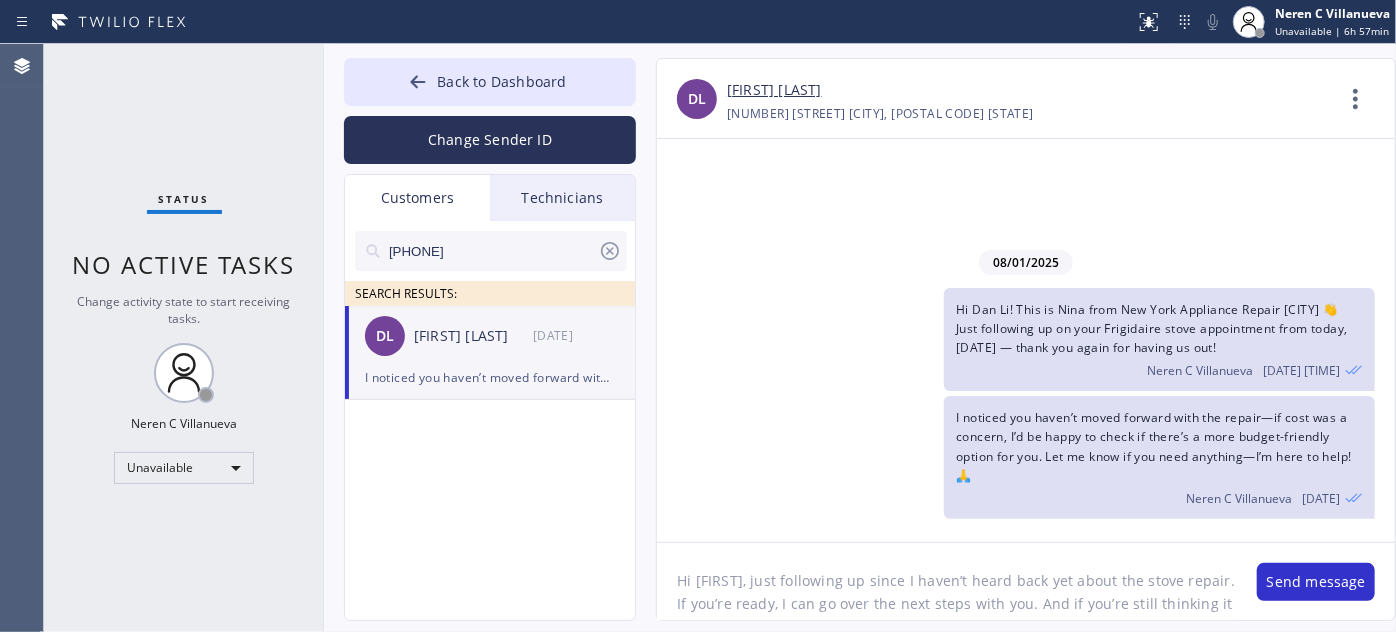 scroll, scrollTop: 41, scrollLeft: 0, axis: vertical 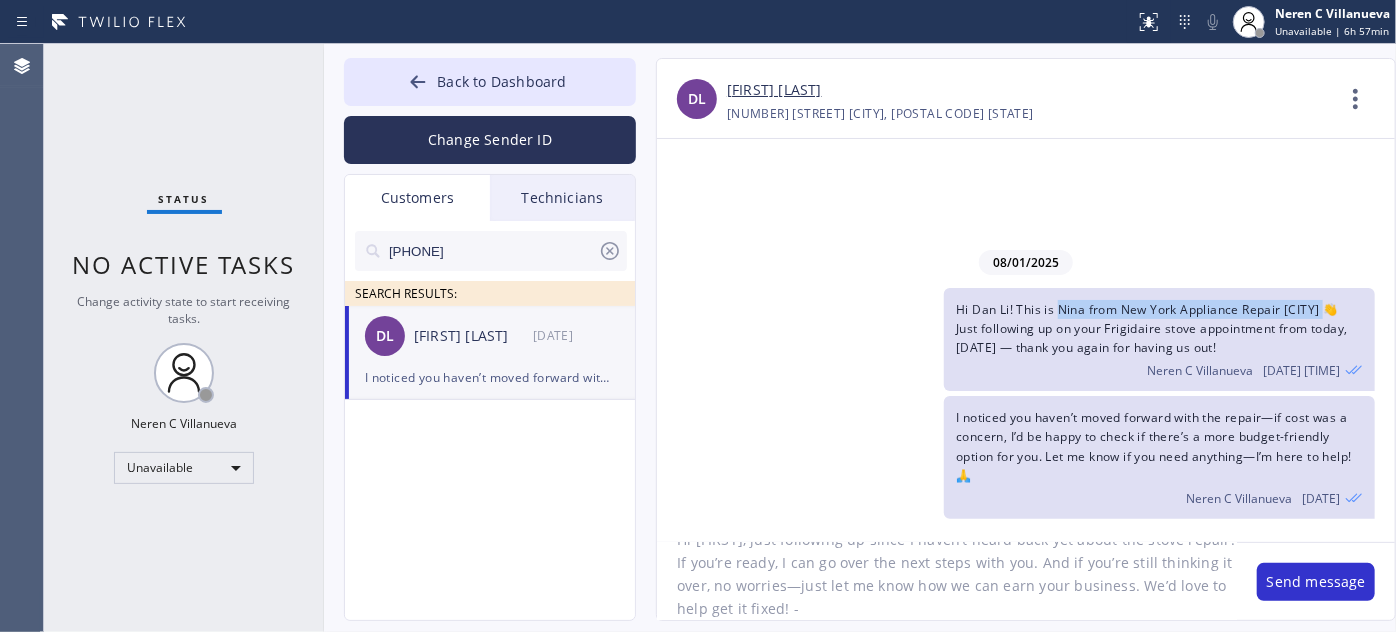 drag, startPoint x: 1061, startPoint y: 303, endPoint x: 1330, endPoint y: 310, distance: 269.09106 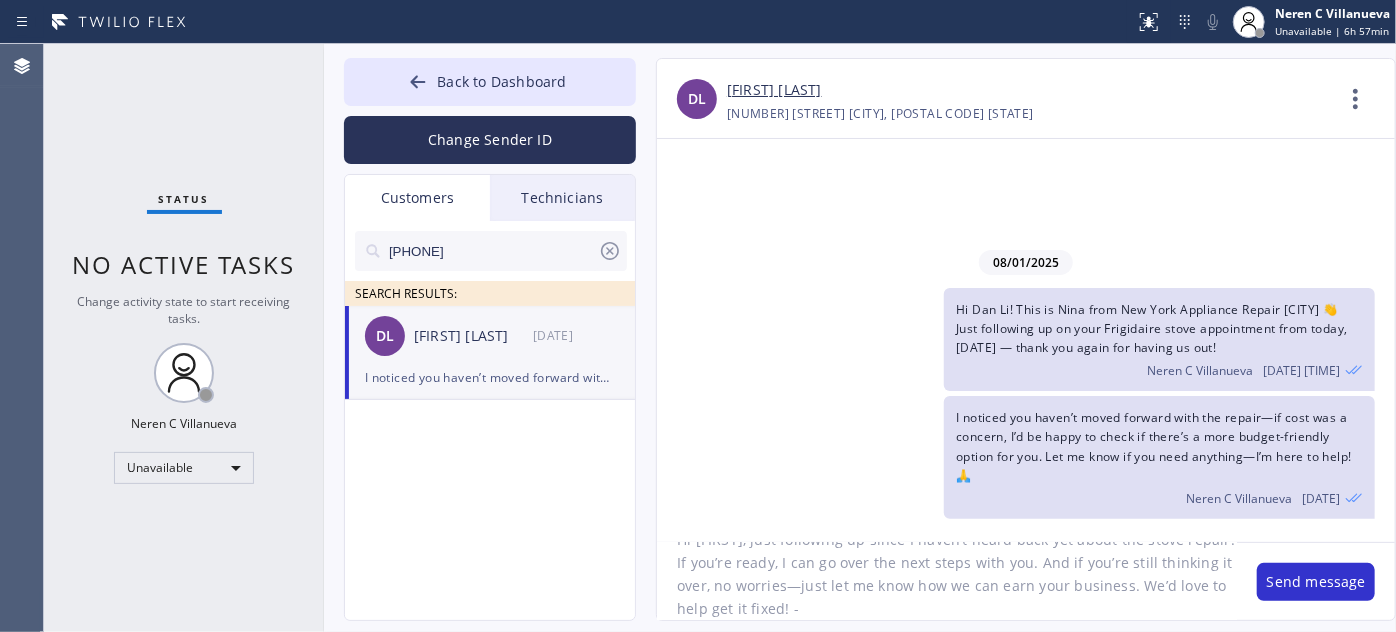 click on "Hi [FIRST], just following up since I haven’t heard back yet about the stove repair. If you’re ready, I can go over the next steps with you. And if you’re still thinking it over, no worries—just let me know how we can earn your business. We’d love to help get it fixed! -" 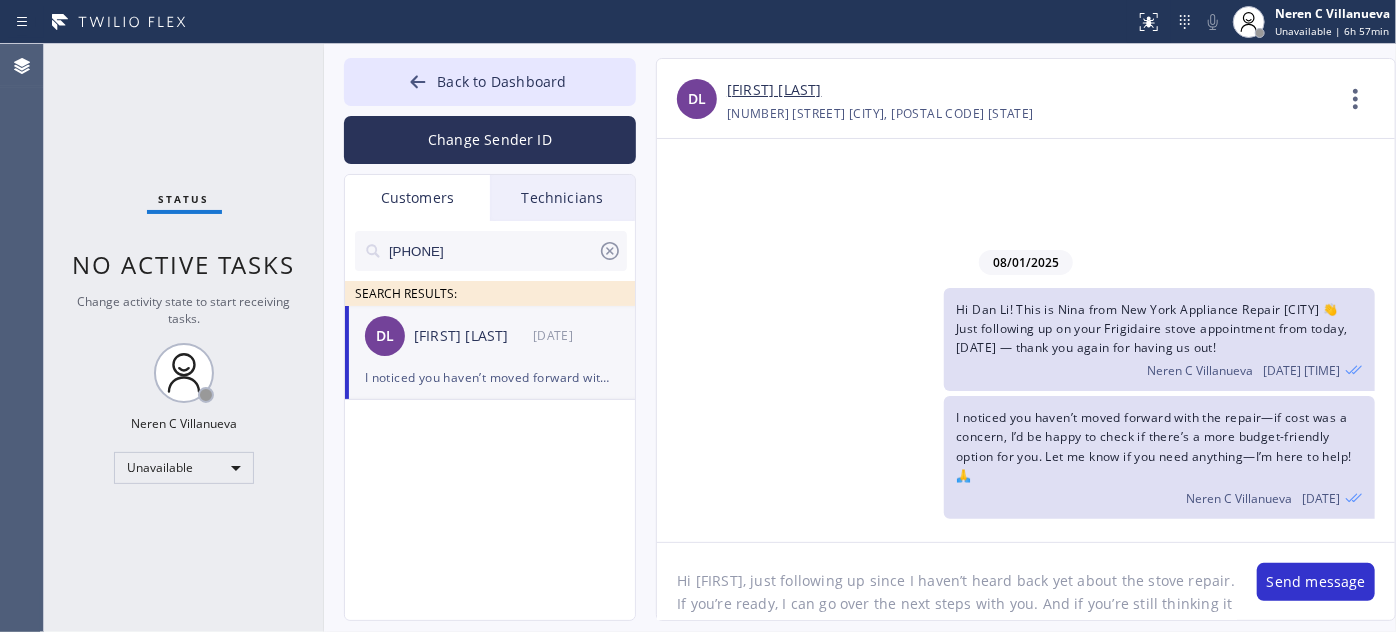 scroll, scrollTop: 41, scrollLeft: 0, axis: vertical 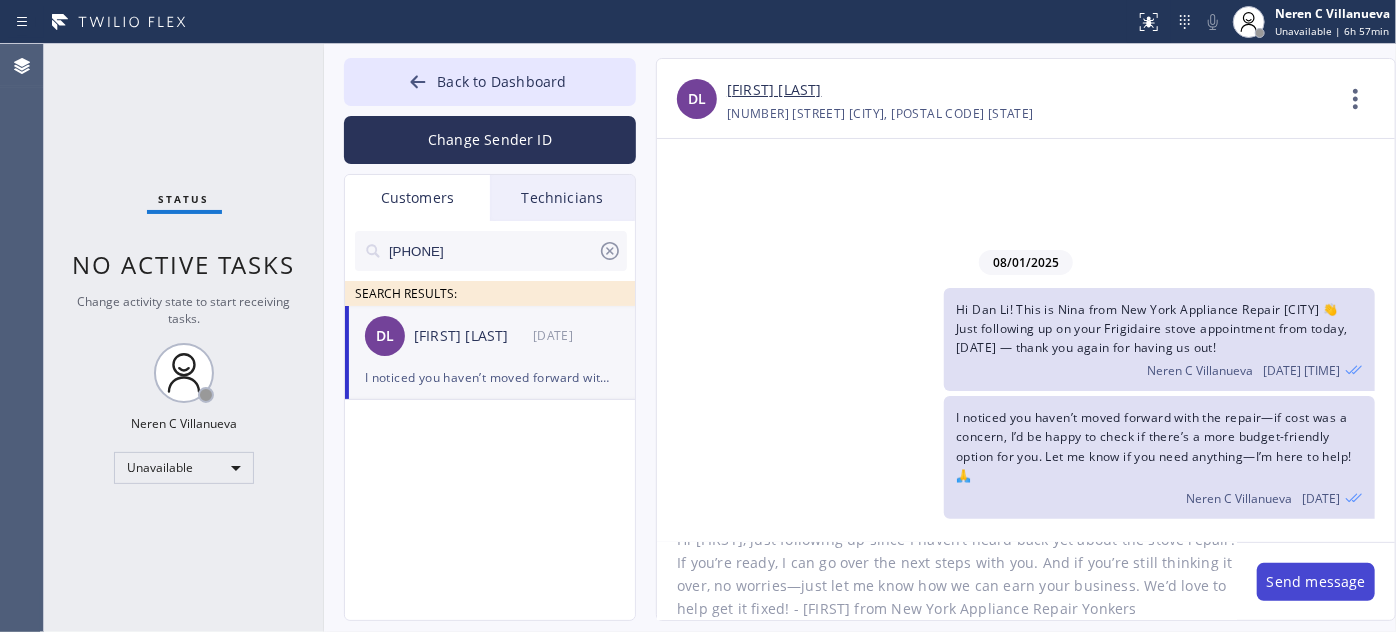 type on "Hi [FIRST], just following up since I haven’t heard back yet about the stove repair. If you’re ready, I can go over the next steps with you. And if you’re still thinking it over, no worries—just let me know how we can earn your business. We’d love to help get it fixed! - [FIRST] from New York Appliance Repair Yonkers" 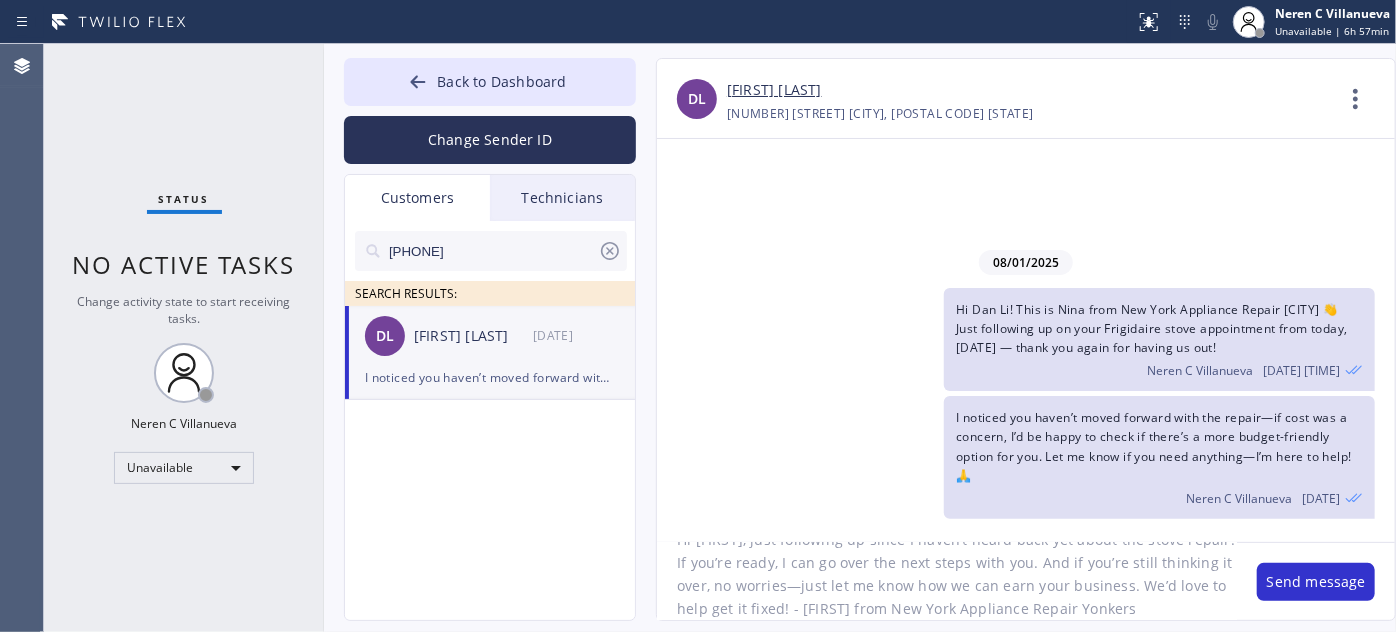 scroll, scrollTop: 0, scrollLeft: 0, axis: both 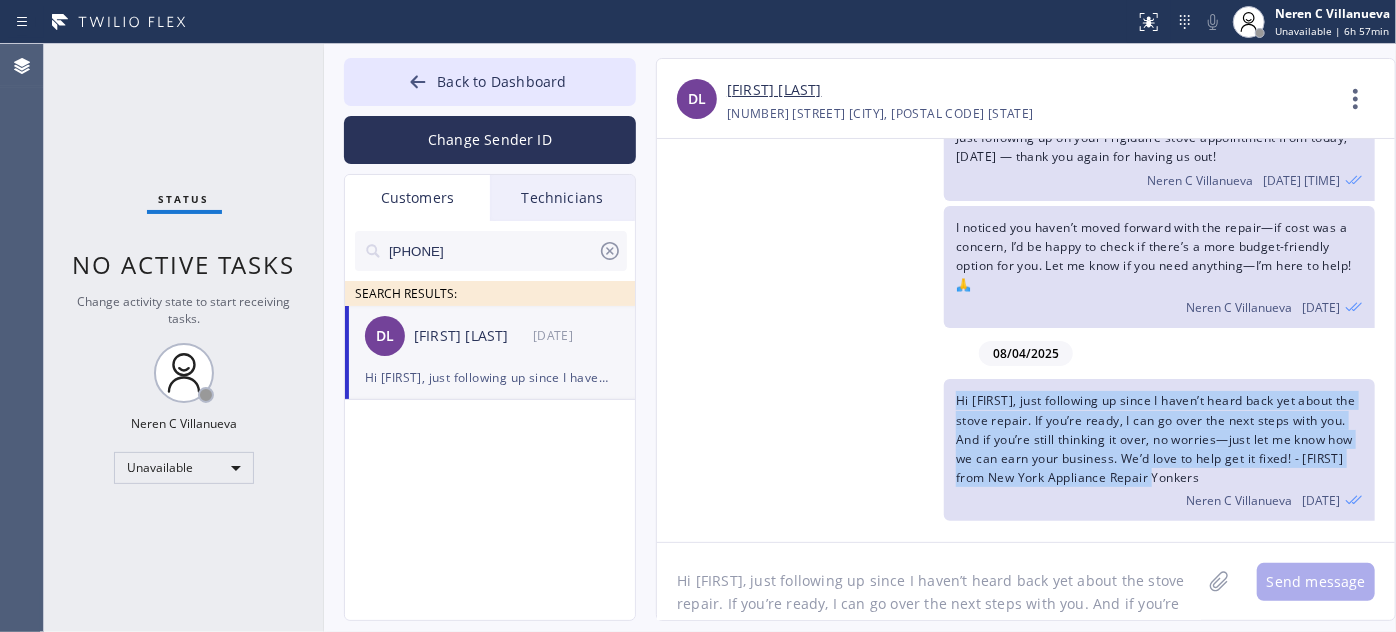 drag, startPoint x: 1205, startPoint y: 474, endPoint x: 931, endPoint y: 388, distance: 287.17938 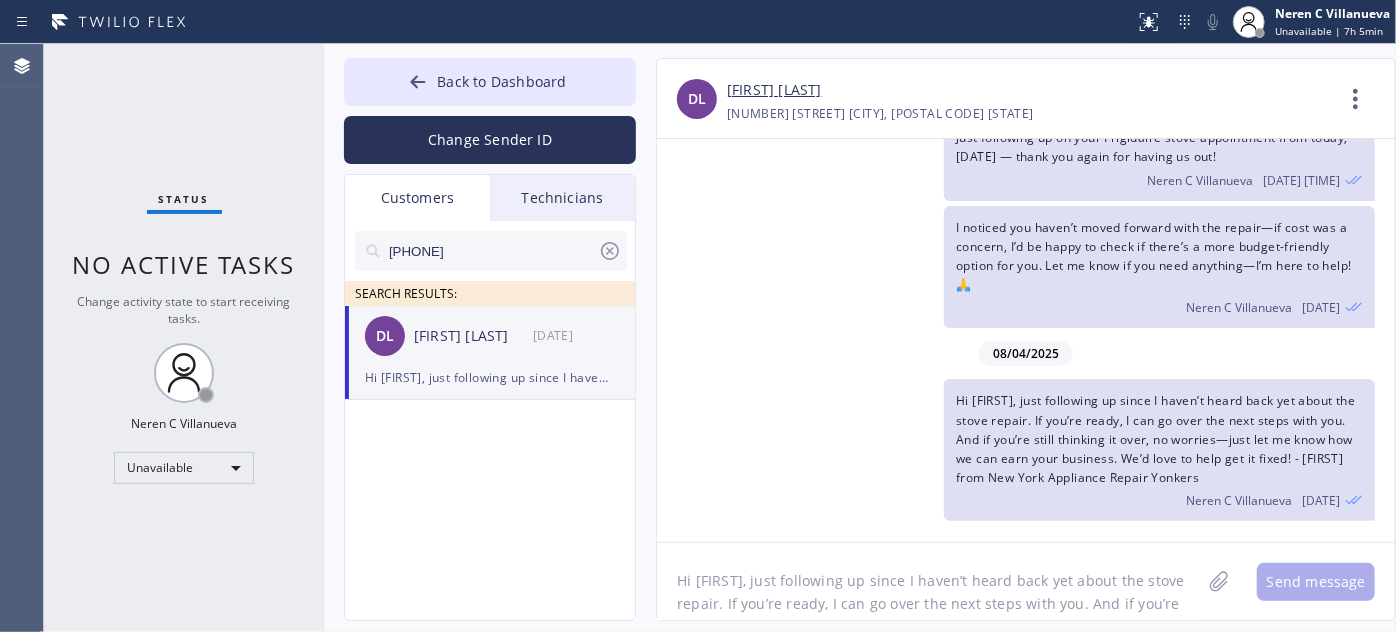 click on "[PHONE]" at bounding box center (492, 251) 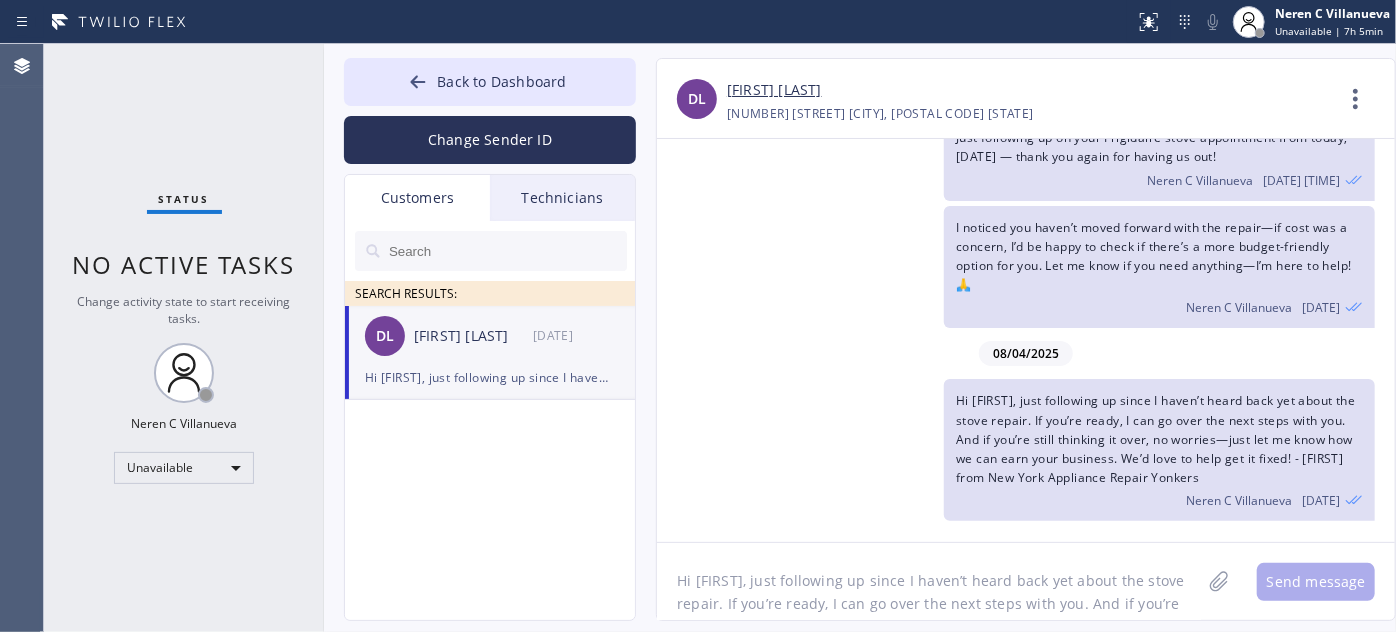 click on "Technicians" at bounding box center [562, 198] 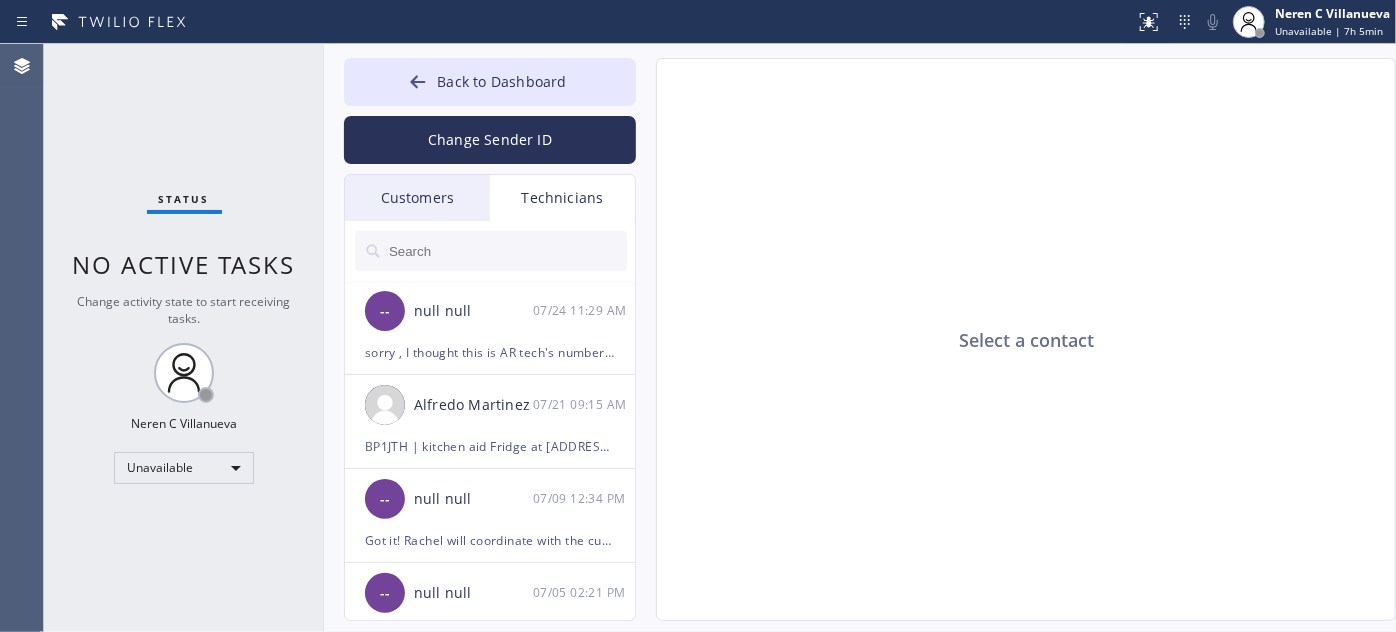 click on "Customers" at bounding box center [417, 198] 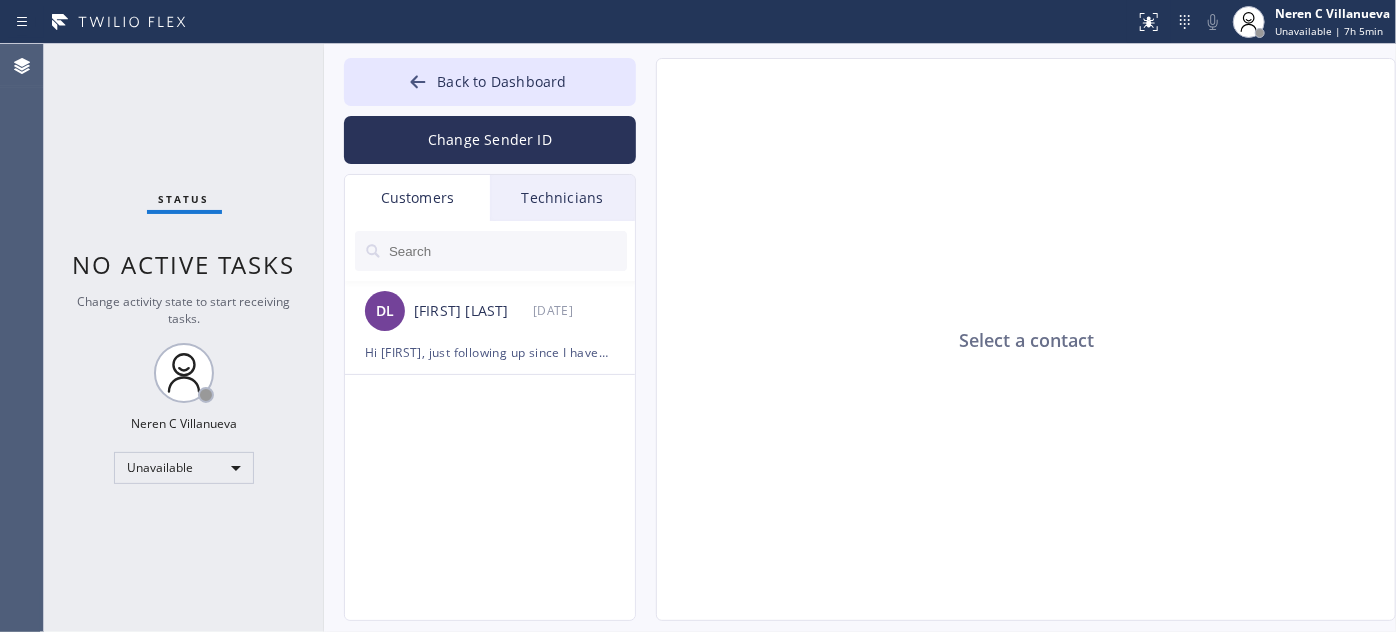 drag, startPoint x: 559, startPoint y: 189, endPoint x: 570, endPoint y: 202, distance: 17.029387 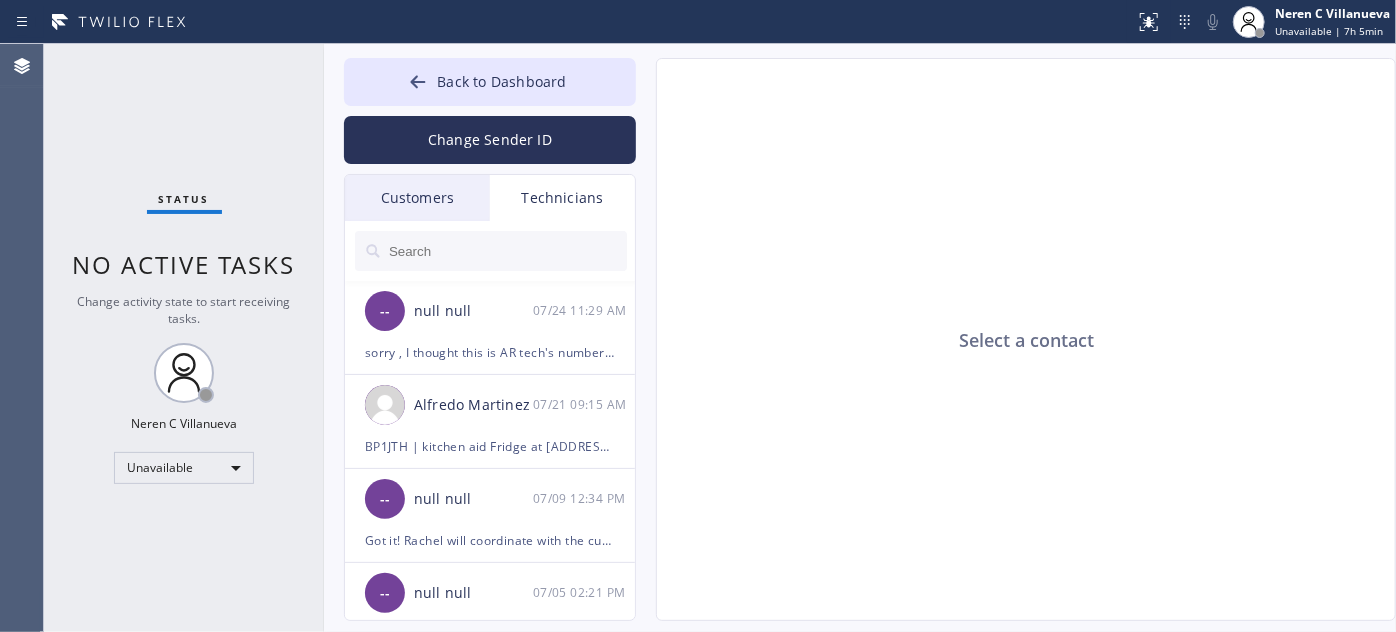 click on "Customers" at bounding box center (417, 198) 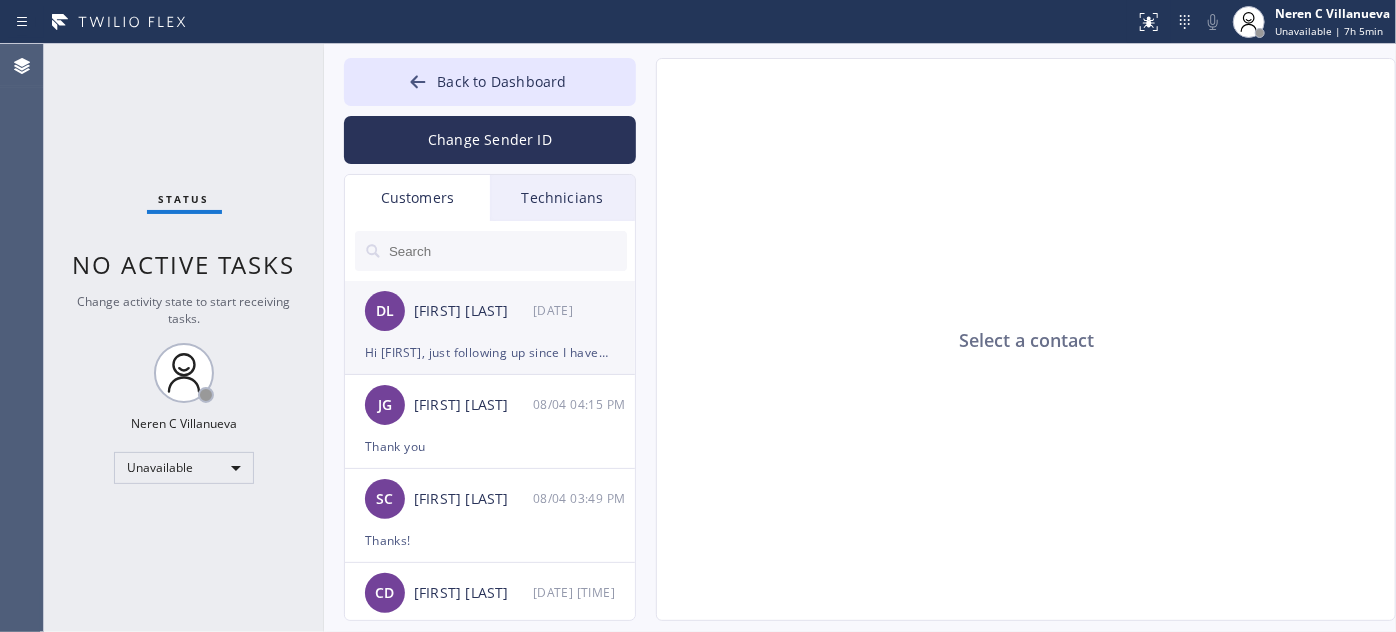 scroll, scrollTop: 90, scrollLeft: 0, axis: vertical 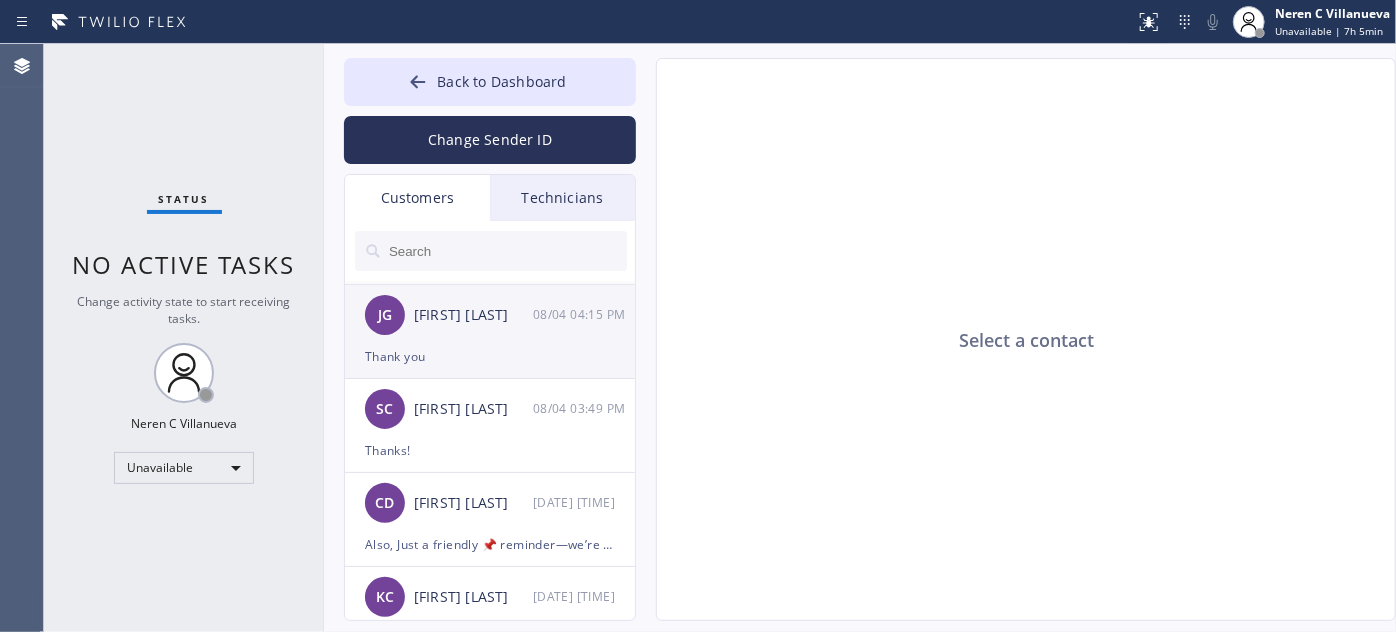 click on "[INITIALS] [FIRST] [LAST] [DATE] [TIME]" at bounding box center (491, 315) 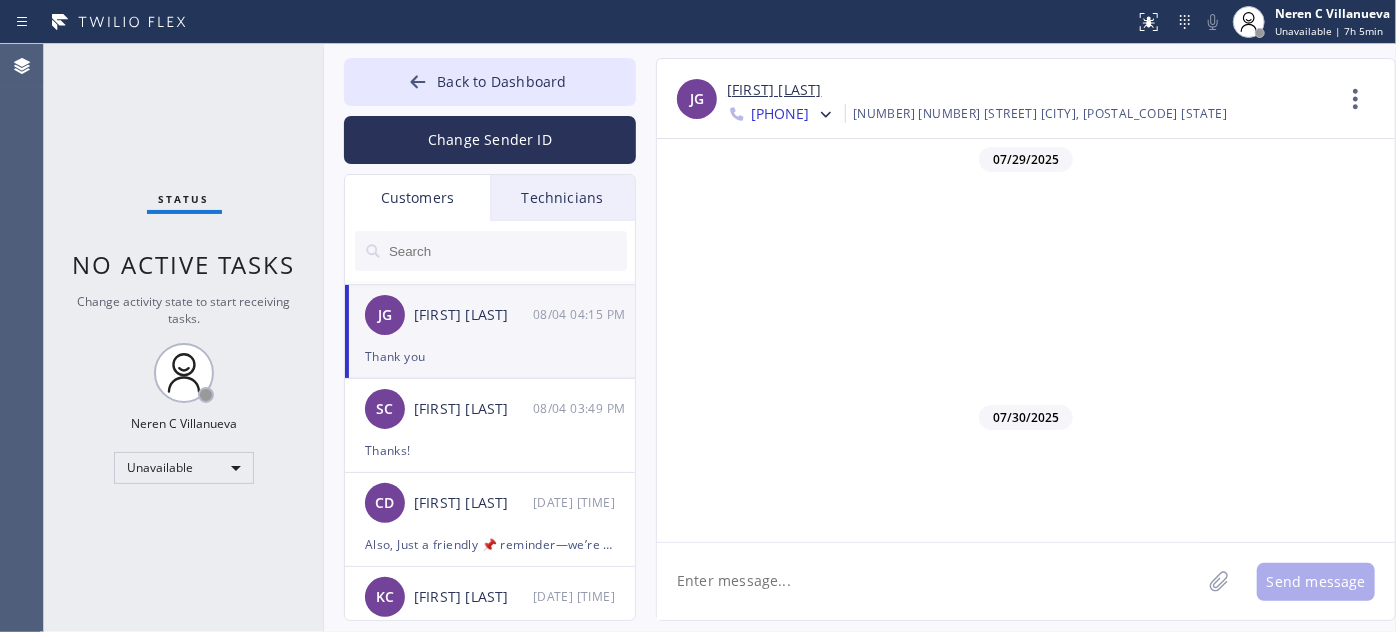 scroll, scrollTop: 687, scrollLeft: 0, axis: vertical 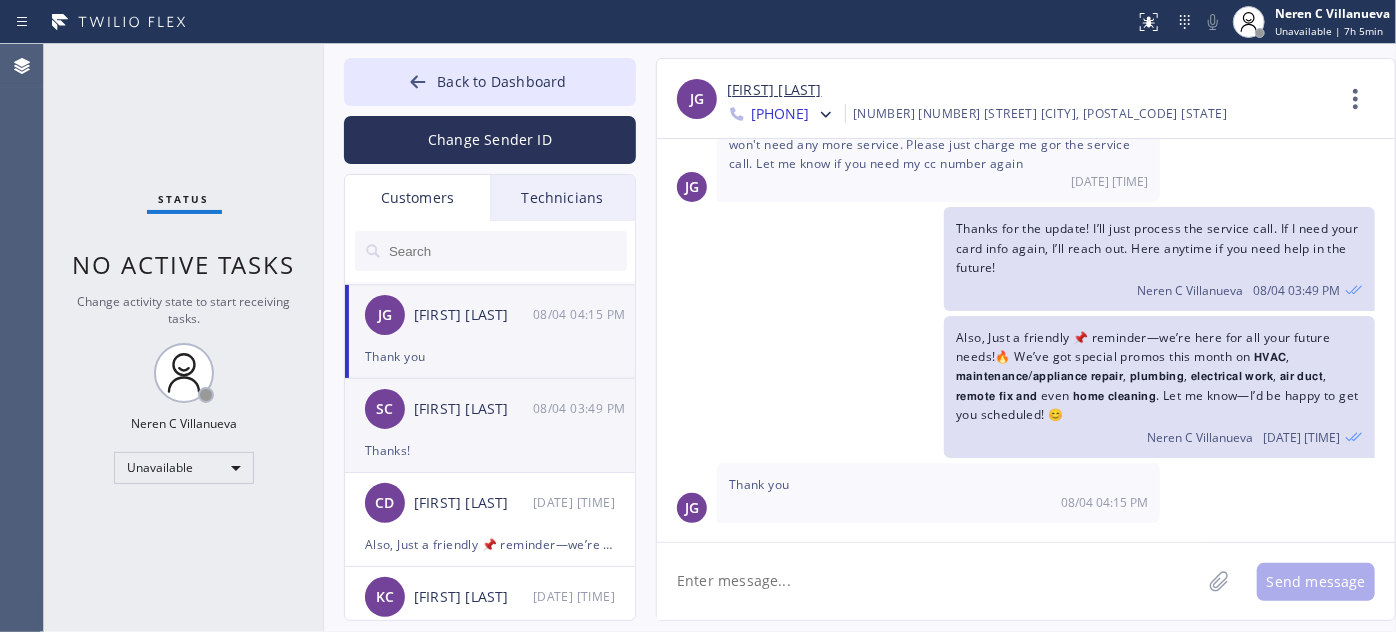 click on "Thanks!" at bounding box center (490, 450) 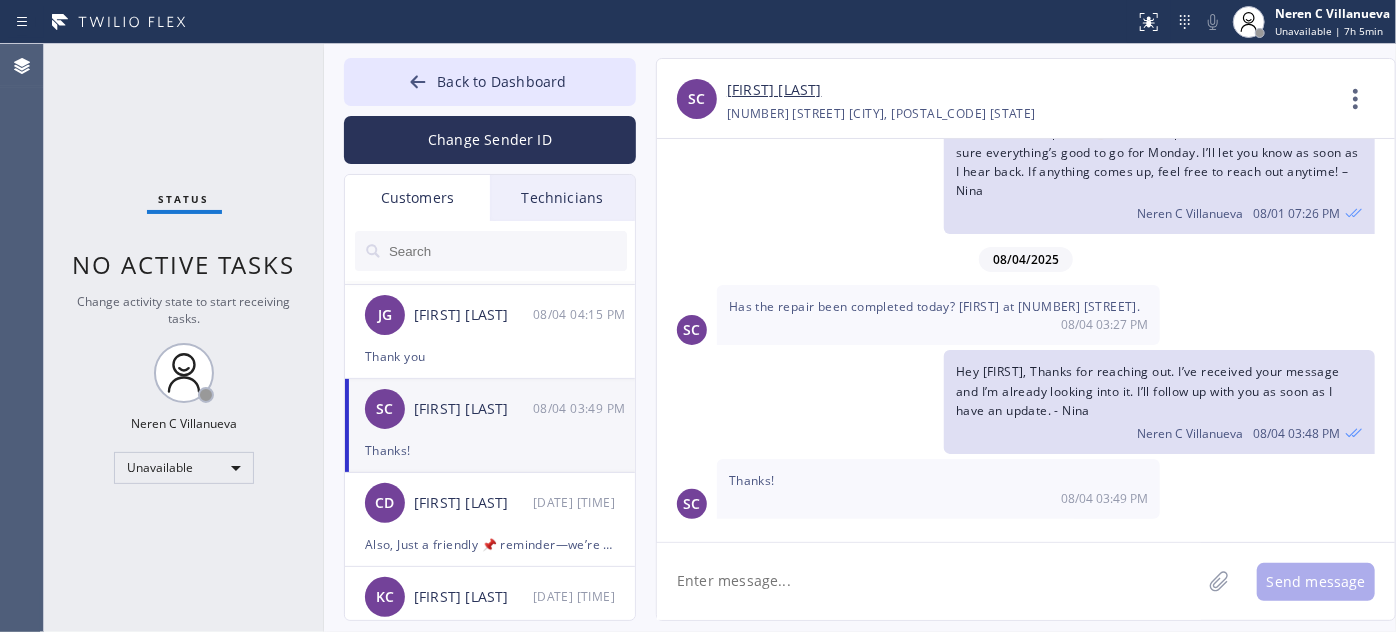 scroll, scrollTop: 352, scrollLeft: 0, axis: vertical 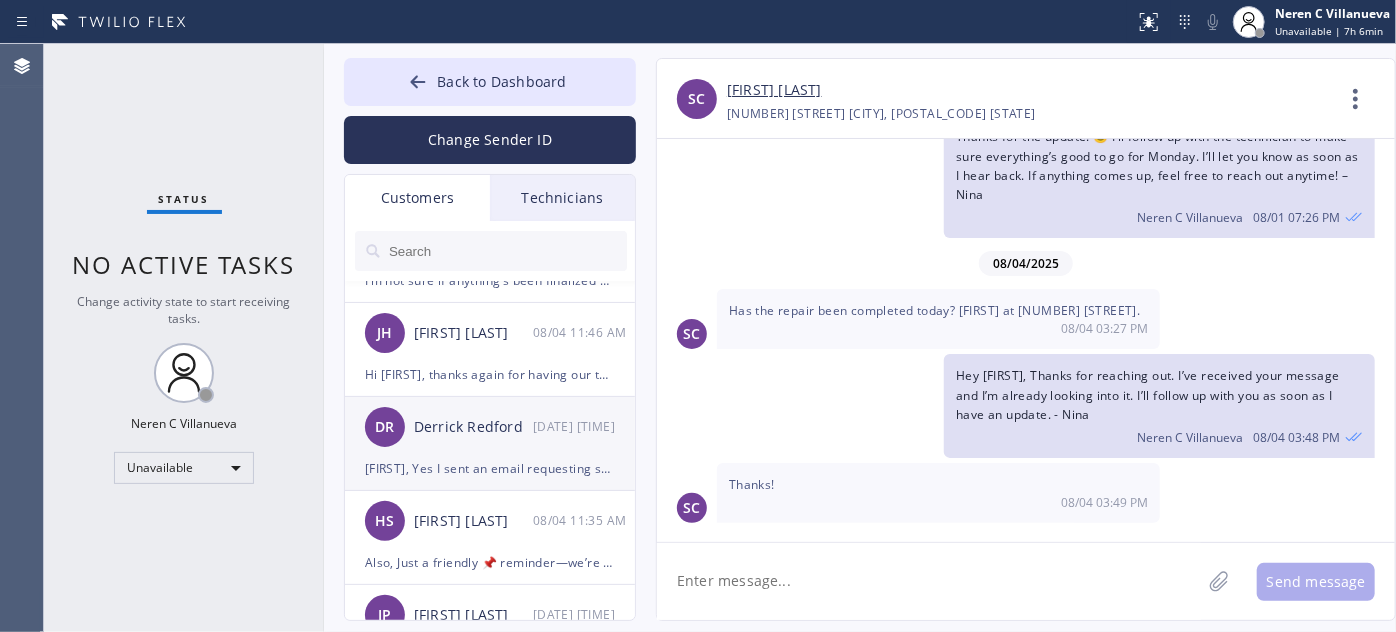 click on "DR [FIRST] [LAST] [DATE] [TIME]" at bounding box center [491, 427] 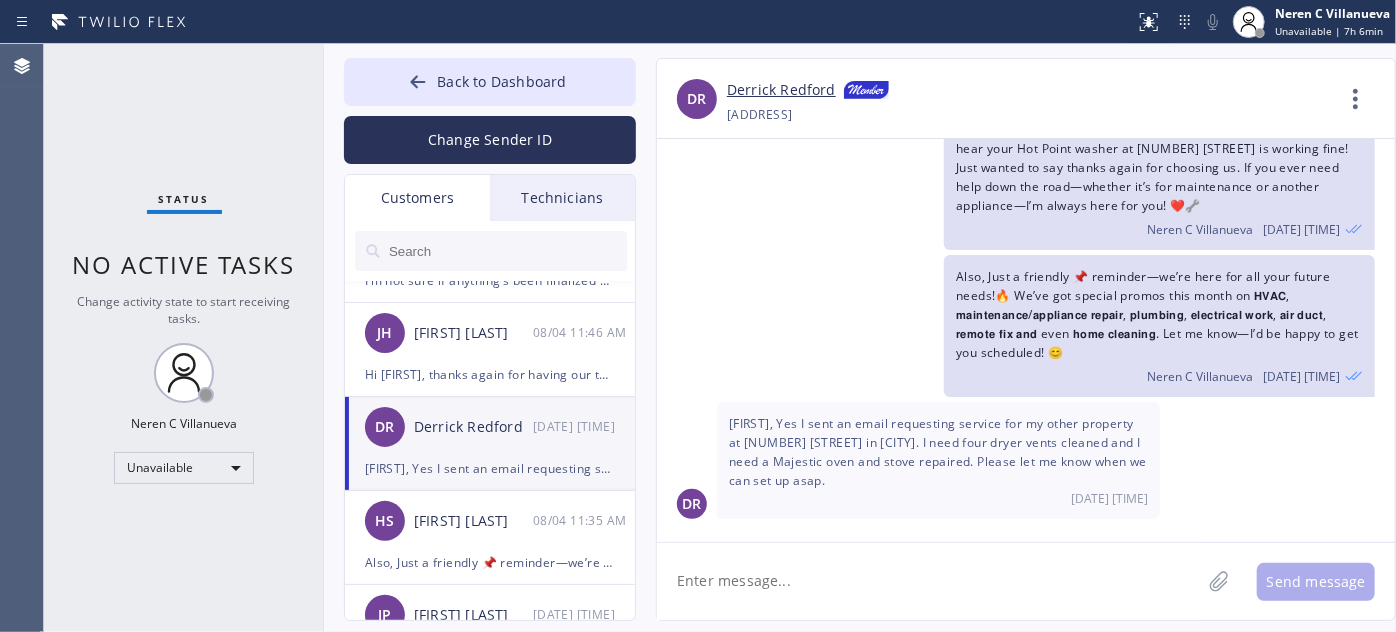scroll, scrollTop: 229, scrollLeft: 0, axis: vertical 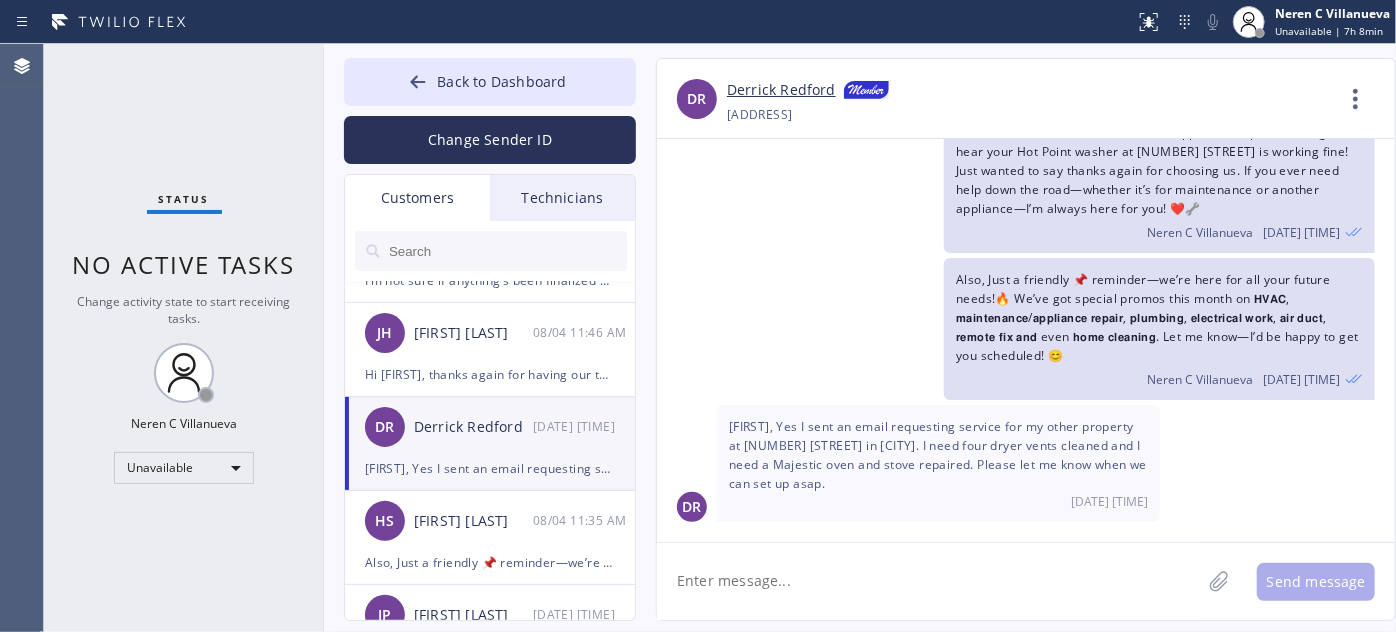 click 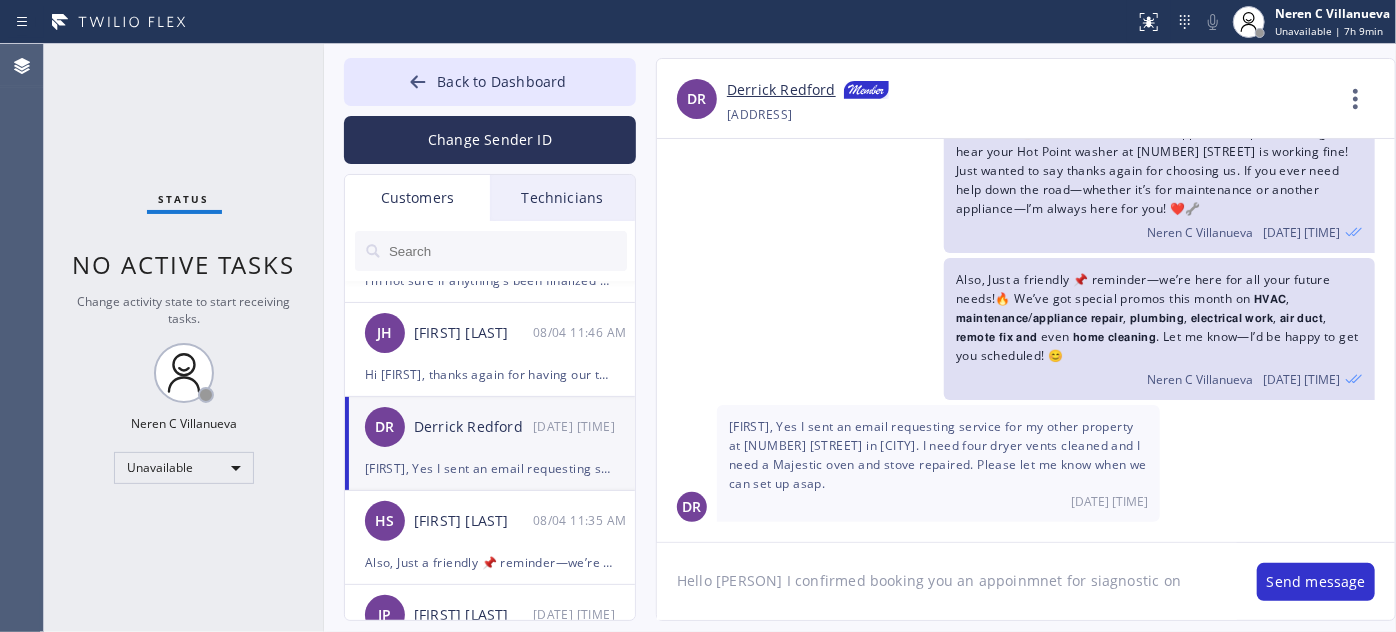 paste on "[DATE]" 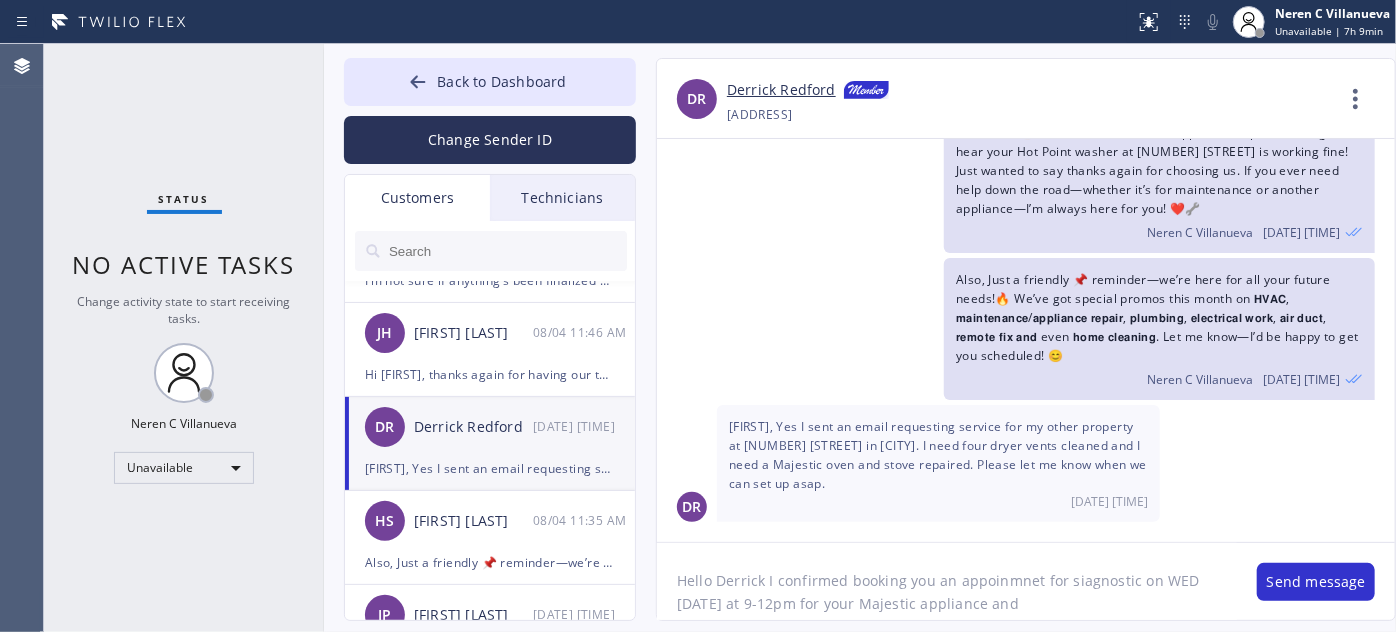 click on "Hello Derrick I confirmed booking you an appoinmnet for siagnostic on WED [DATE] at 9-12pm for your Majestic appliance and" 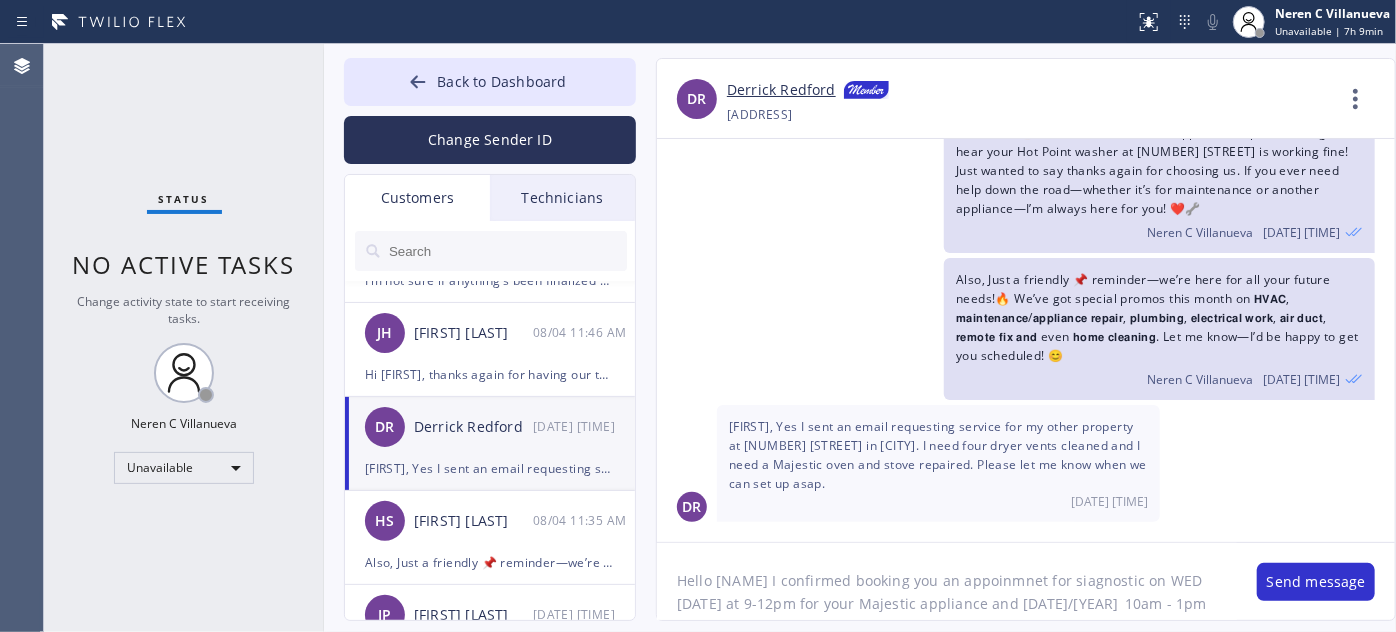 drag, startPoint x: 1057, startPoint y: 607, endPoint x: 1057, endPoint y: 620, distance: 13 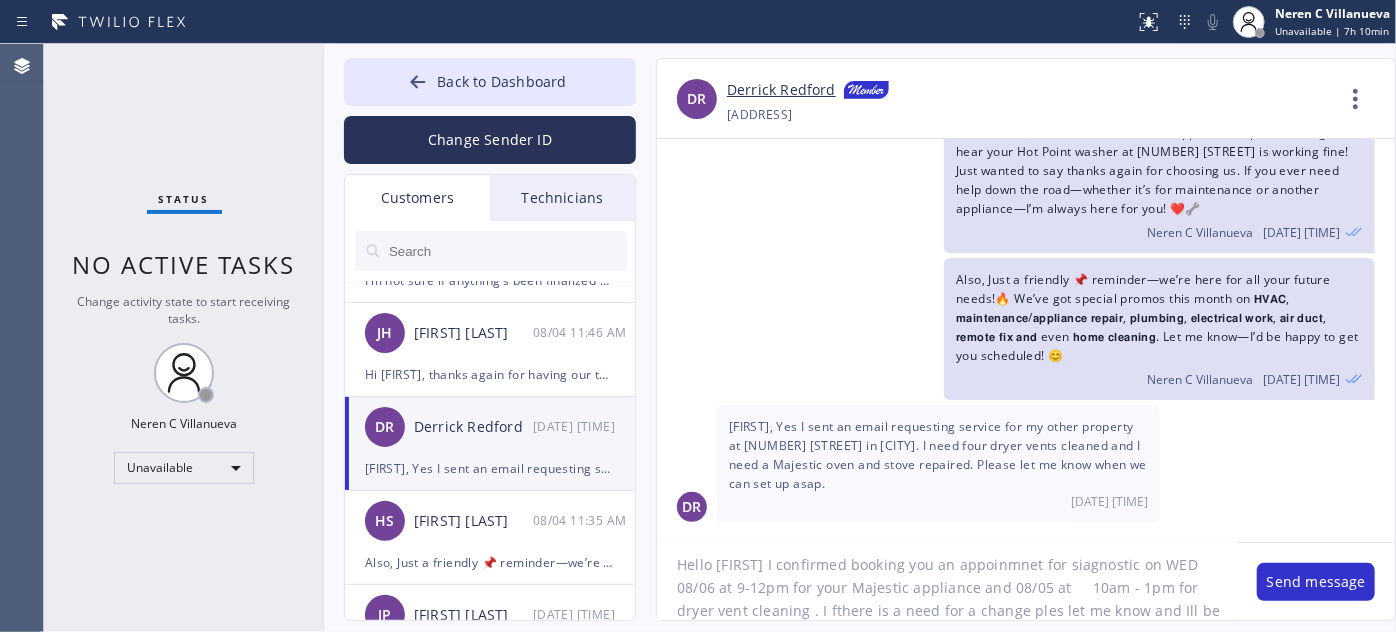 scroll, scrollTop: 40, scrollLeft: 0, axis: vertical 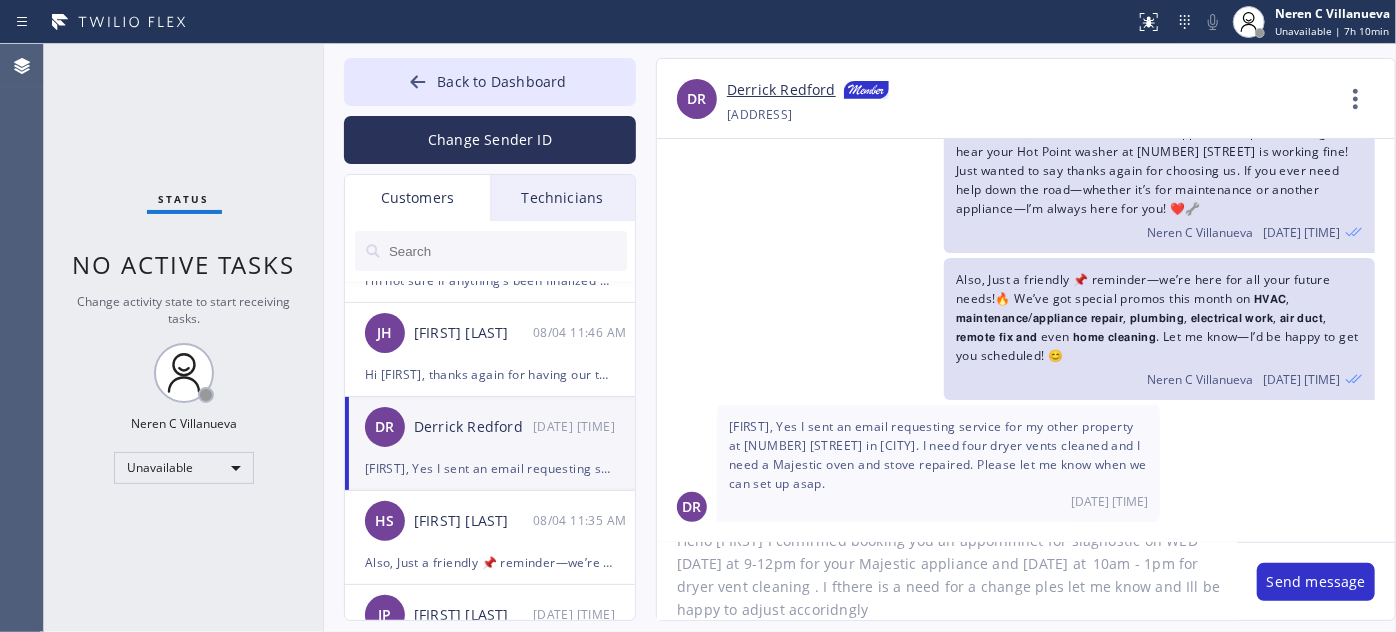 click on "Hello [FIRST] I confirmed booking you an appoinmnet for siagnostic on WED [DATE] at 9-12pm for your Majestic appliance and [DATE] at	10am - 1pm for dryer vent cleaning . I fthere is a need for a change ples let me know and Ill be happy to adjust accoridngly" 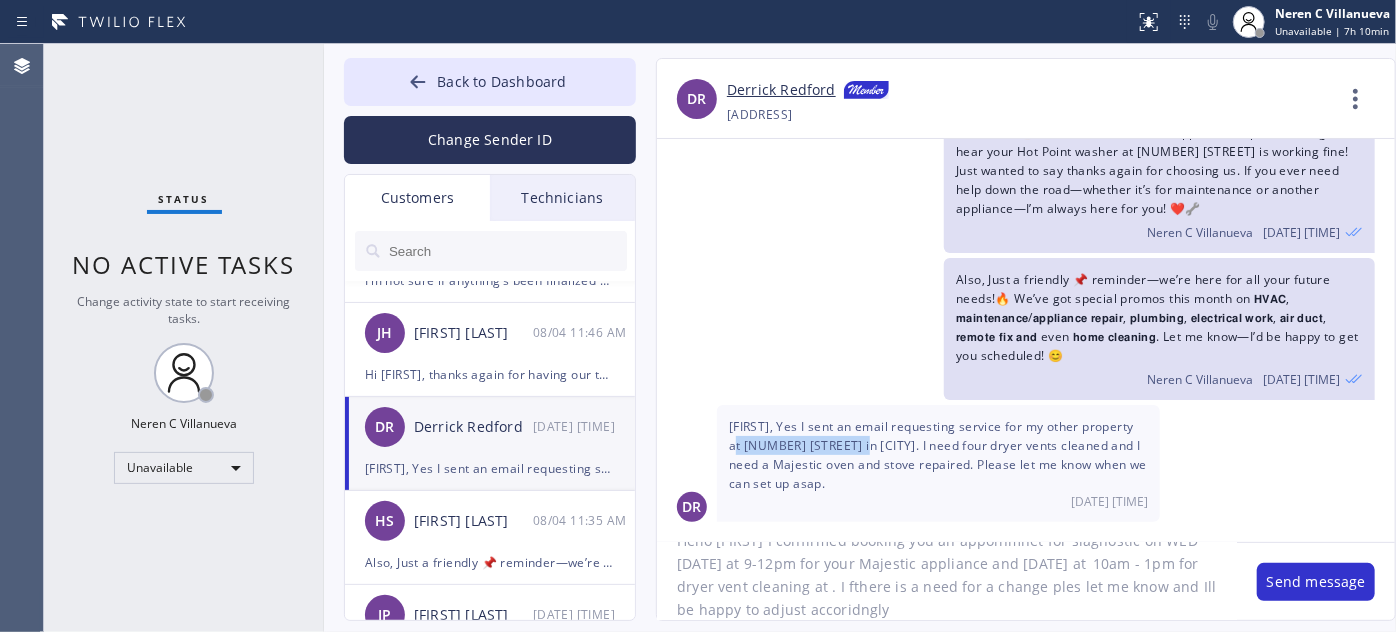 drag, startPoint x: 732, startPoint y: 444, endPoint x: 861, endPoint y: 437, distance: 129.18979 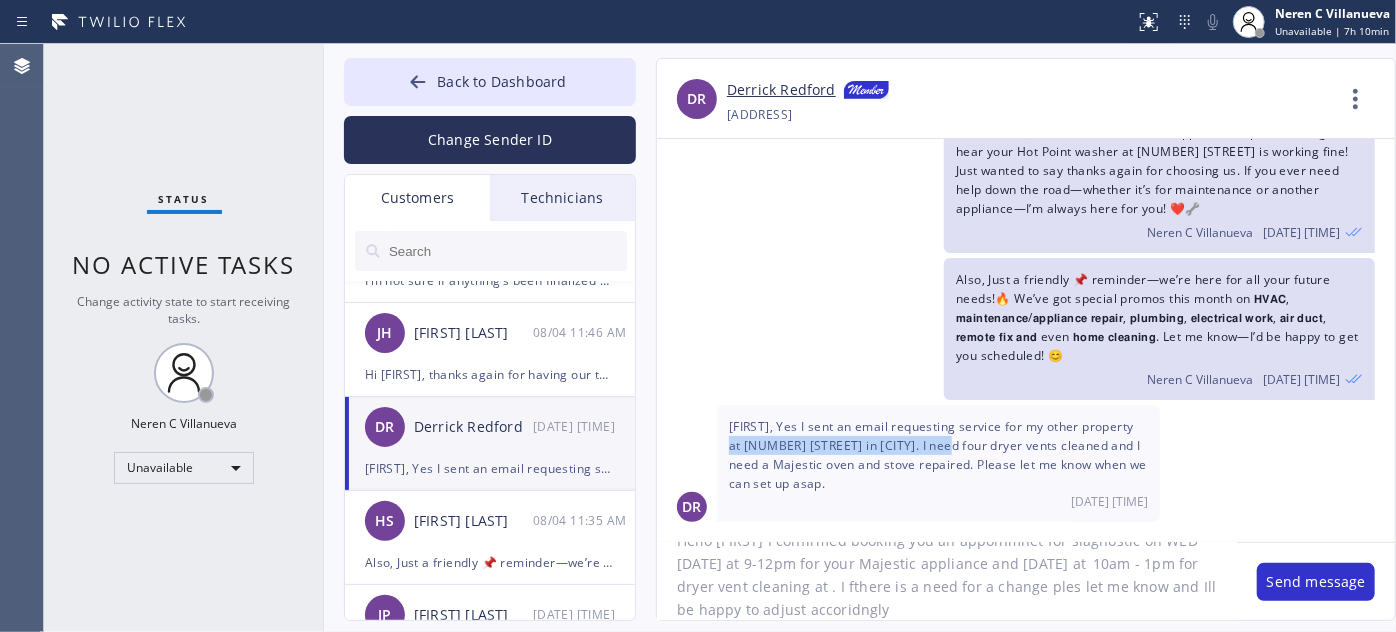 drag, startPoint x: 731, startPoint y: 442, endPoint x: 945, endPoint y: 442, distance: 214 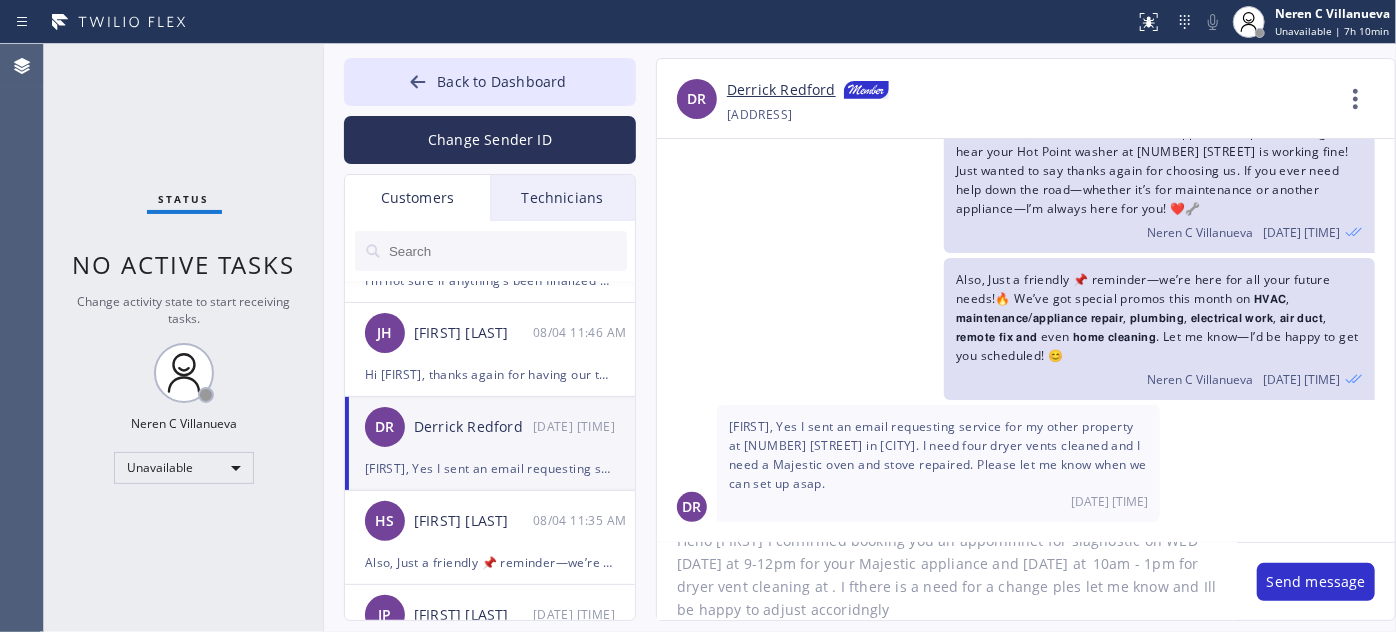 click on "Hello [FIRST] I confirmed booking you an appoinmnet for siagnostic on WED [DATE] at 9-12pm for your Majestic appliance and [DATE] at	10am - 1pm for dryer vent cleaning at . I fthere is a need for a change ples let me know and Ill be happy to adjust accoridngly" 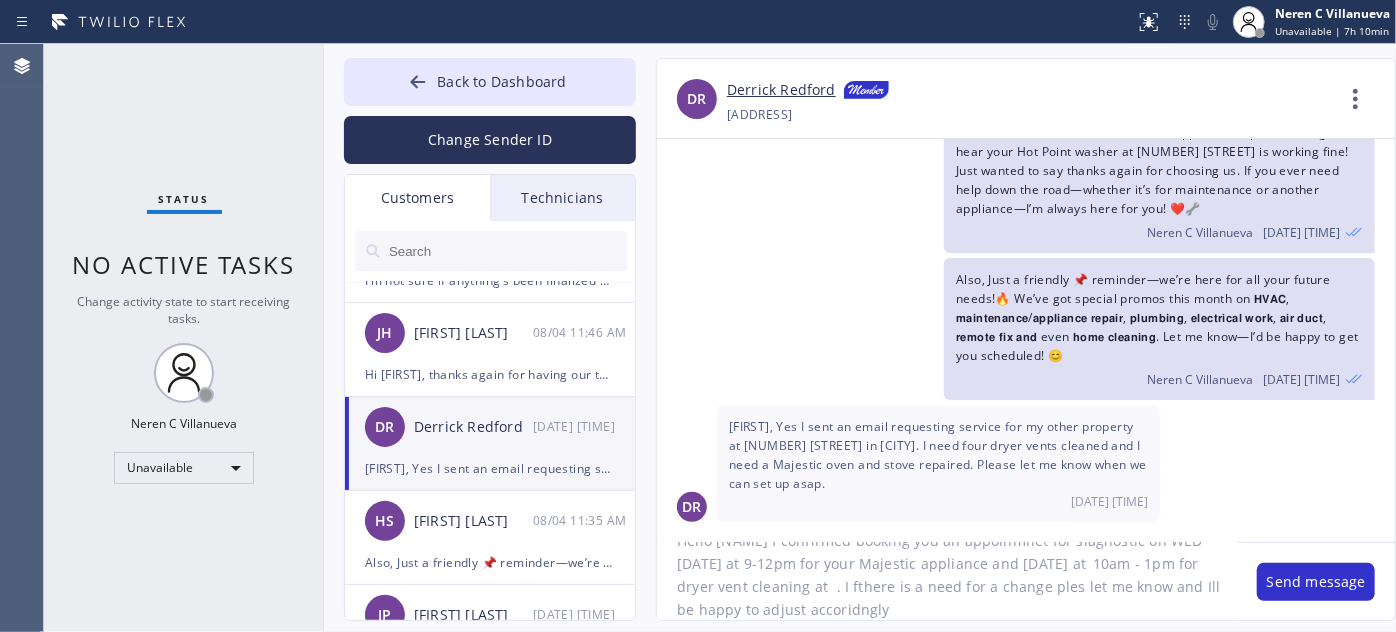 paste on "[ADDRESS]" 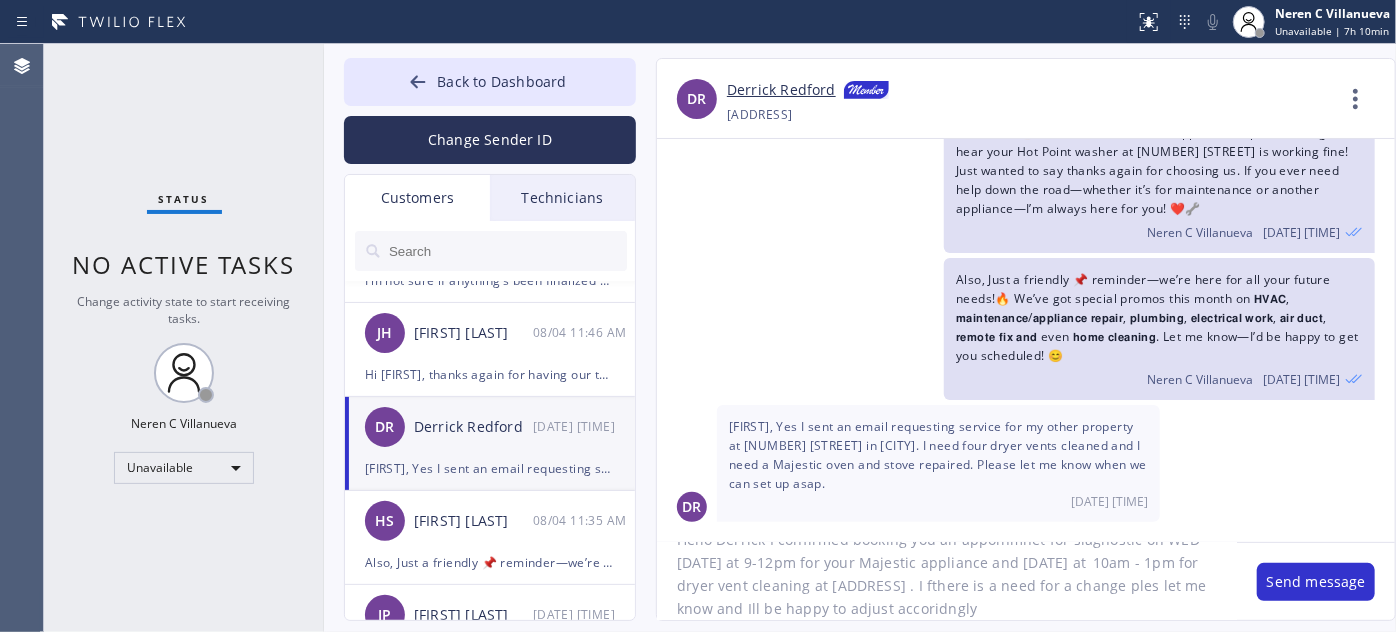 scroll, scrollTop: 0, scrollLeft: 0, axis: both 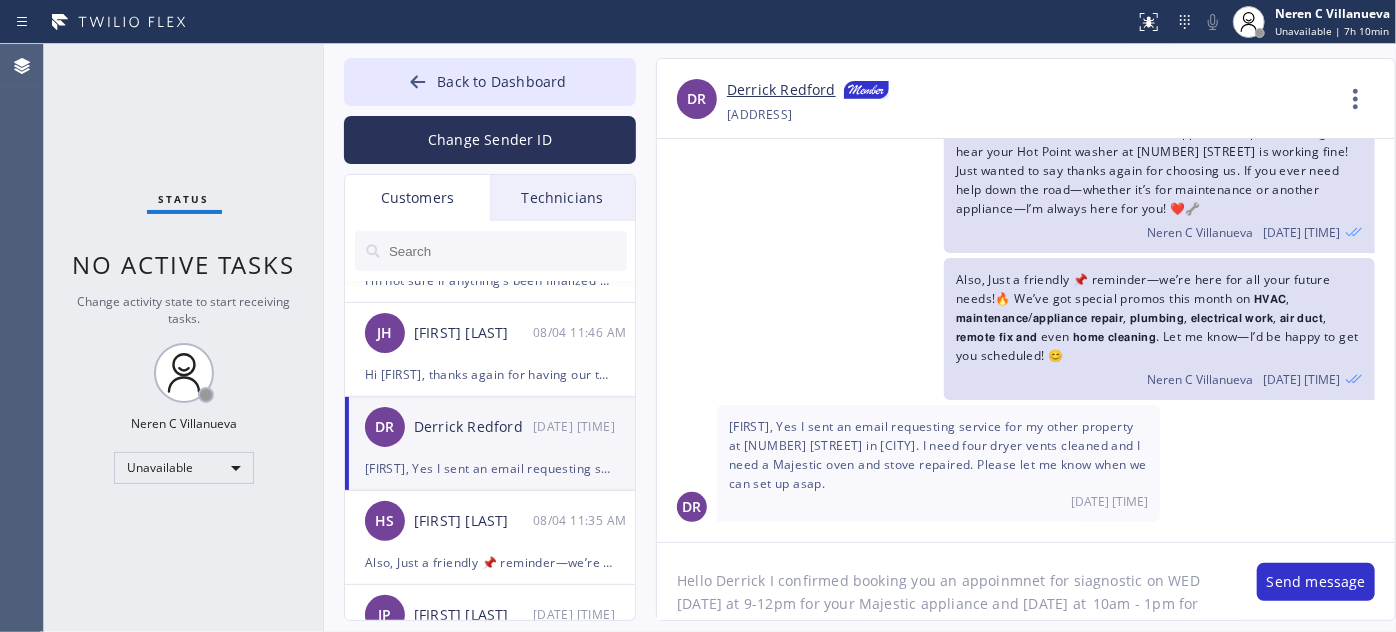 drag, startPoint x: 1116, startPoint y: 615, endPoint x: 656, endPoint y: 535, distance: 466.9047 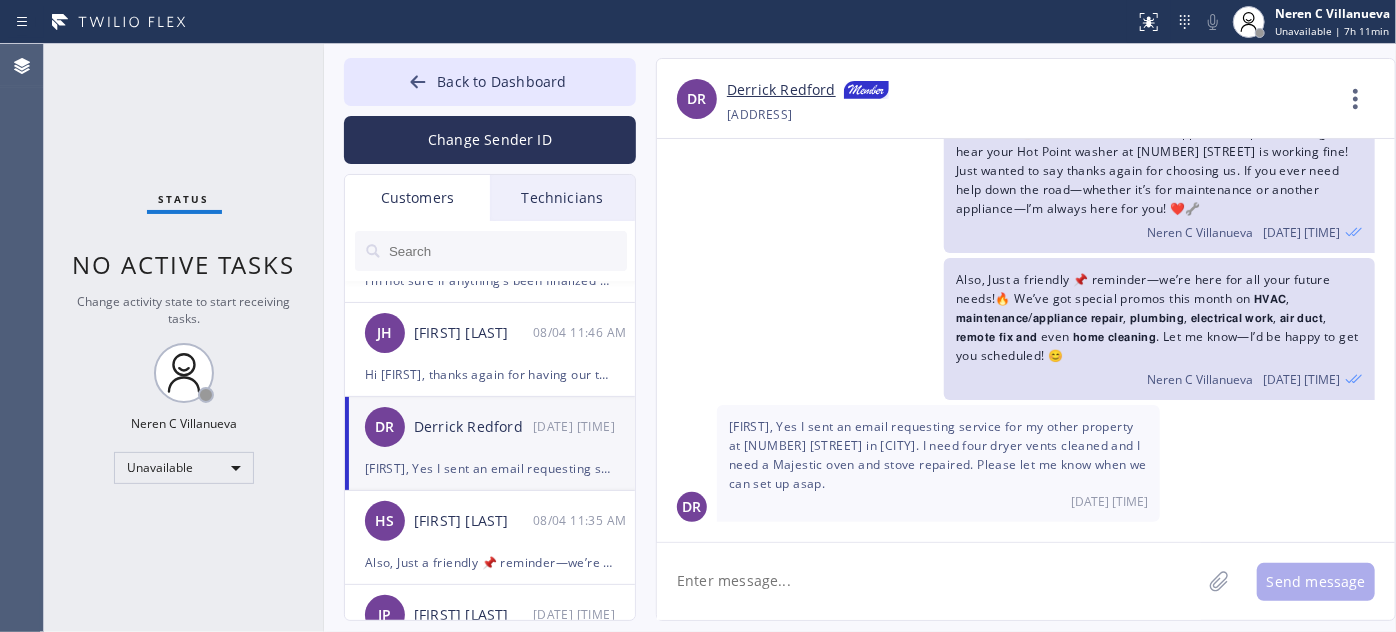 paste on "Hi [NAME], just to inform you that I’ve scheduled and booked your appointments at [NUMBER] [STREET] in [CITY]:
– Dryer vent cleaning on Tuesday, [DATE] from 10am–1pm
– Diagnostic for your Majestic appliance on Wednesday, [DATE] from 9am–12pm
If you need to make any changes, feel free to let me know—I’ll be happy to help!" 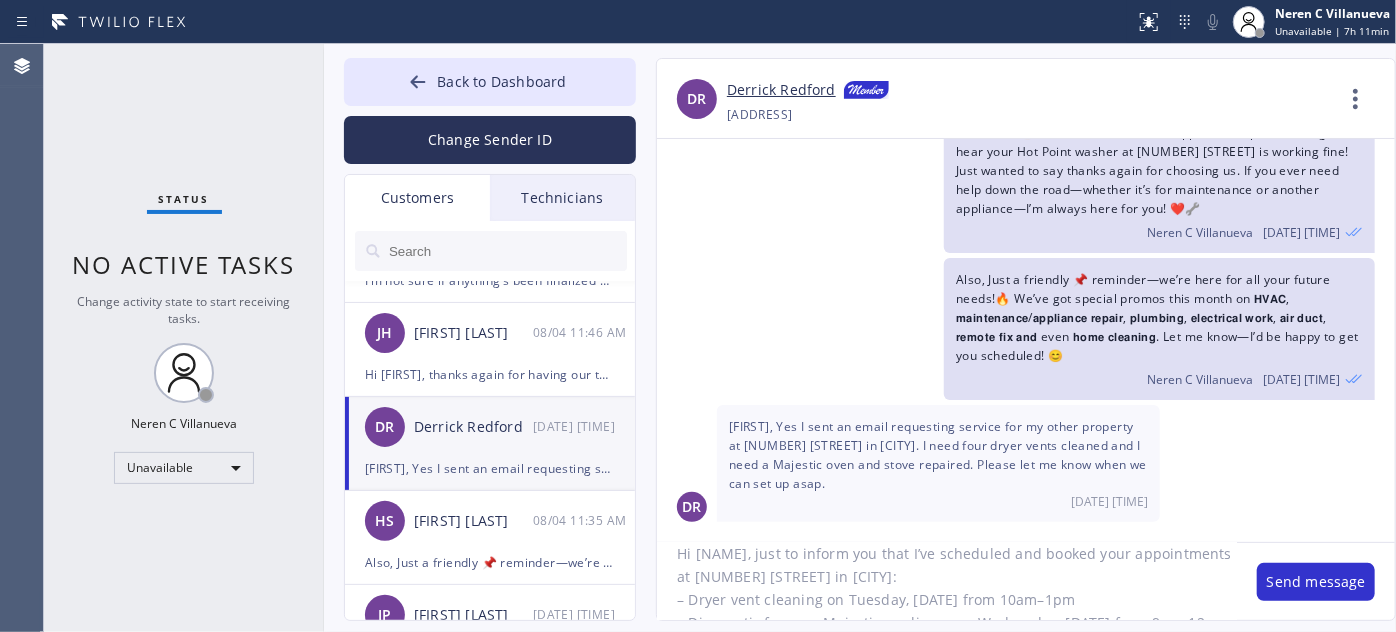 scroll, scrollTop: 0, scrollLeft: 0, axis: both 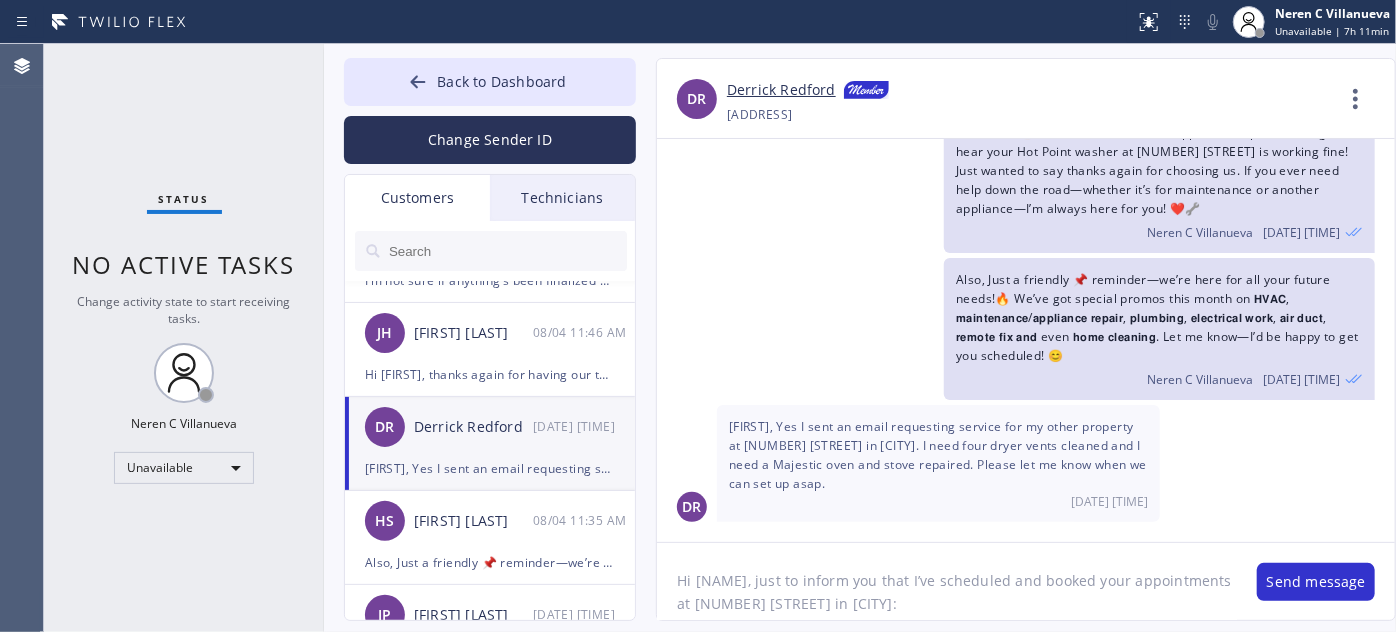 click on "Hi [NAME], just to inform you that I’ve scheduled and booked your appointments at [NUMBER] [STREET] in [CITY]:
– Dryer vent cleaning on Tuesday, [DATE] from 10am–1pm
– Diagnostic for your Majestic appliance on Wednesday, [DATE] from 9am–12pm
If you need to make any changes, feel free to let me know—I’ll be happy to help!" 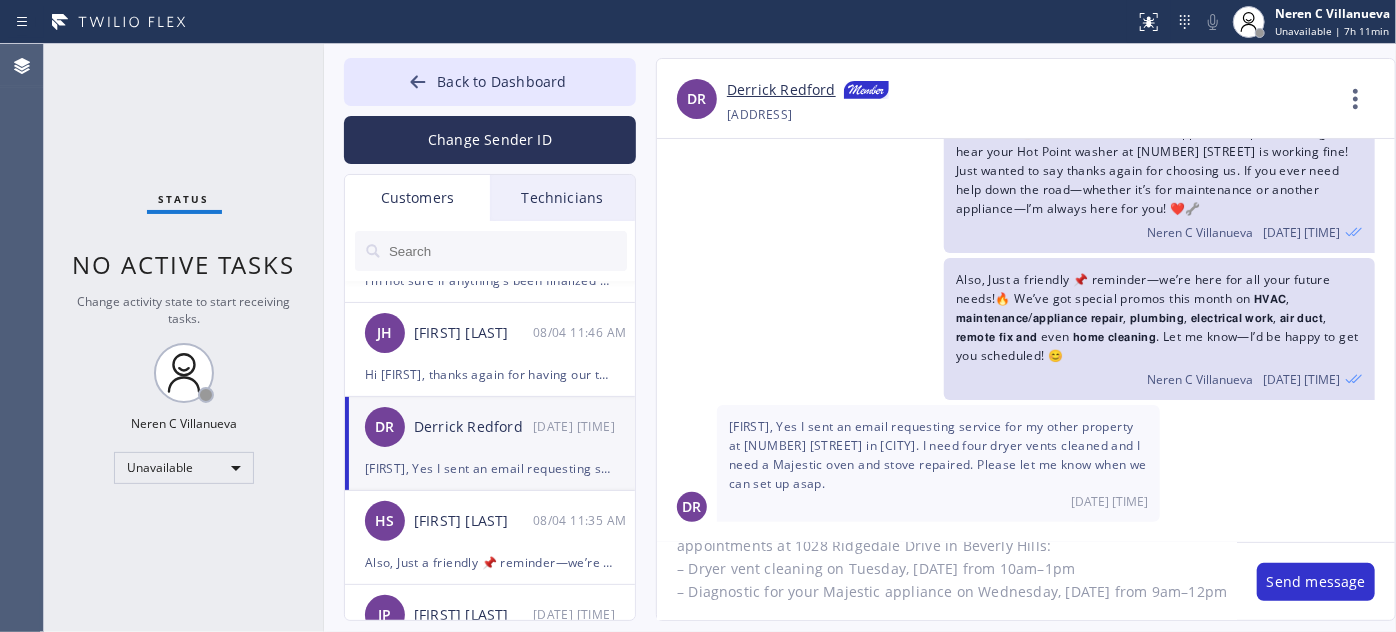 scroll, scrollTop: 87, scrollLeft: 0, axis: vertical 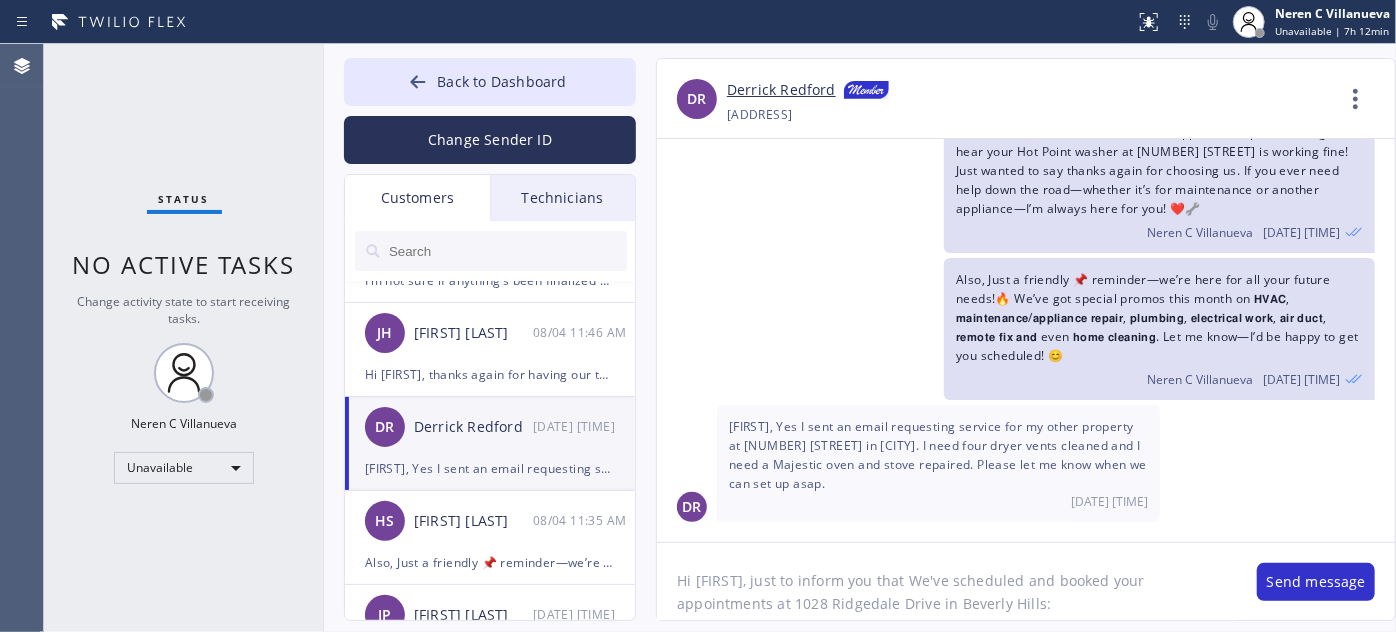 drag, startPoint x: 1217, startPoint y: 613, endPoint x: 650, endPoint y: 528, distance: 573.3359 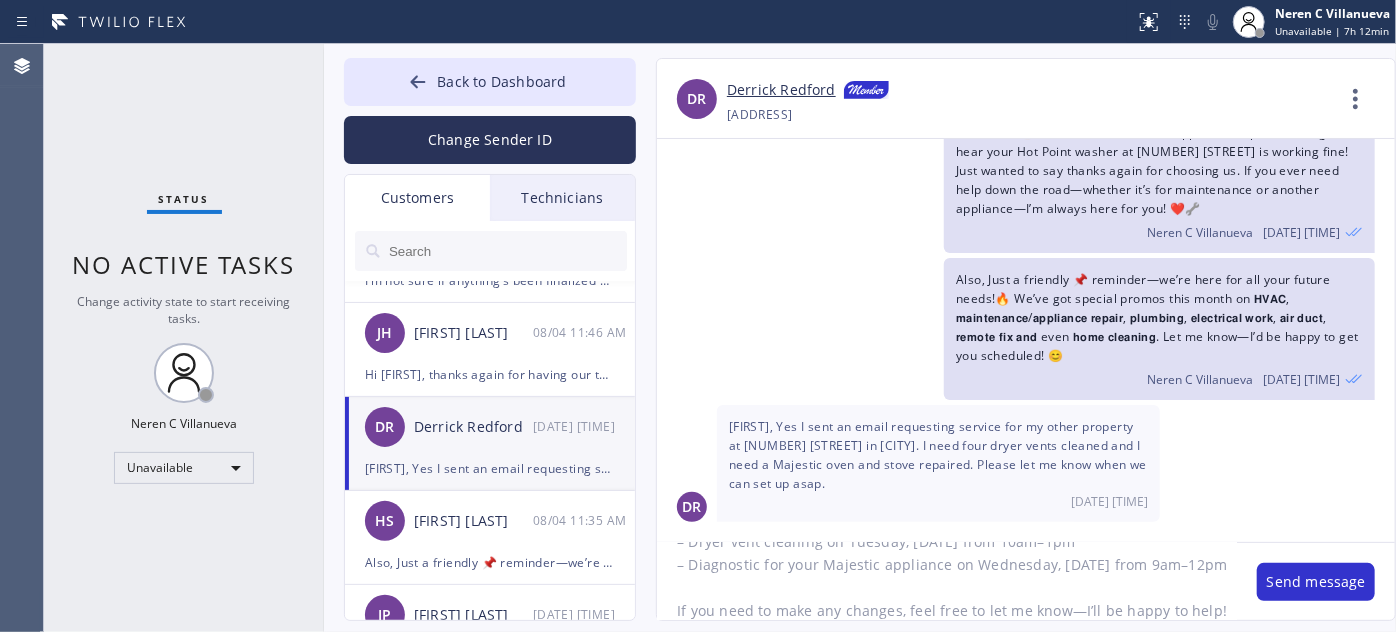 scroll, scrollTop: 0, scrollLeft: 0, axis: both 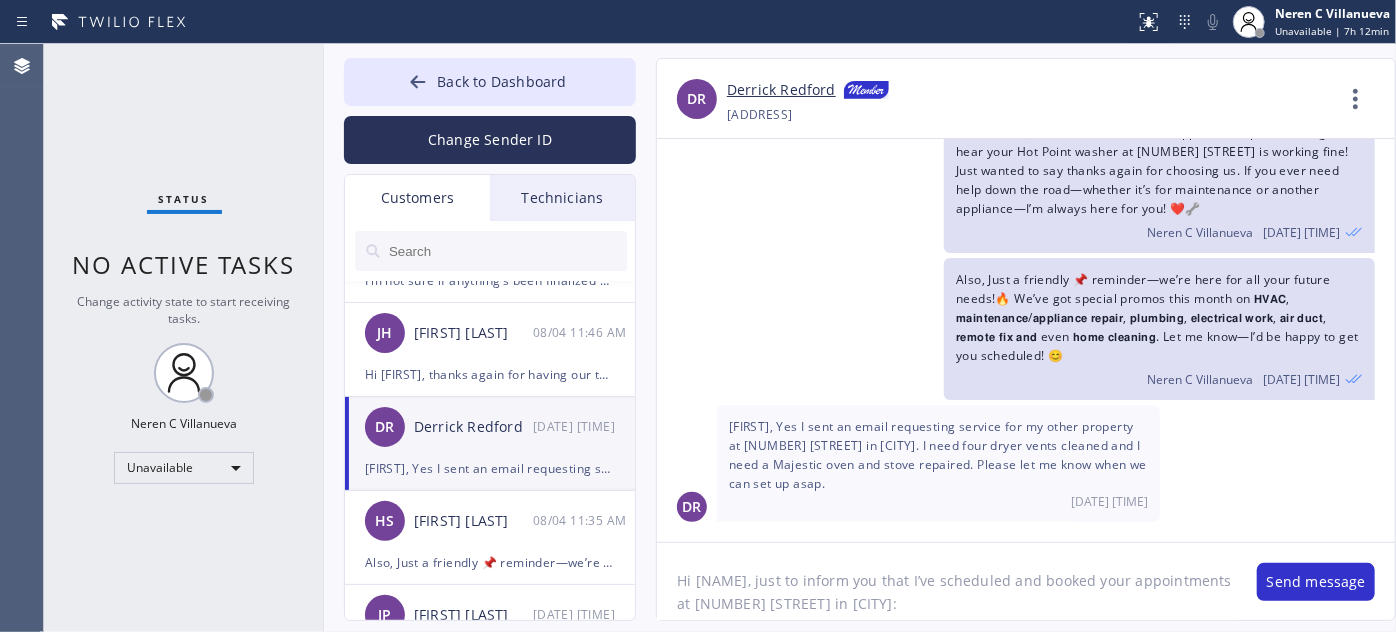 click on "Hi [NAME], just to inform you that I’ve scheduled and booked your appointments at [NUMBER] [STREET] in [CITY]:
– Dryer vent cleaning on Tuesday, [DATE] from 10am–1pm
– Diagnostic for your Majestic appliance on Wednesday, [DATE] from 9am–12pm
If you need to make any changes, feel free to let me know—I’ll be happy to help!" 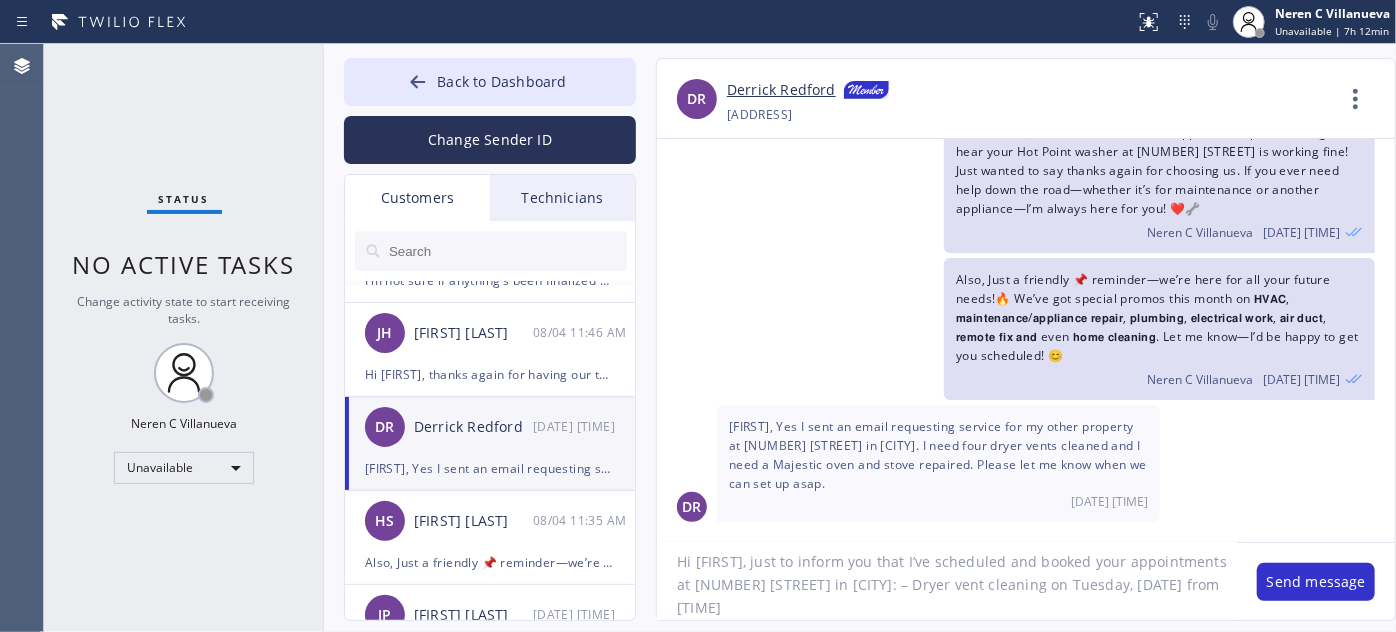 scroll, scrollTop: 36, scrollLeft: 0, axis: vertical 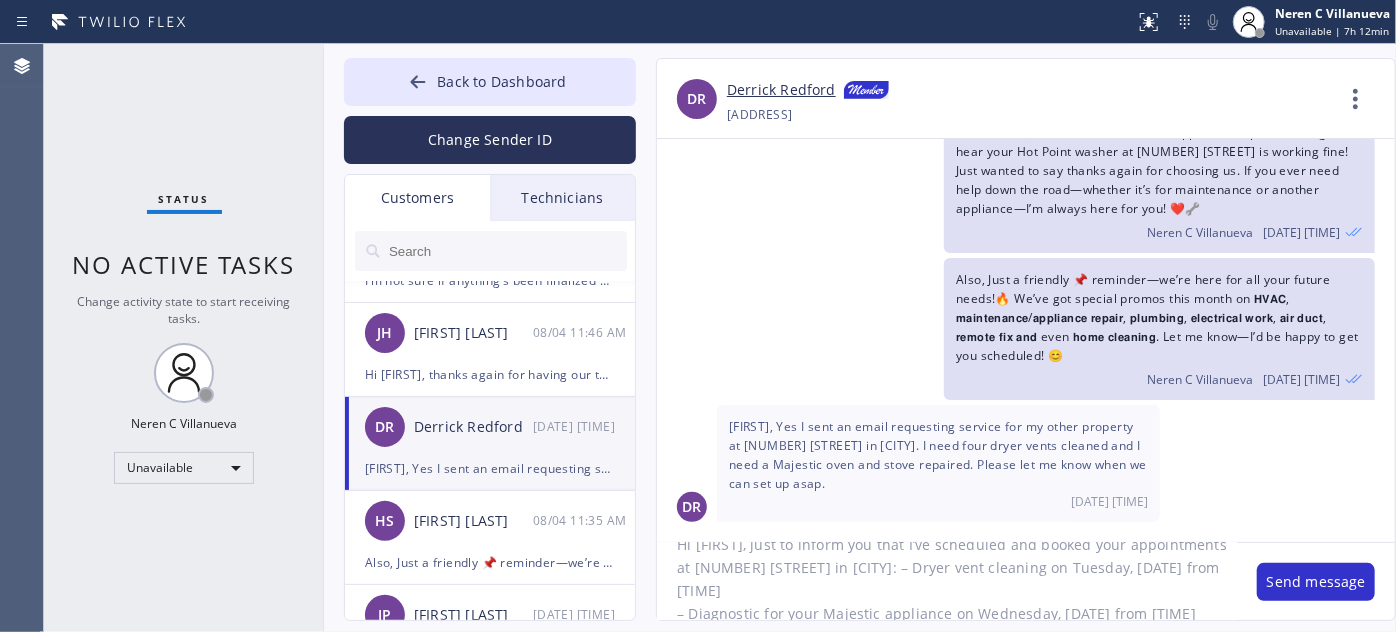 click on "Hi [FIRST], just to inform you that I’ve scheduled and booked your appointments at [NUMBER] [STREET] in [CITY]: – Dryer vent cleaning on Tuesday, [DATE] from [TIME]
– Diagnostic for your Majestic appliance on Wednesday, [DATE] from [TIME]
If you need to make any changes, feel free to let me know—I’ll be happy to help!" 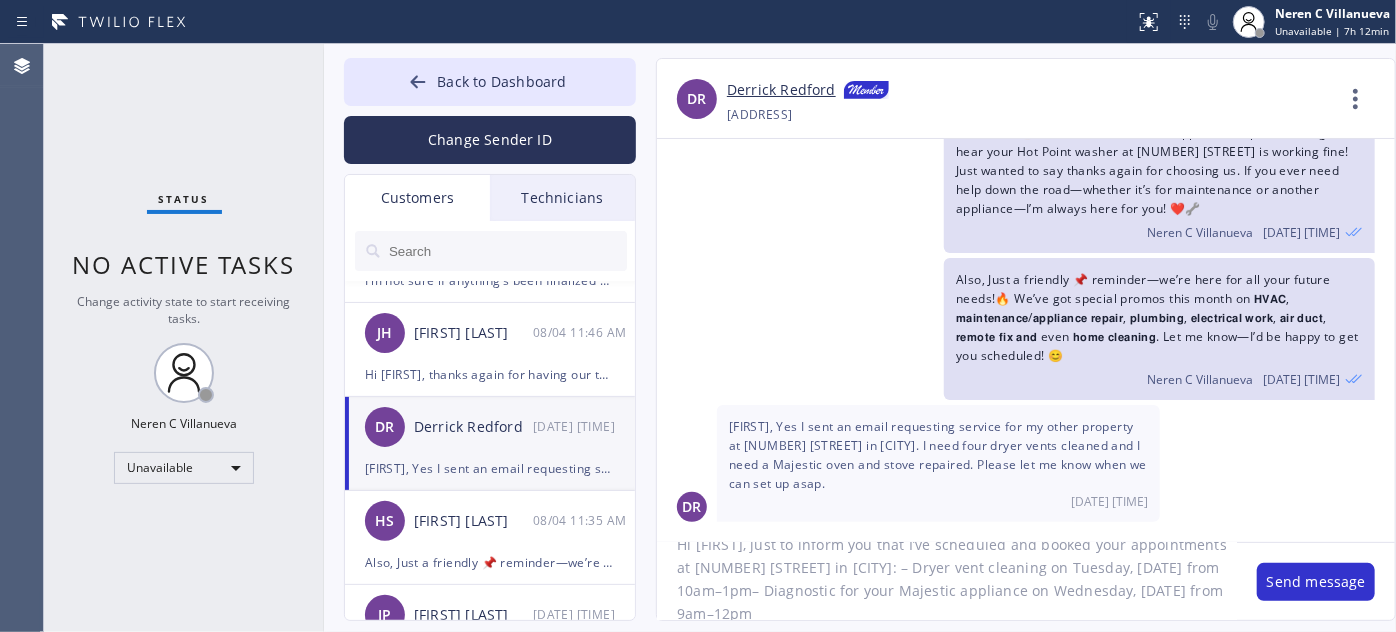 scroll, scrollTop: 16, scrollLeft: 0, axis: vertical 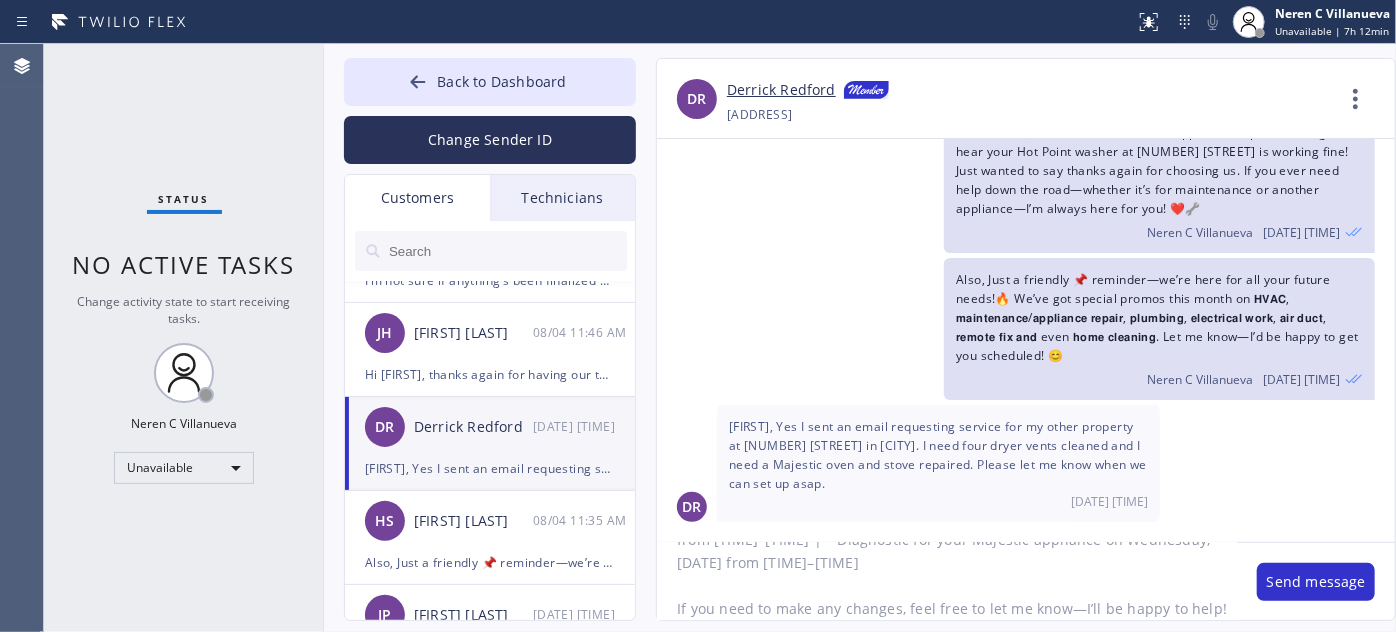 click on "Hi [FIRST], just to inform you that I’ve scheduled and booked your appointments at [NUMBER] [STREET] in Beverly Hills: – Dryer vent cleaning on Tuesday, [DATE] from [TIME]–[TIME] | – Diagnostic for your Majestic appliance on Wednesday, [DATE] from [TIME]–[TIME]
If you need to make any changes, feel free to let me know—I’ll be happy to help!" 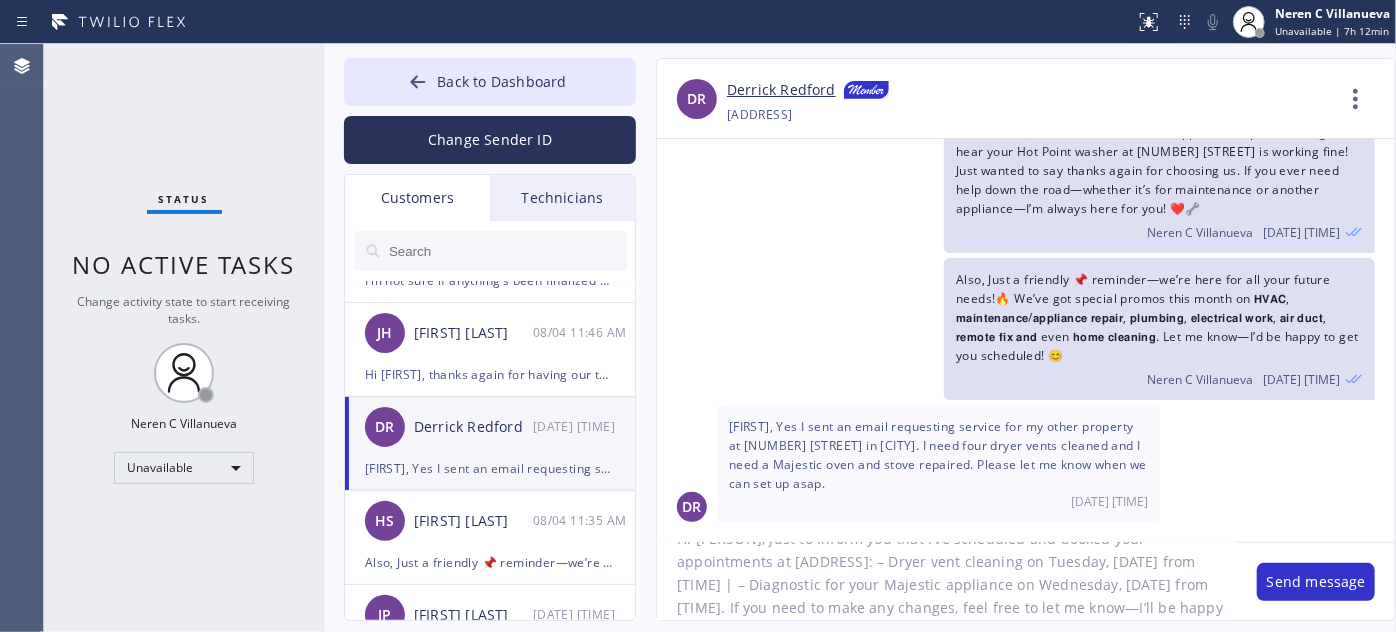 scroll, scrollTop: 64, scrollLeft: 0, axis: vertical 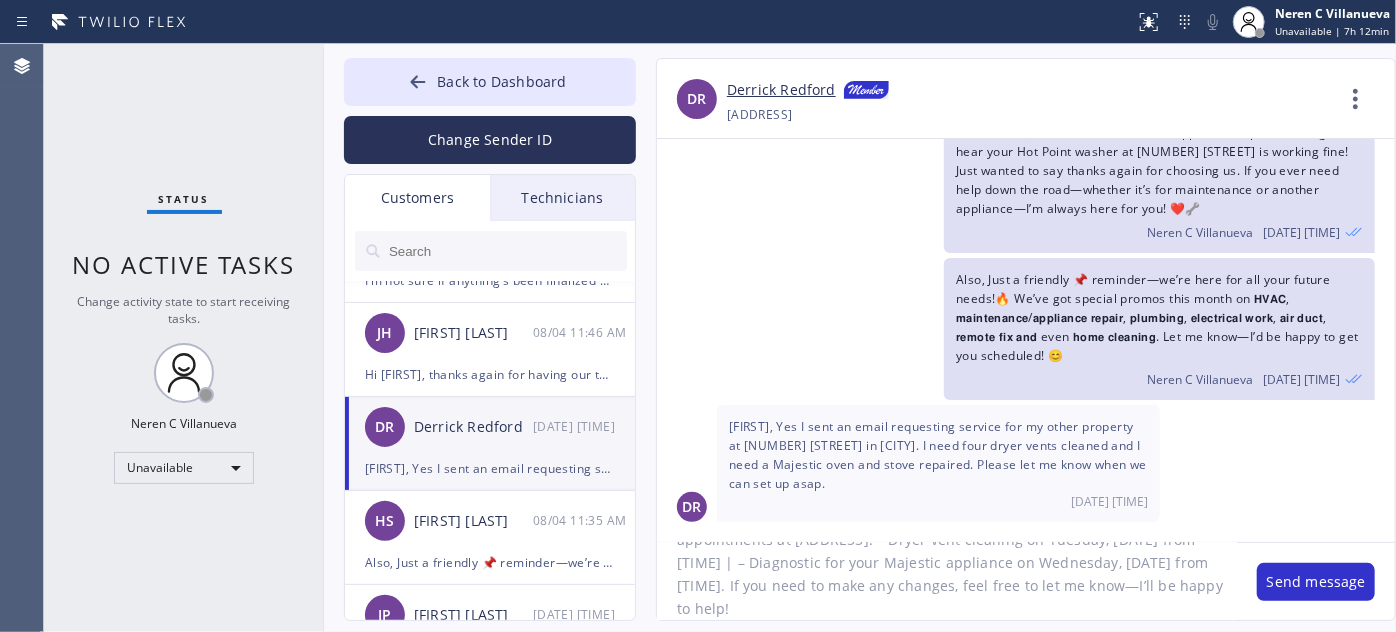 click on "Hi [PERSON], just to inform you that I’ve scheduled and booked your appointments at [ADDRESS]: – Dryer vent cleaning on Tuesday, [DATE] from [TIME] | – Diagnostic for your Majestic appliance on Wednesday, [DATE] from [TIME]. If you need to make any changes, feel free to let me know—I’ll be happy to help!" 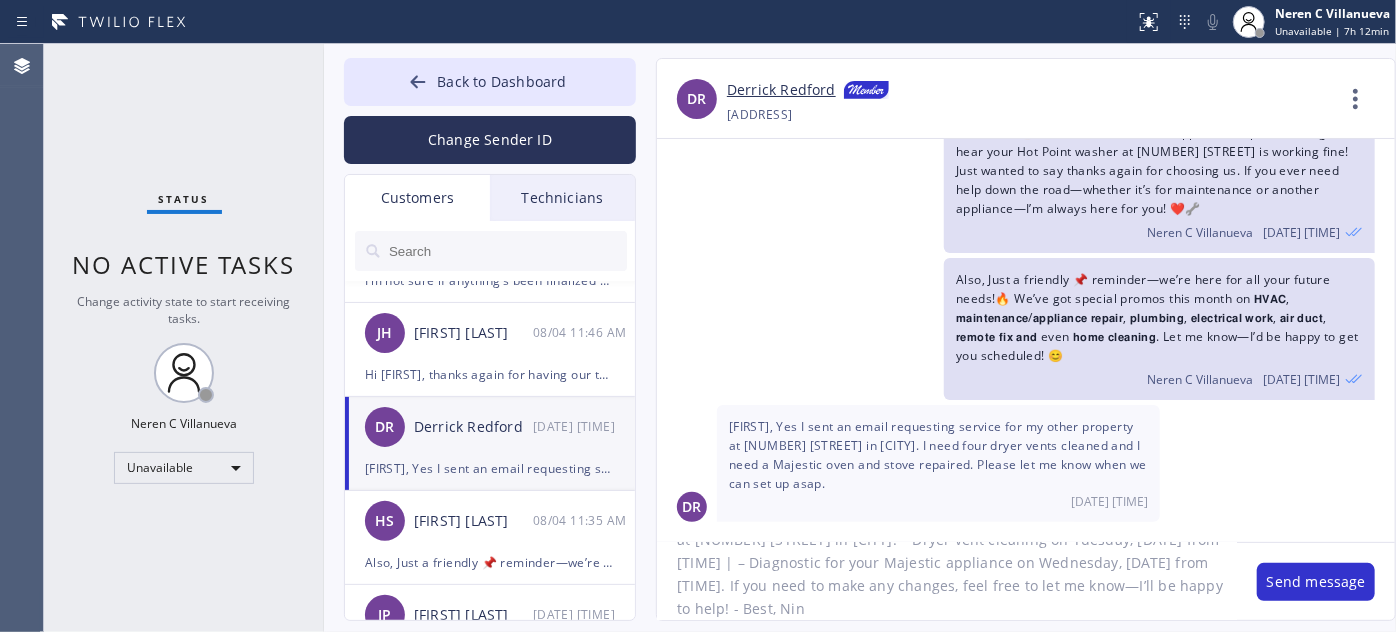 type on "Hi [FIRST], just to inform you that I’ve scheduled and booked your appointments at [ADDRESS]: – Dryer vent cleaning on [DAY], [DATE] from [TIME] | – Diagnostic for your [BRAND] appliance on [DAY], [DATE] from [TIME]. If you need to make any changes, feel free to let me know—I’ll be happy to help! - Best, [FIRST]" 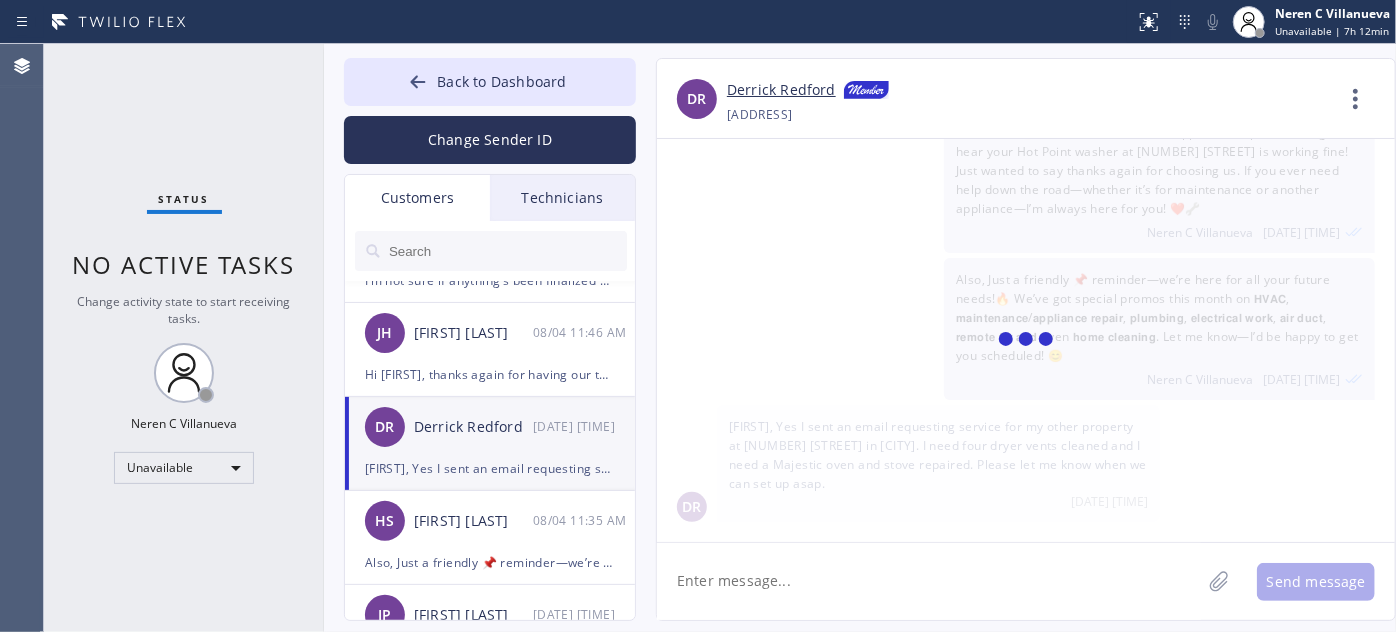 scroll, scrollTop: 0, scrollLeft: 0, axis: both 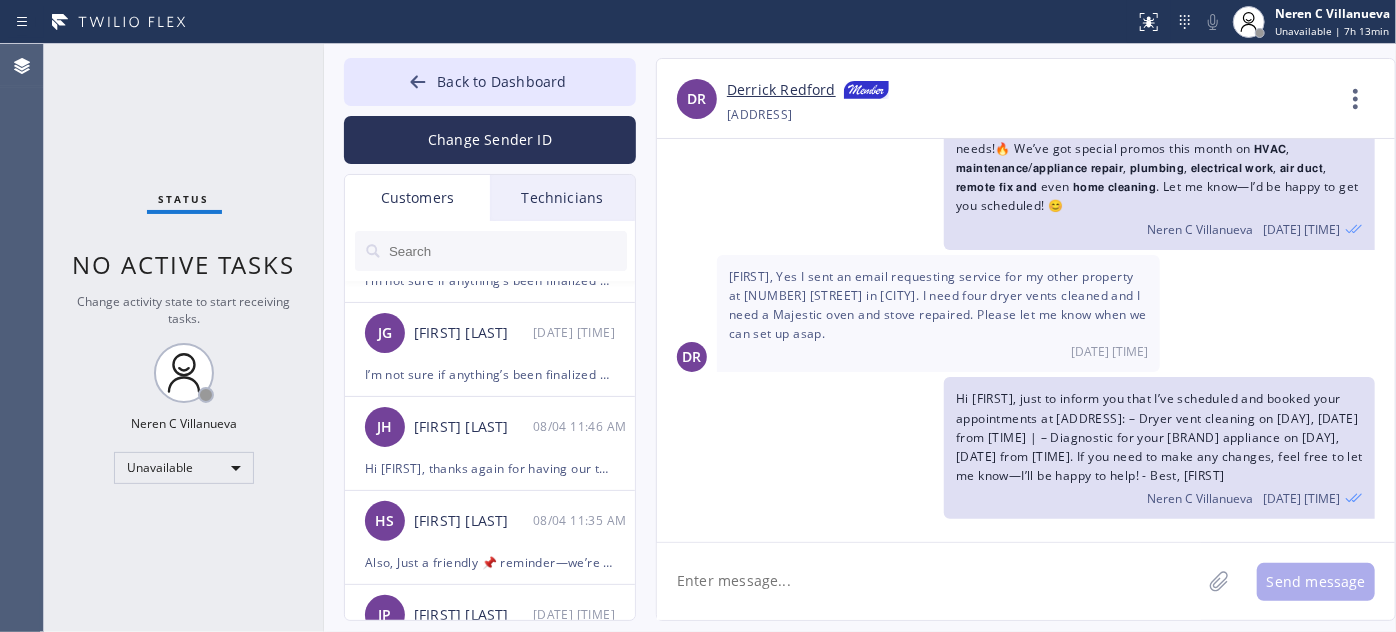 type 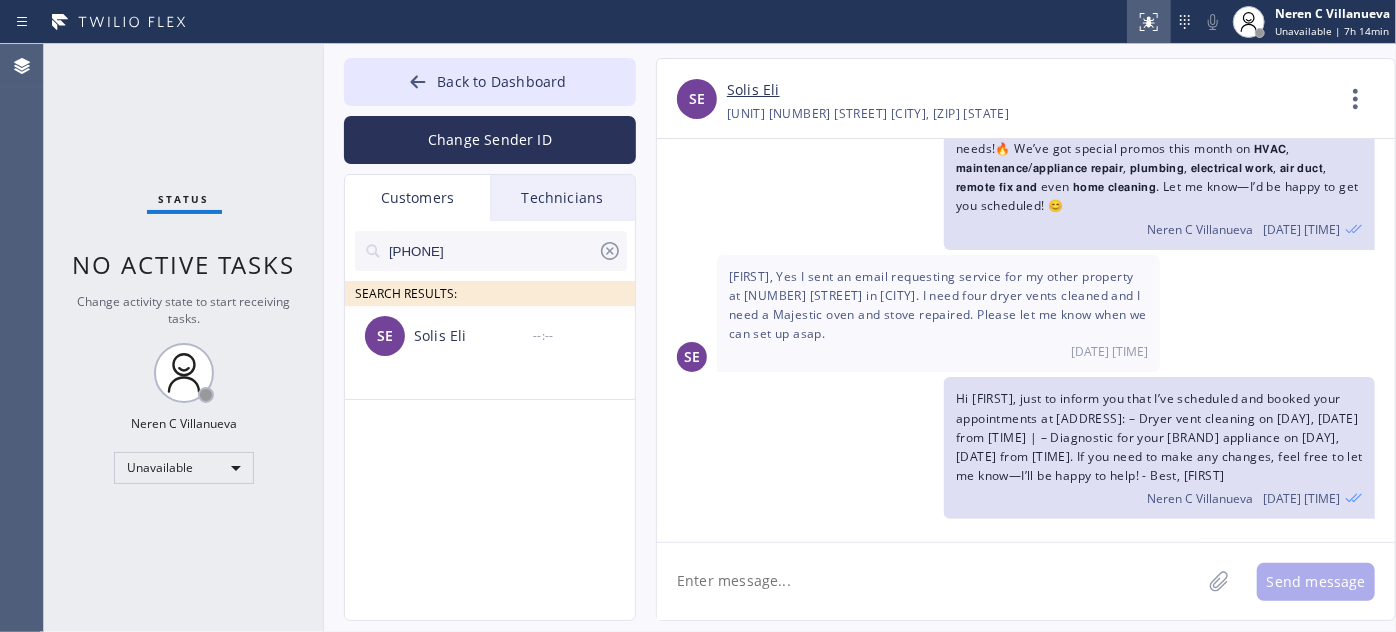 scroll, scrollTop: 0, scrollLeft: 0, axis: both 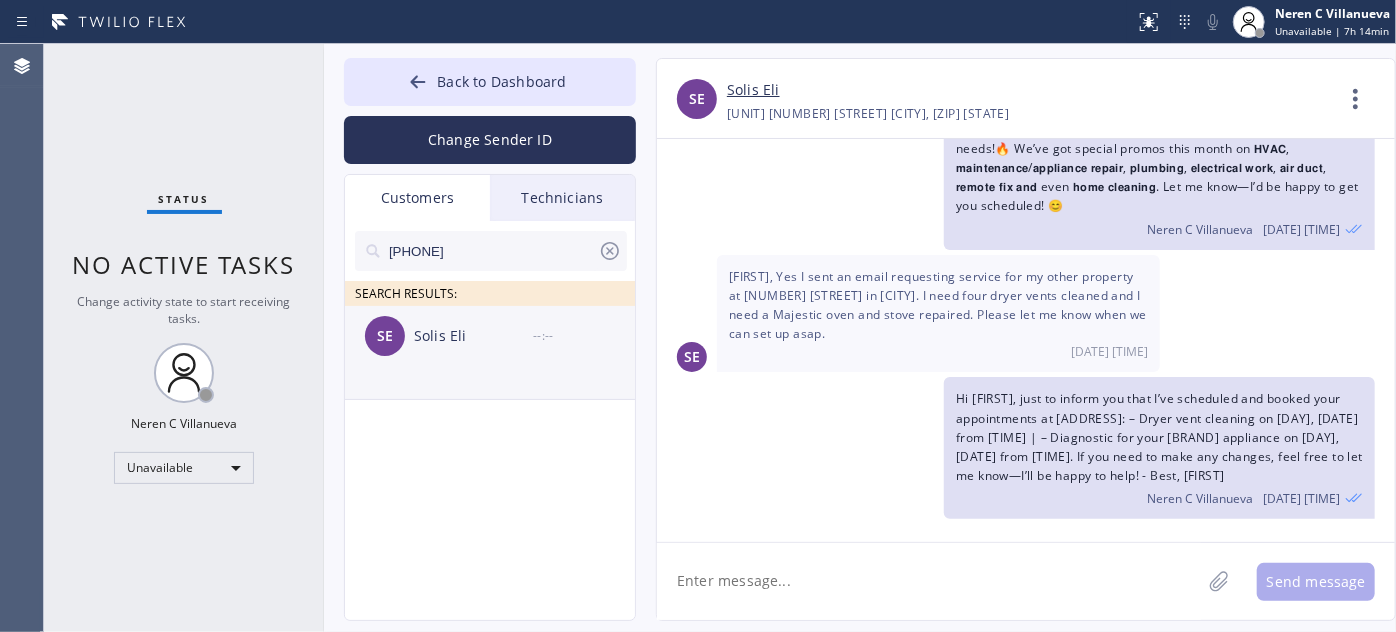 drag, startPoint x: 524, startPoint y: 363, endPoint x: 629, endPoint y: 375, distance: 105.68349 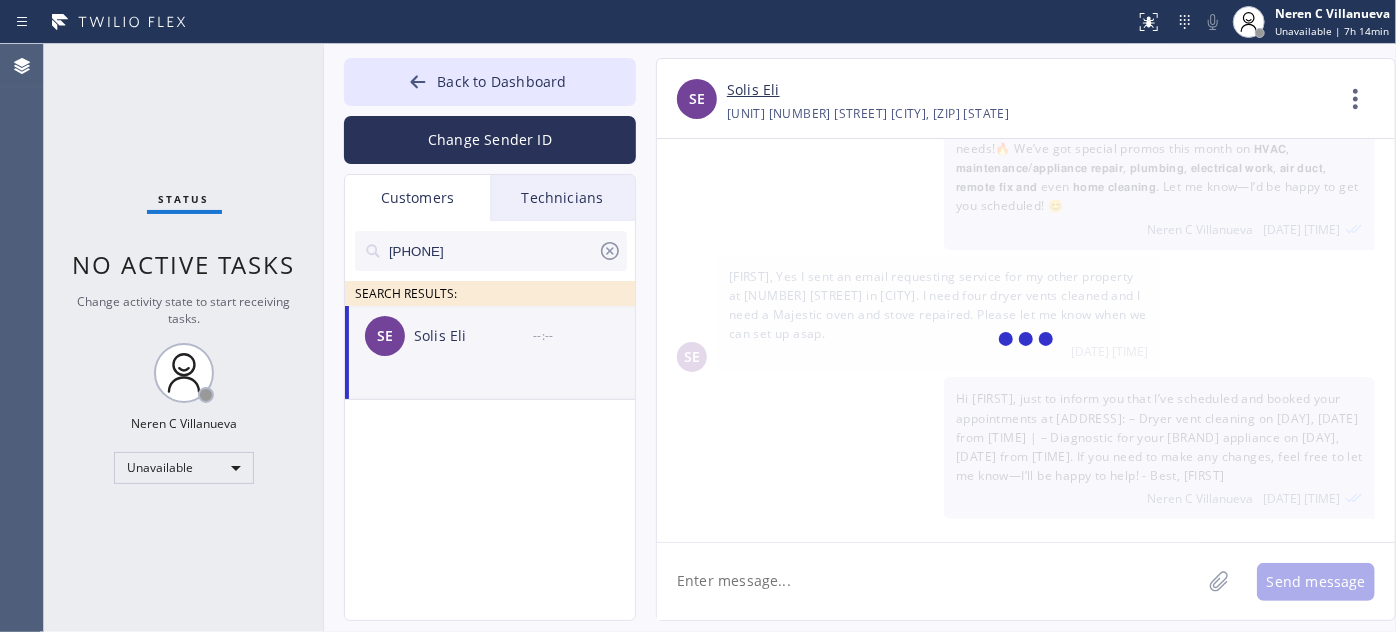 scroll, scrollTop: 196, scrollLeft: 0, axis: vertical 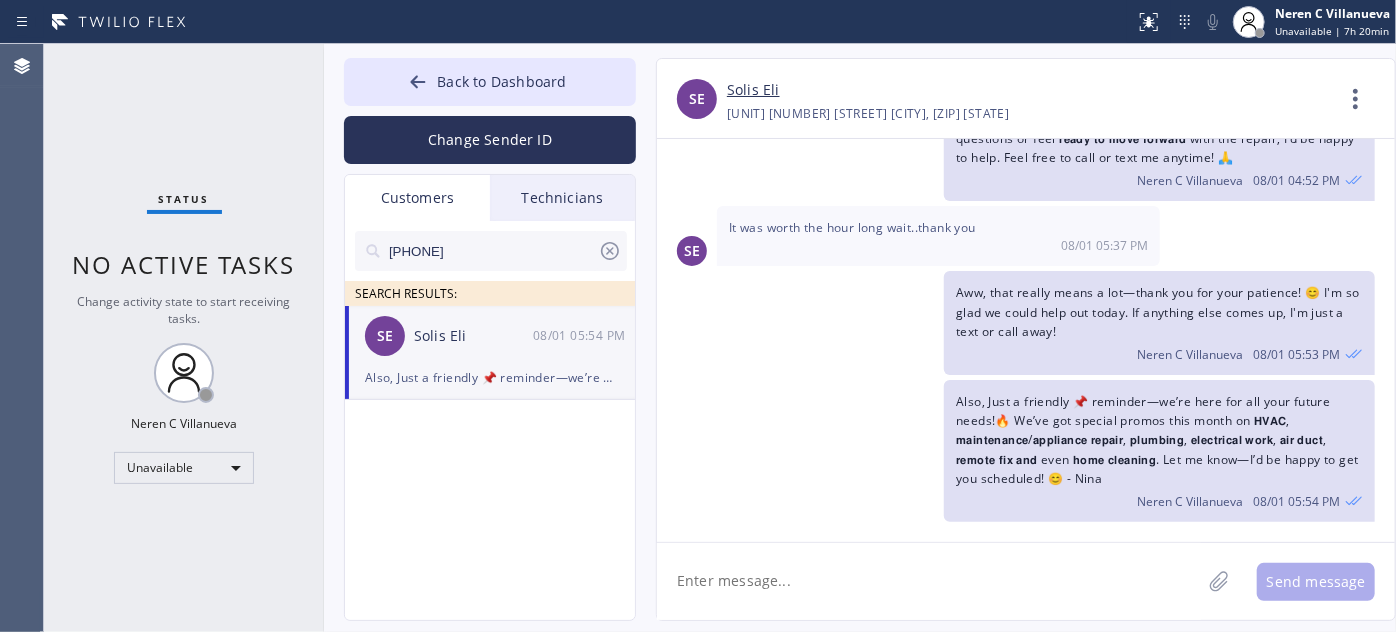 drag, startPoint x: 495, startPoint y: 251, endPoint x: 357, endPoint y: 247, distance: 138.05795 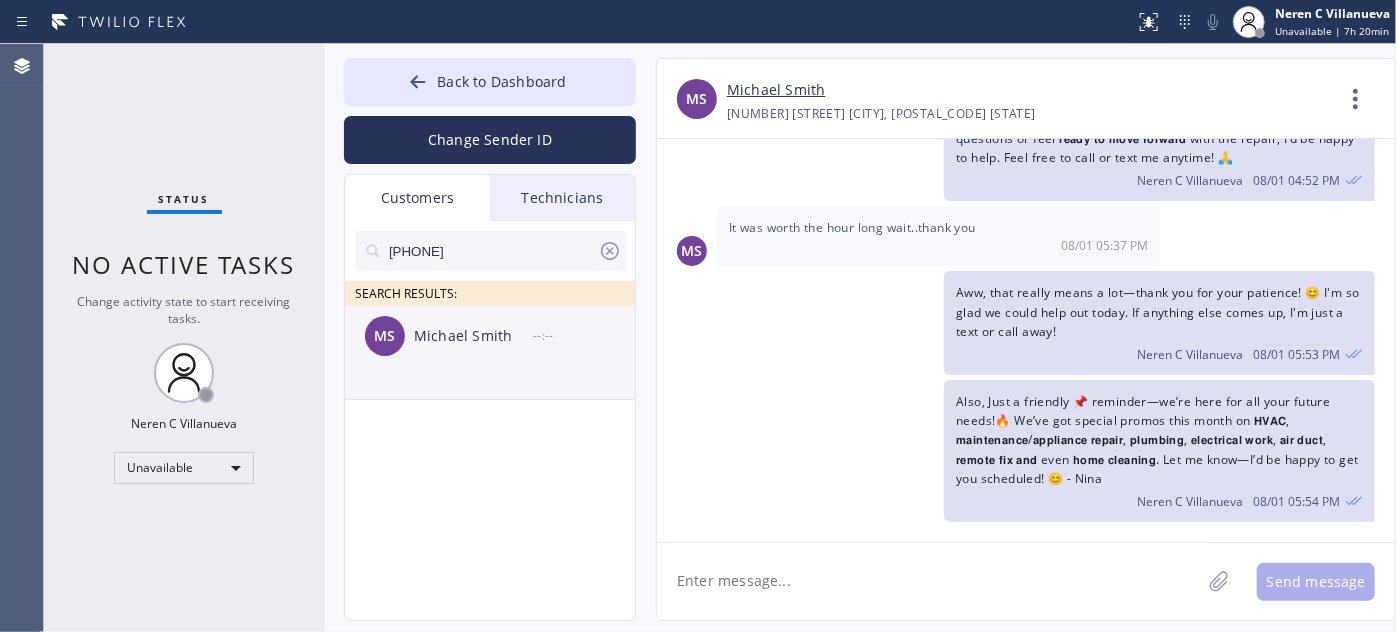 type on "[PHONE]" 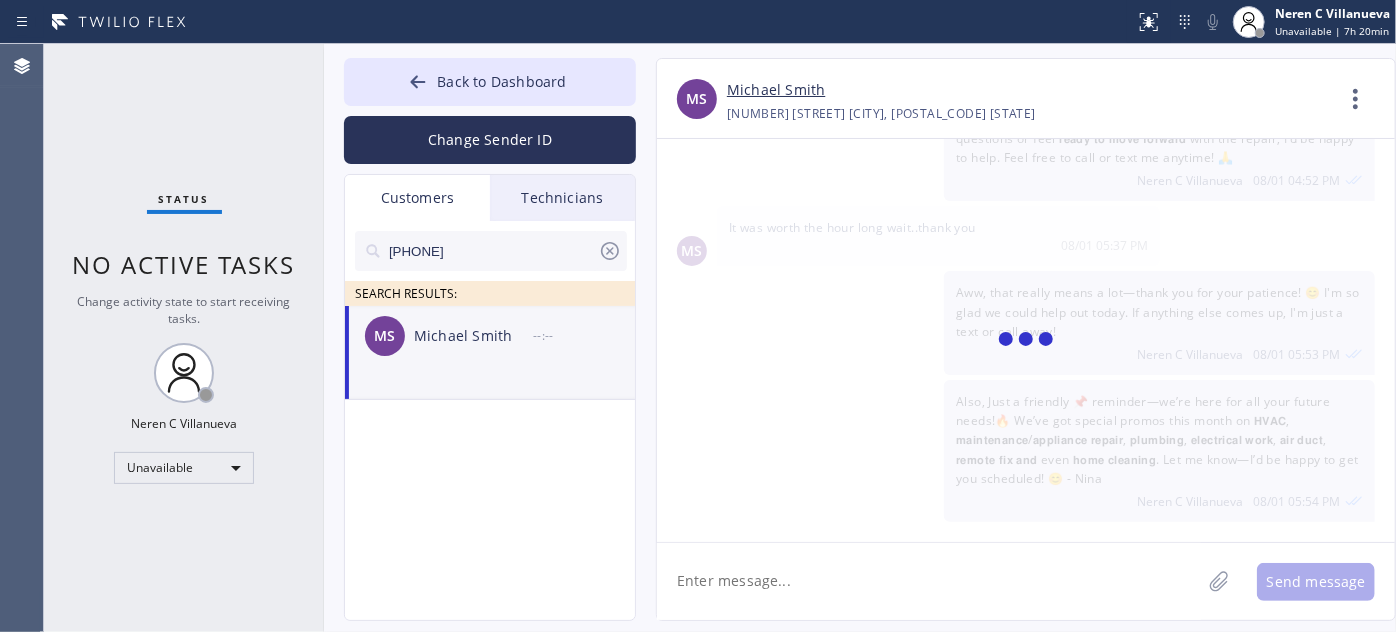 scroll, scrollTop: 0, scrollLeft: 0, axis: both 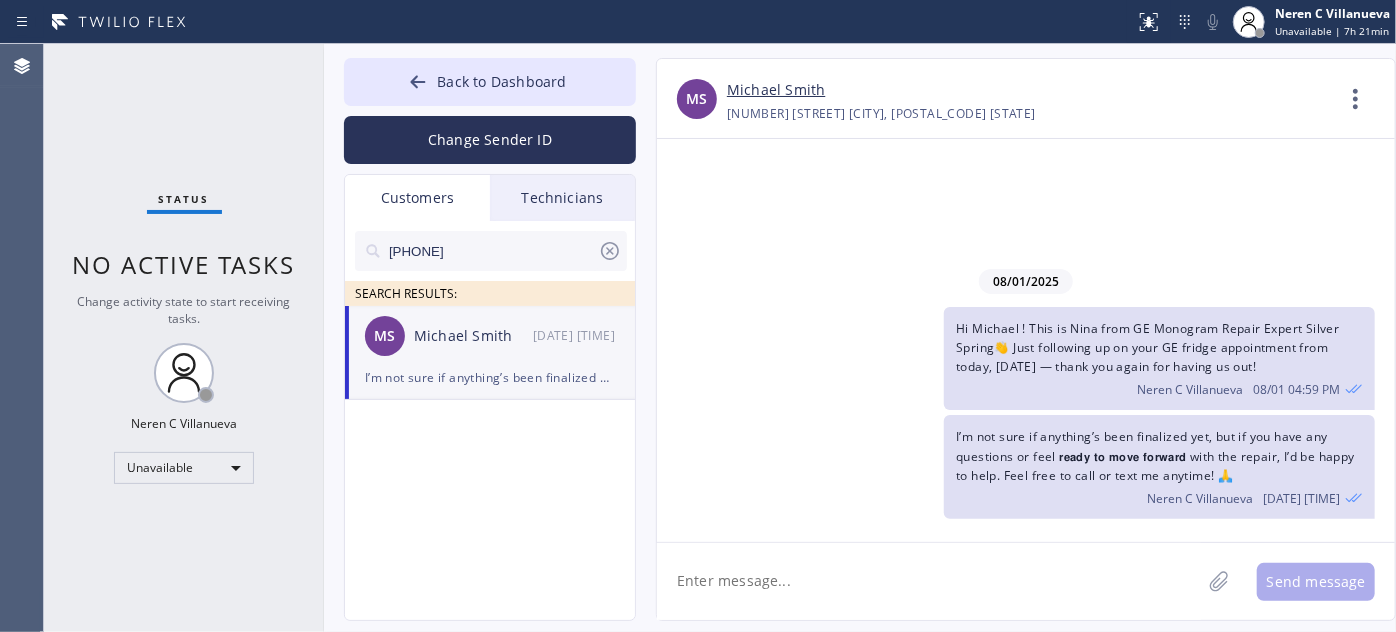click on "I’m not sure if anything’s been finalized yet, but if you have any questions or feel 𝗿𝗲𝗮𝗱𝘆 𝘁𝗼 𝗺𝗼𝘃𝗲 𝗳𝗼𝗿𝘄𝗮𝗿𝗱 with the repair, I’d be happy to help. Feel free to call or text me anytime! 🙏" at bounding box center [490, 377] 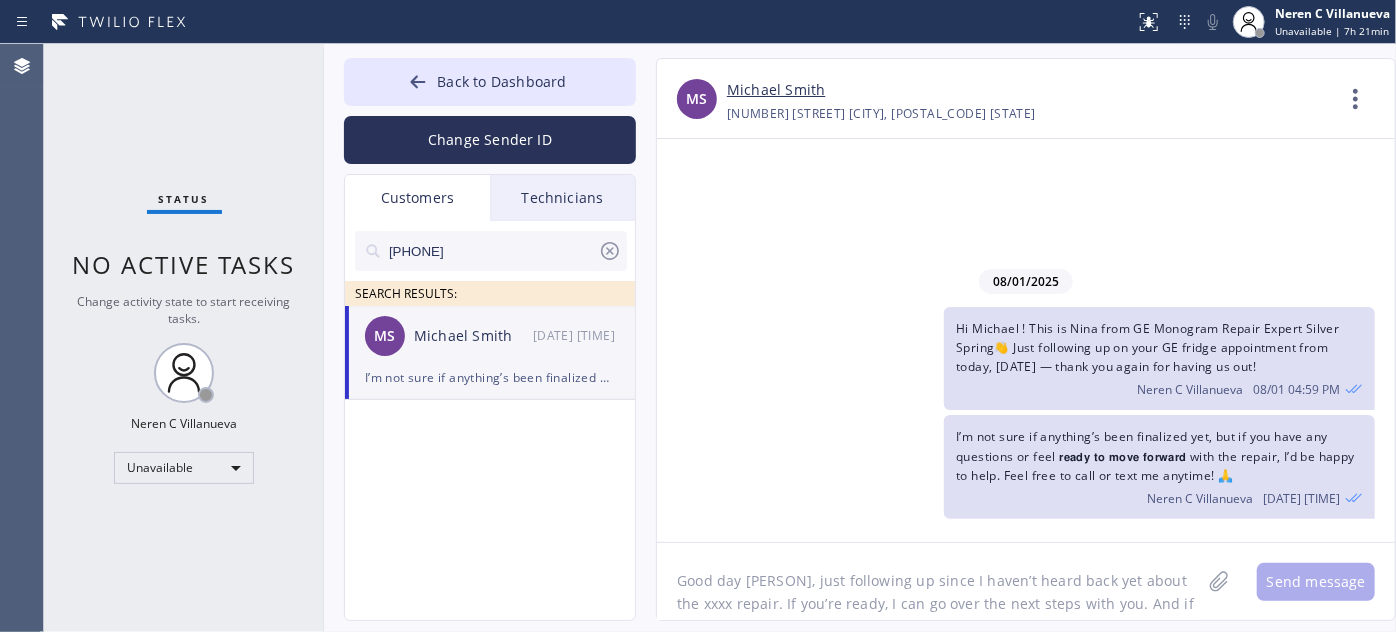 scroll, scrollTop: 40, scrollLeft: 0, axis: vertical 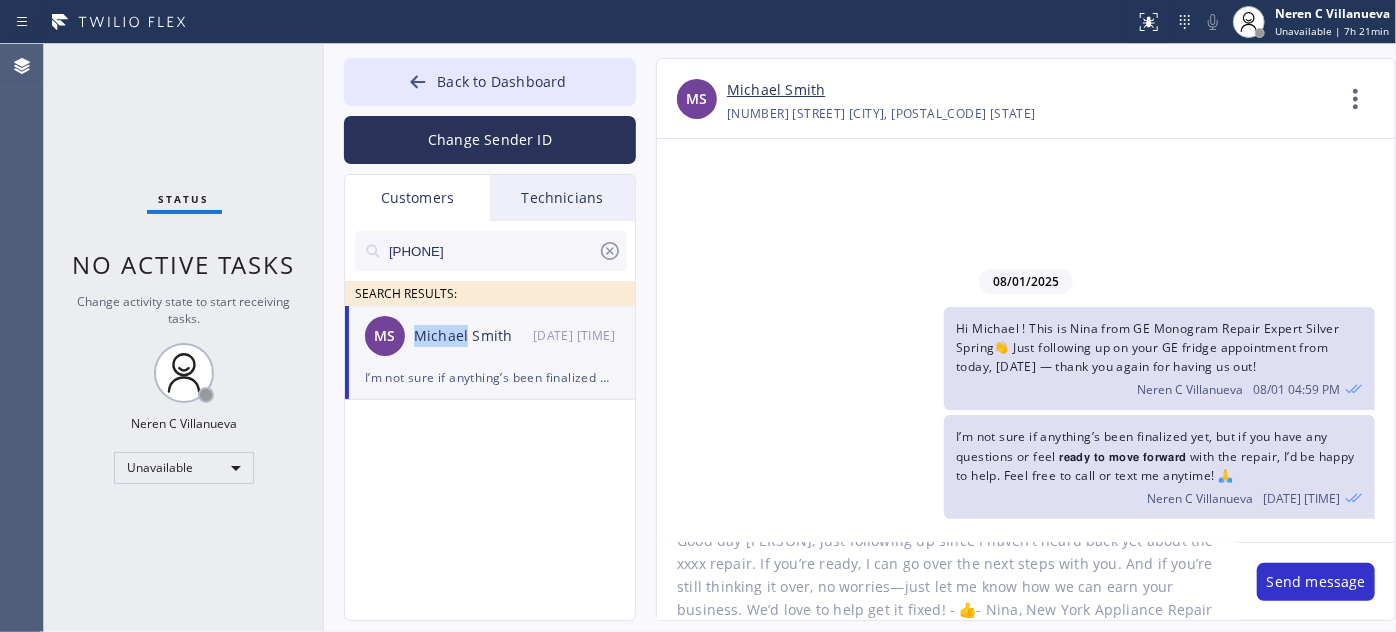 drag, startPoint x: 416, startPoint y: 335, endPoint x: 466, endPoint y: 338, distance: 50.08992 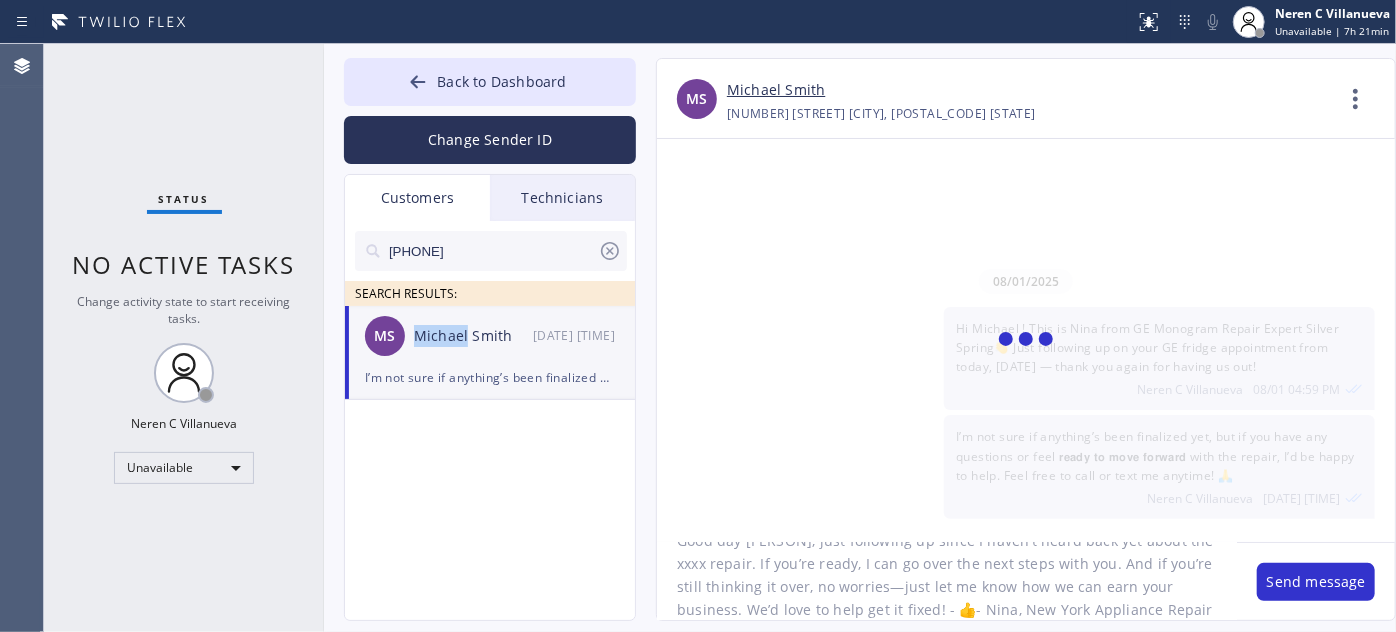 copy on "Michael" 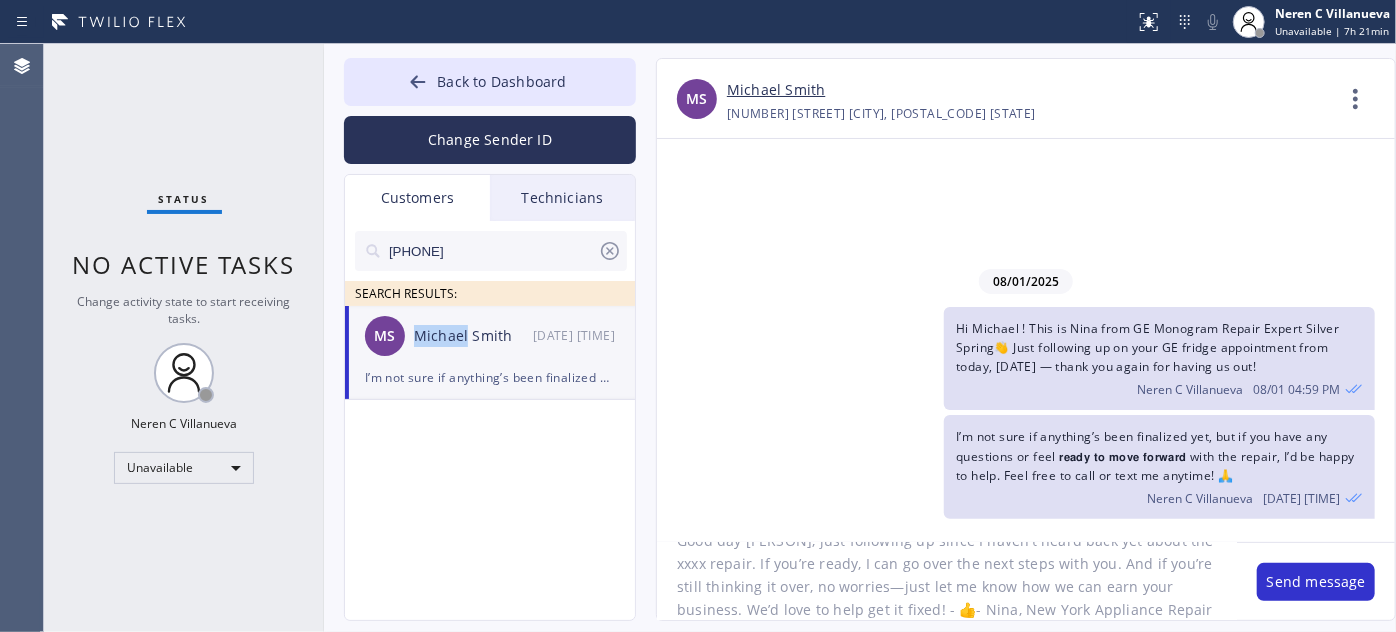 scroll, scrollTop: 0, scrollLeft: 0, axis: both 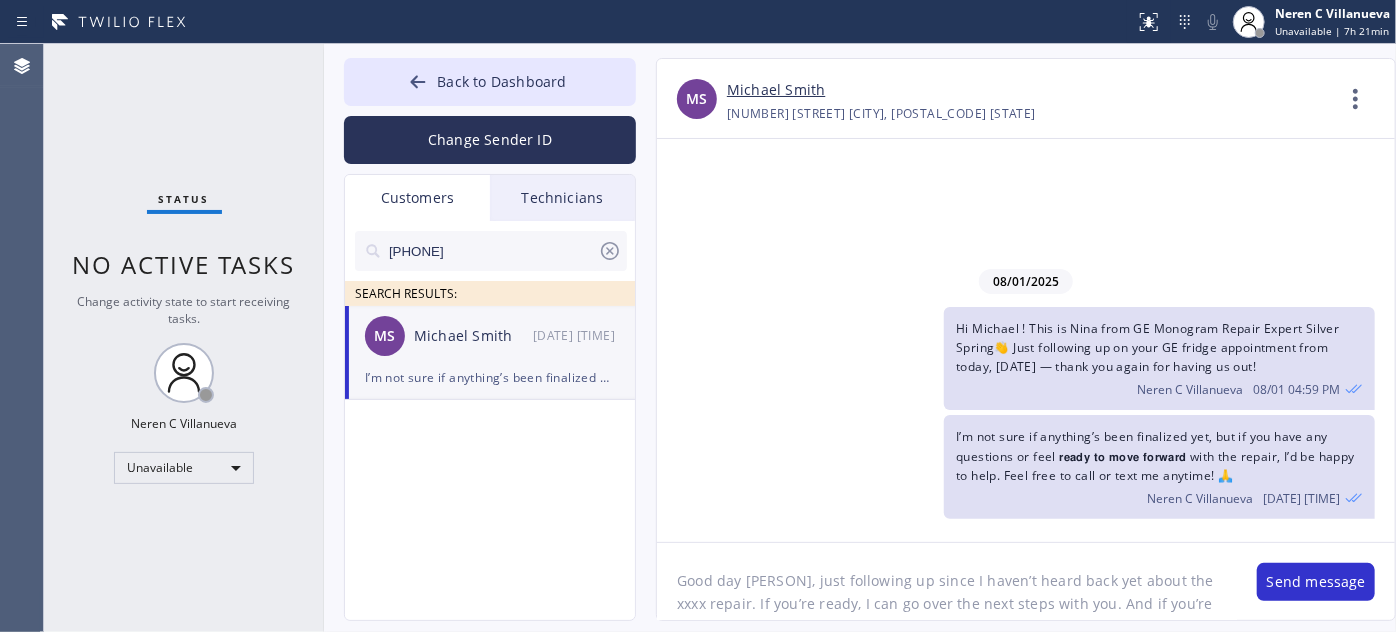 click on "Good day [PERSON], just following up since I haven’t heard back yet about the xxxx repair. If you’re ready, I can go over the next steps with you. And if you’re still thinking it over, no worries—just let me know how we can earn your business. We’d love to help get it fixed! - 👍- Nina, New York Appliance Repair Yonkers" 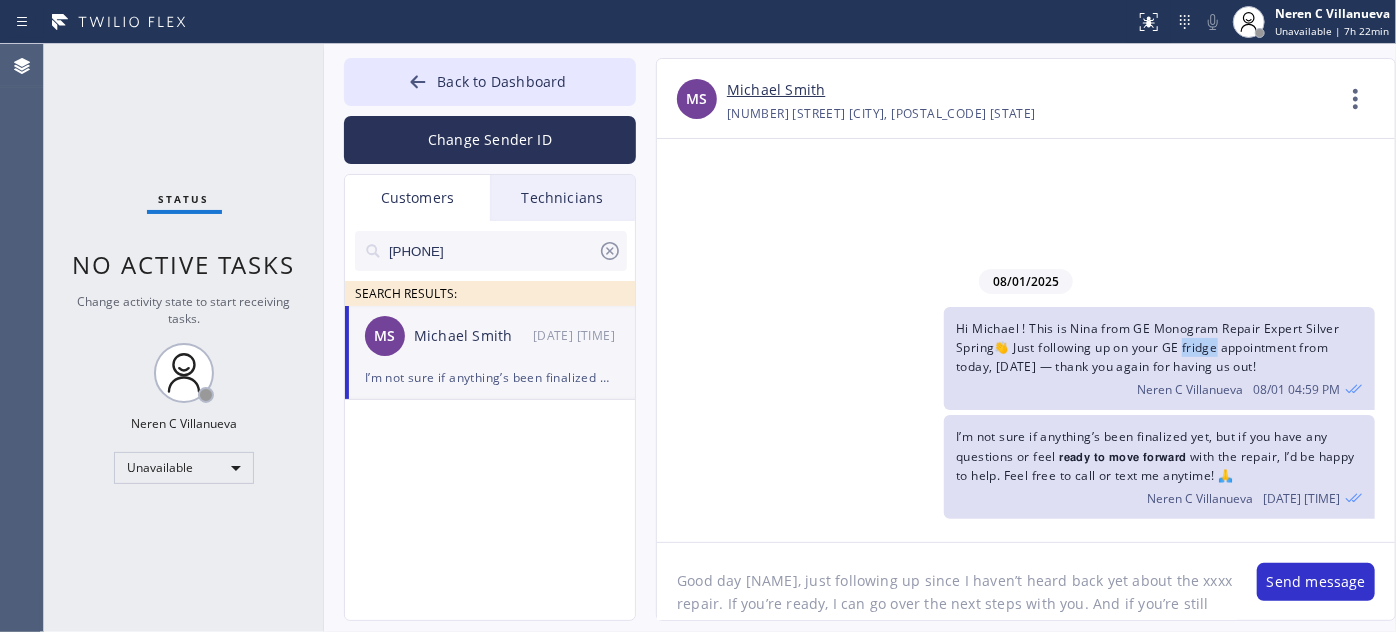drag, startPoint x: 1186, startPoint y: 348, endPoint x: 1220, endPoint y: 343, distance: 34.36568 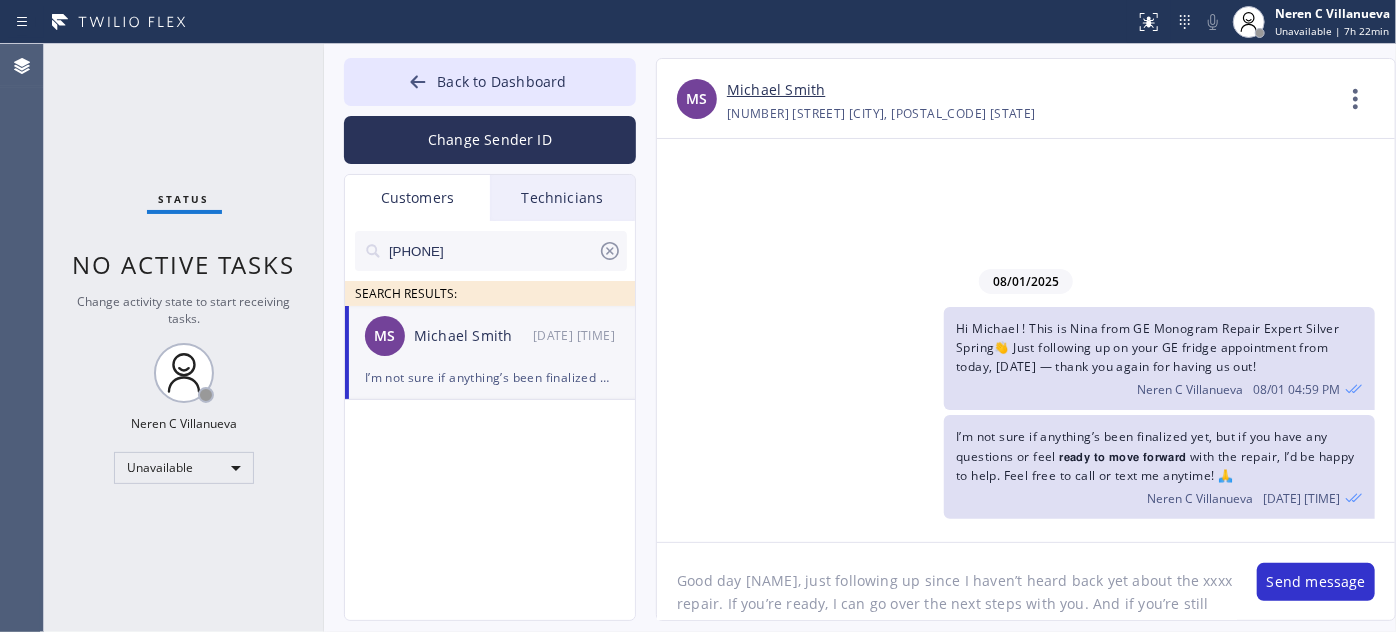 drag, startPoint x: 1185, startPoint y: 582, endPoint x: 1218, endPoint y: 580, distance: 33.06055 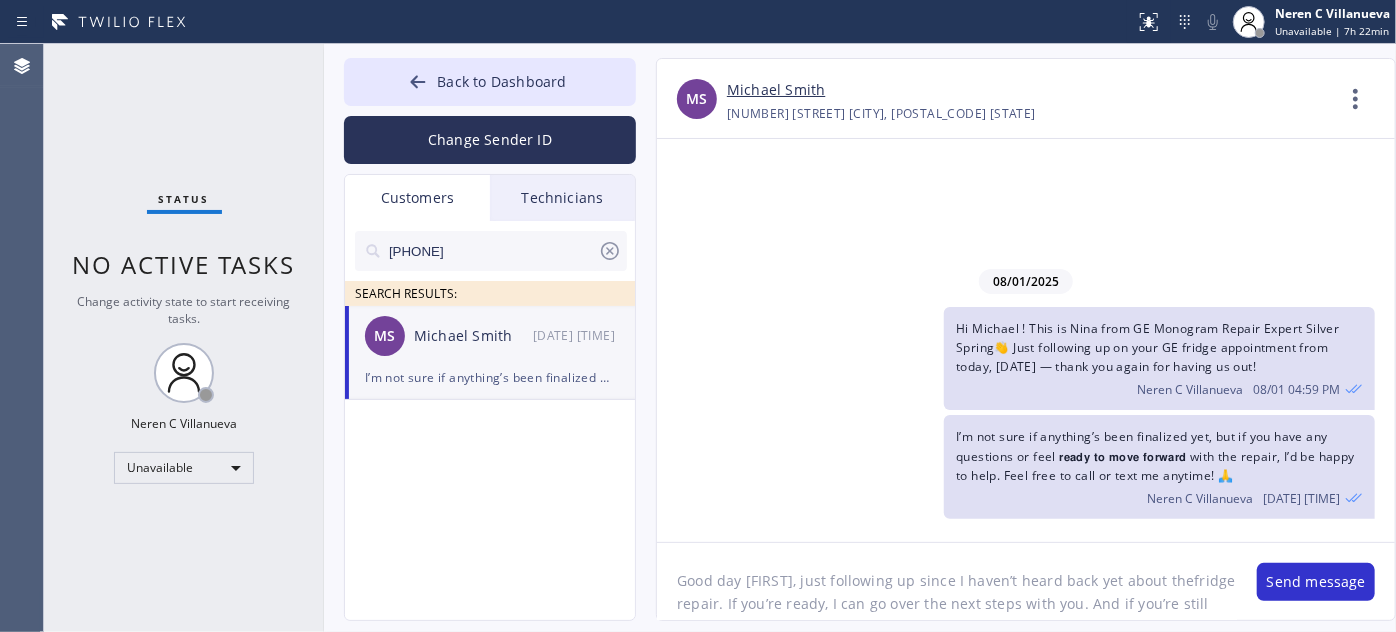 click on "Good day [FIRST], just following up since I haven’t heard back yet about thefridge repair. If you’re ready, I can go over the next steps with you. And if you’re still thinking it over, no worries—just let me know how we can earn your business. We’d love to help get it fixed! - 👍- [FIRST], New York Appliance Repair [CITY]" 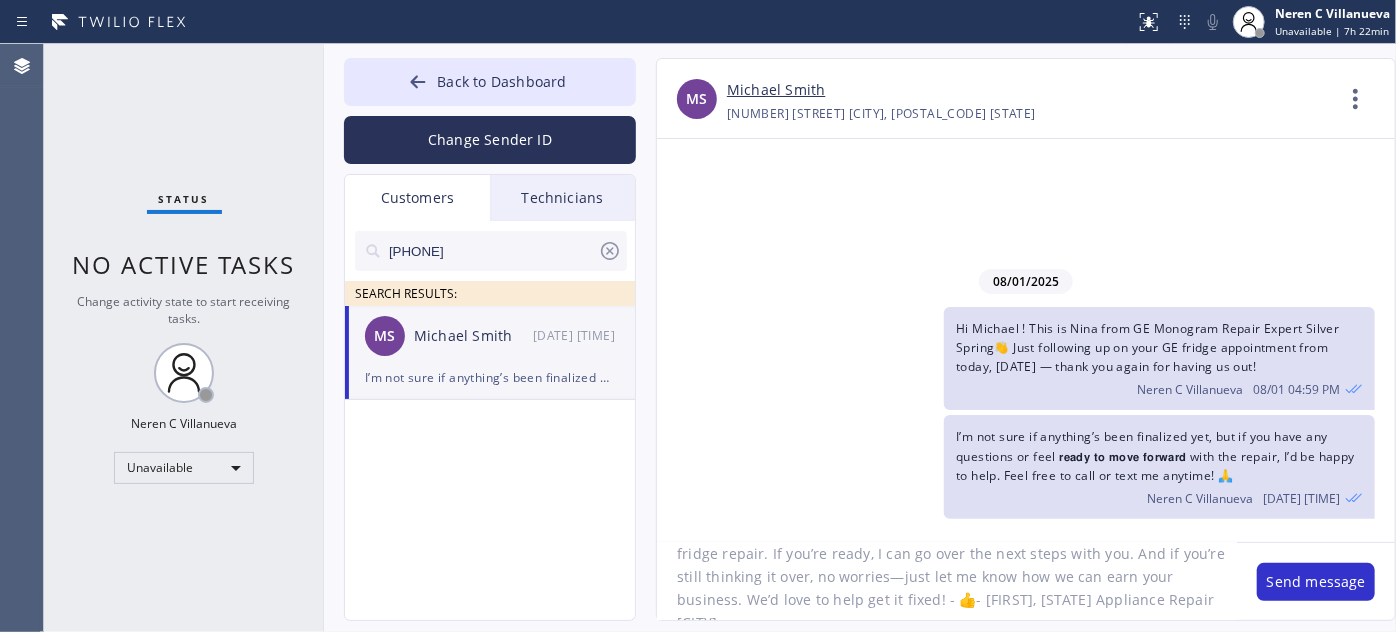 scroll, scrollTop: 64, scrollLeft: 0, axis: vertical 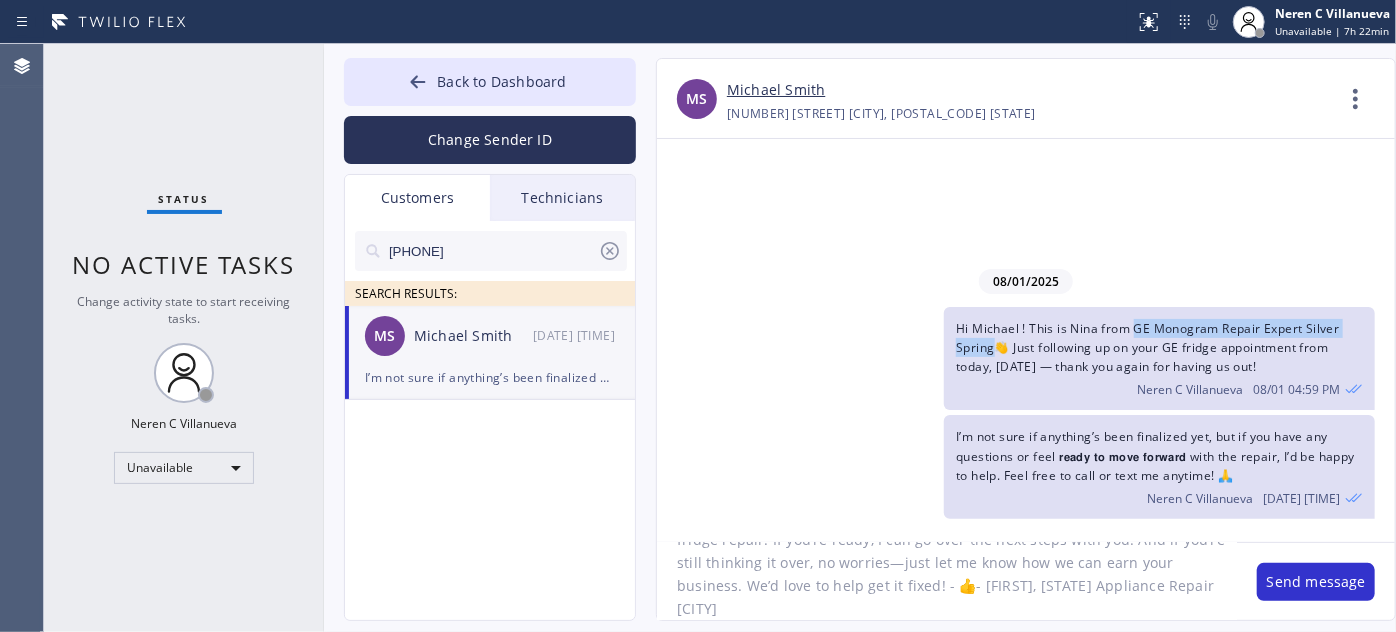 drag, startPoint x: 1135, startPoint y: 327, endPoint x: 992, endPoint y: 348, distance: 144.53374 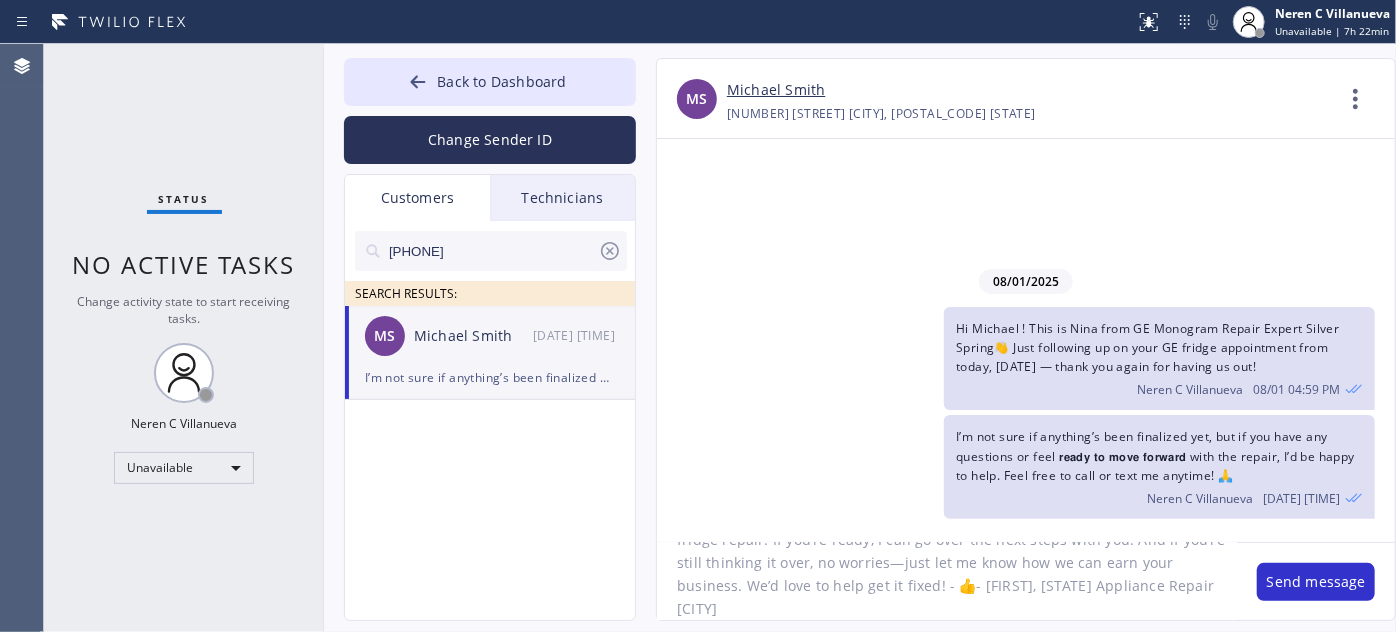 drag, startPoint x: 1021, startPoint y: 587, endPoint x: 1203, endPoint y: 604, distance: 182.79224 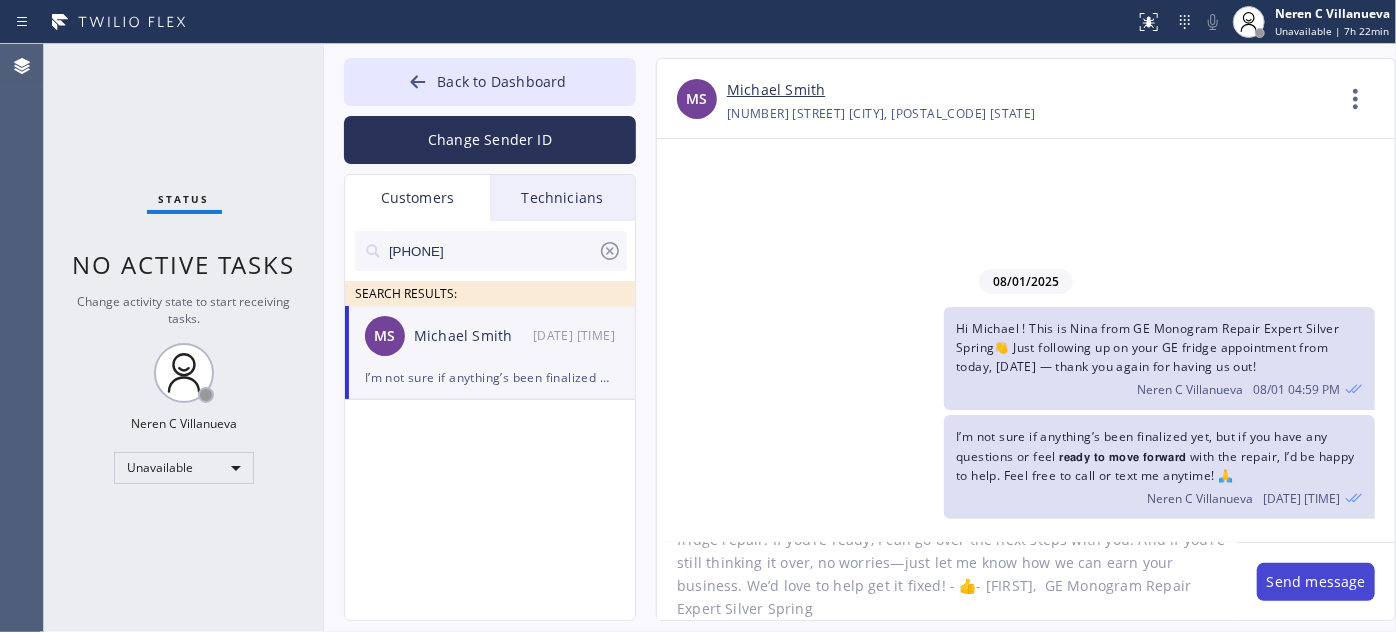 type on "Good day [FIRST], just following up since I haven’t heard back yet about the fridge repair. If you’re ready, I can go over the next steps with you. And if you’re still thinking it over, no worries—just let me know how we can earn your business. We’d love to help get it fixed! - 👍- [FIRST],  GE Monogram Repair Expert Silver Spring" 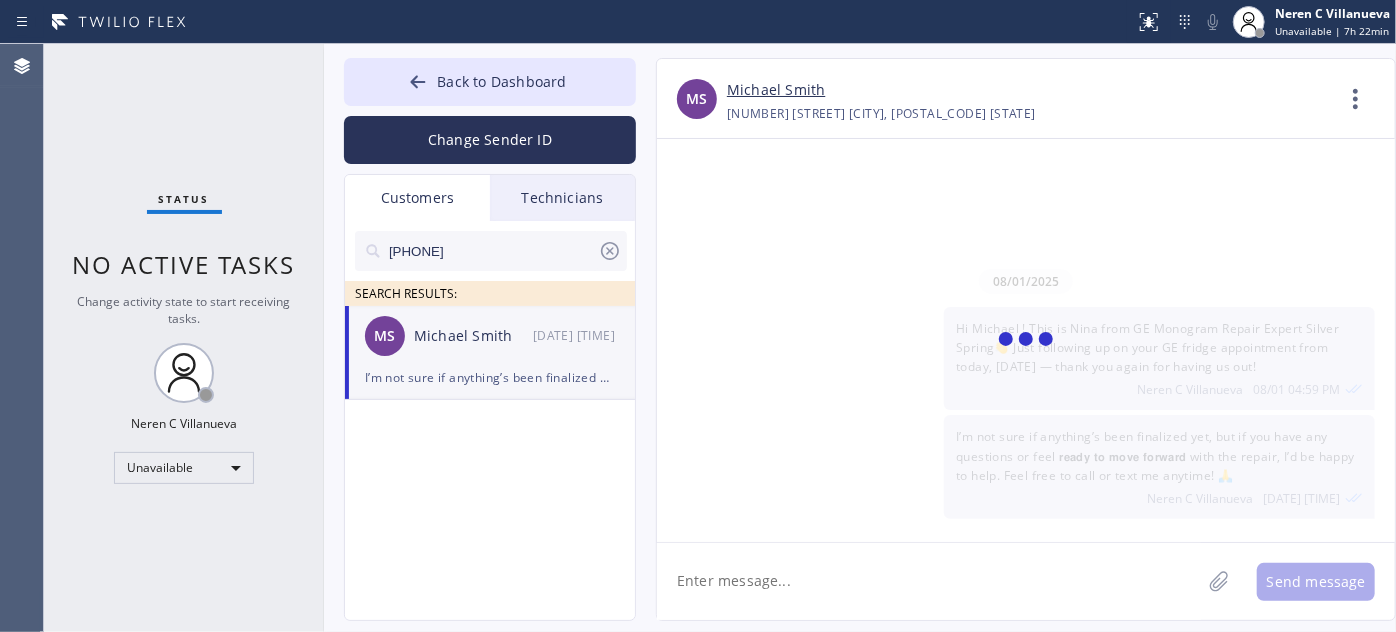 scroll, scrollTop: 0, scrollLeft: 0, axis: both 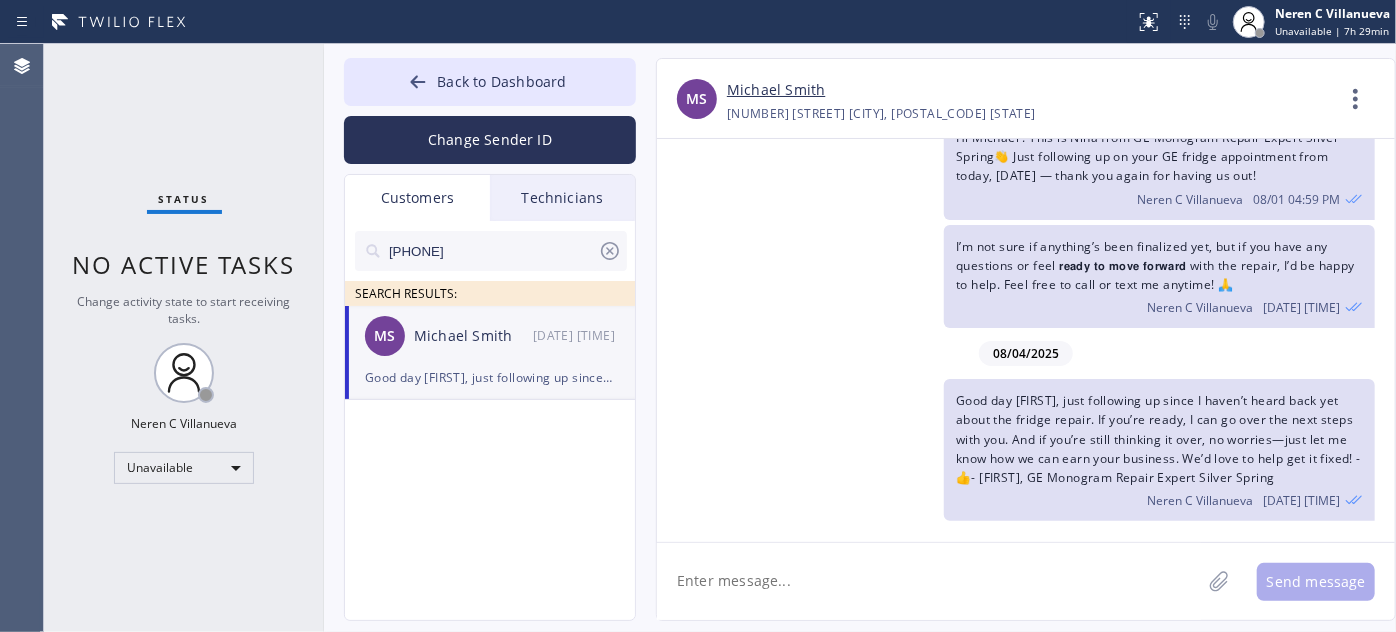 drag, startPoint x: 753, startPoint y: 580, endPoint x: 767, endPoint y: 580, distance: 14 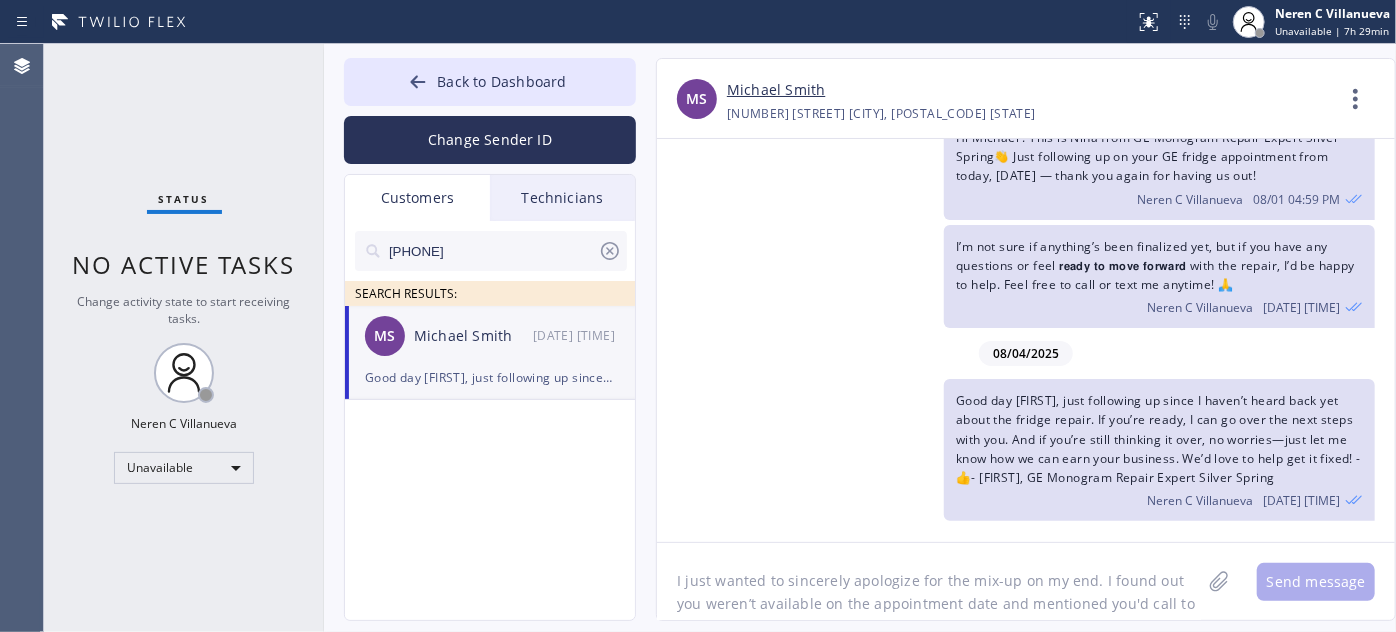 scroll, scrollTop: 62, scrollLeft: 0, axis: vertical 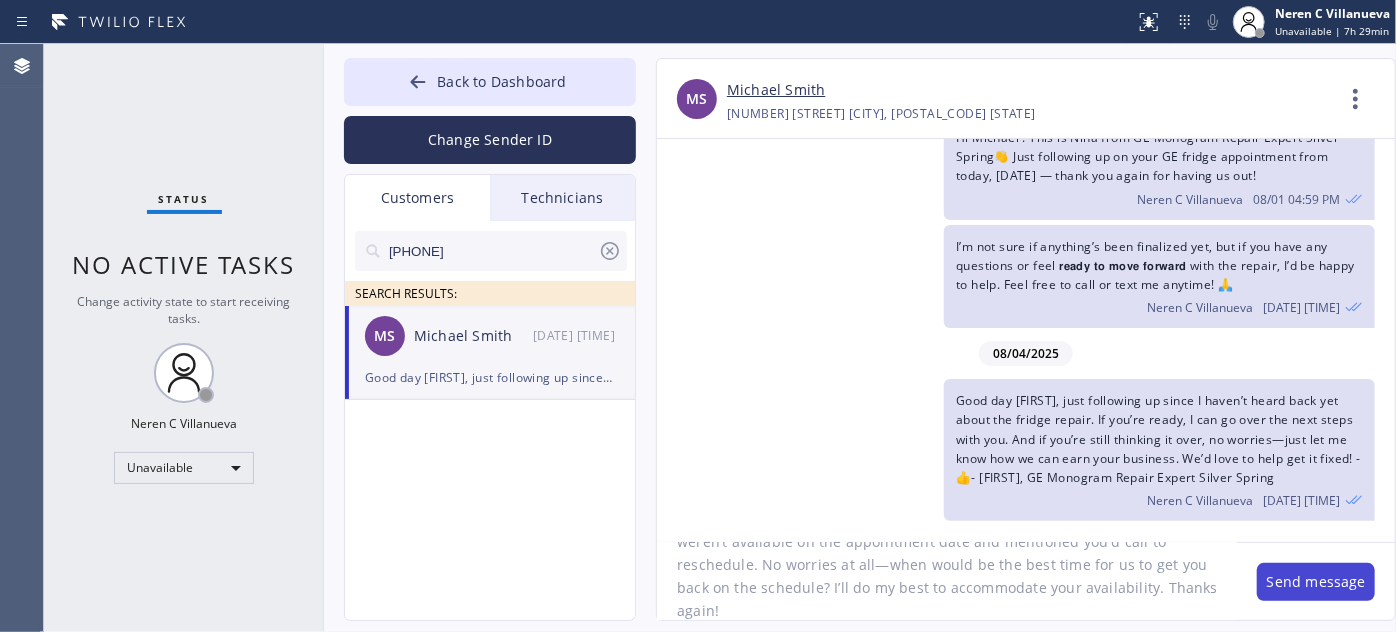 type on "I just wanted to sincerely apologize for the mix-up on my end. I found out you weren’t available on the appointment date and mentioned you'd call to reschedule. No worries at all—when would be the best time for us to get you back on the schedule? I’ll do my best to accommodate your availability. Thanks again!" 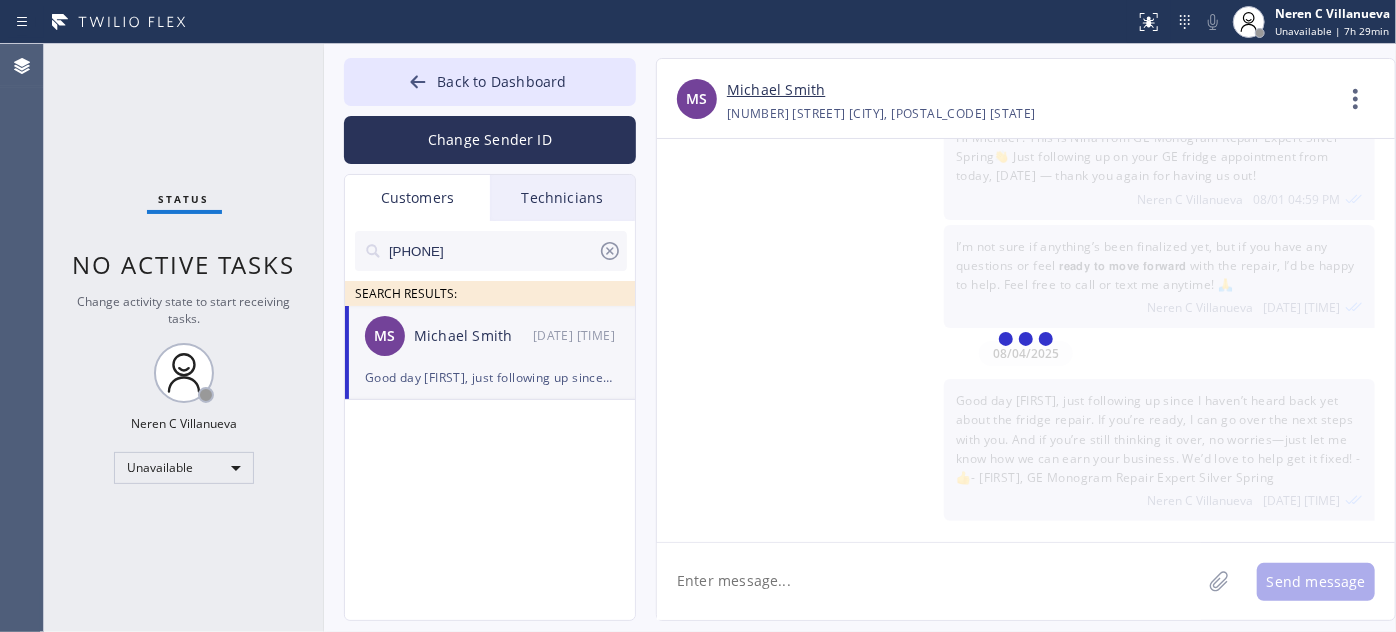 scroll, scrollTop: 0, scrollLeft: 0, axis: both 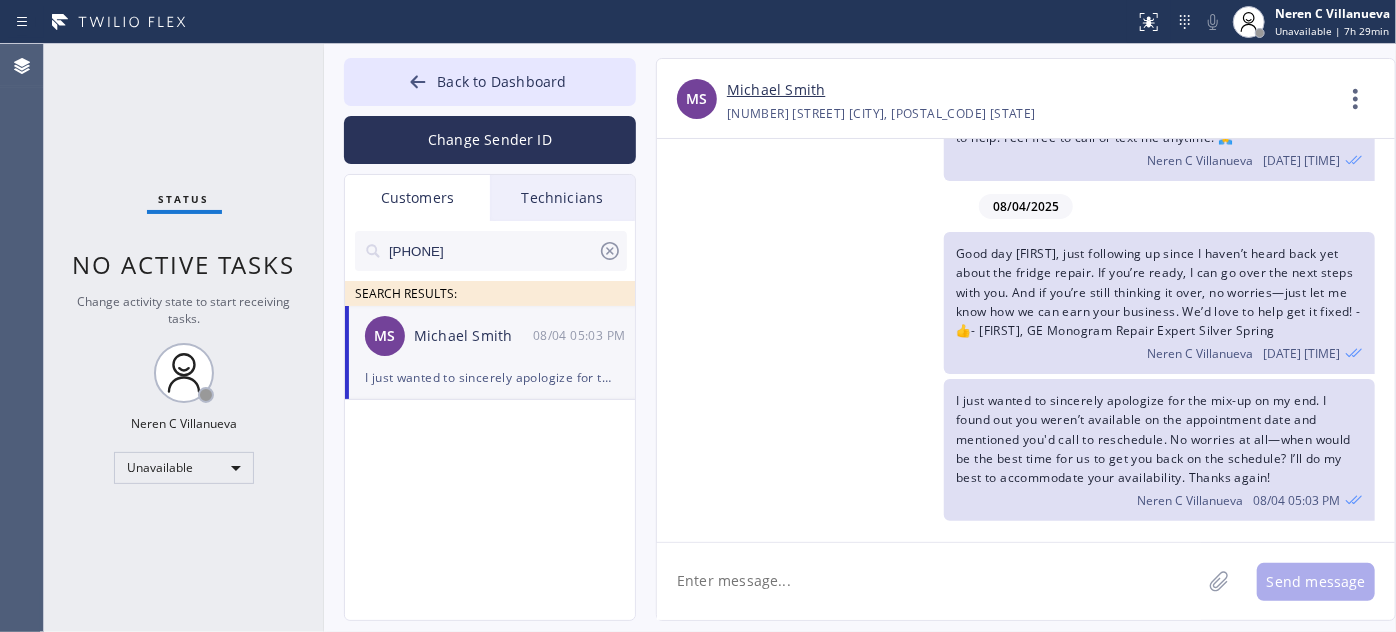 drag, startPoint x: 498, startPoint y: 250, endPoint x: 286, endPoint y: 250, distance: 212 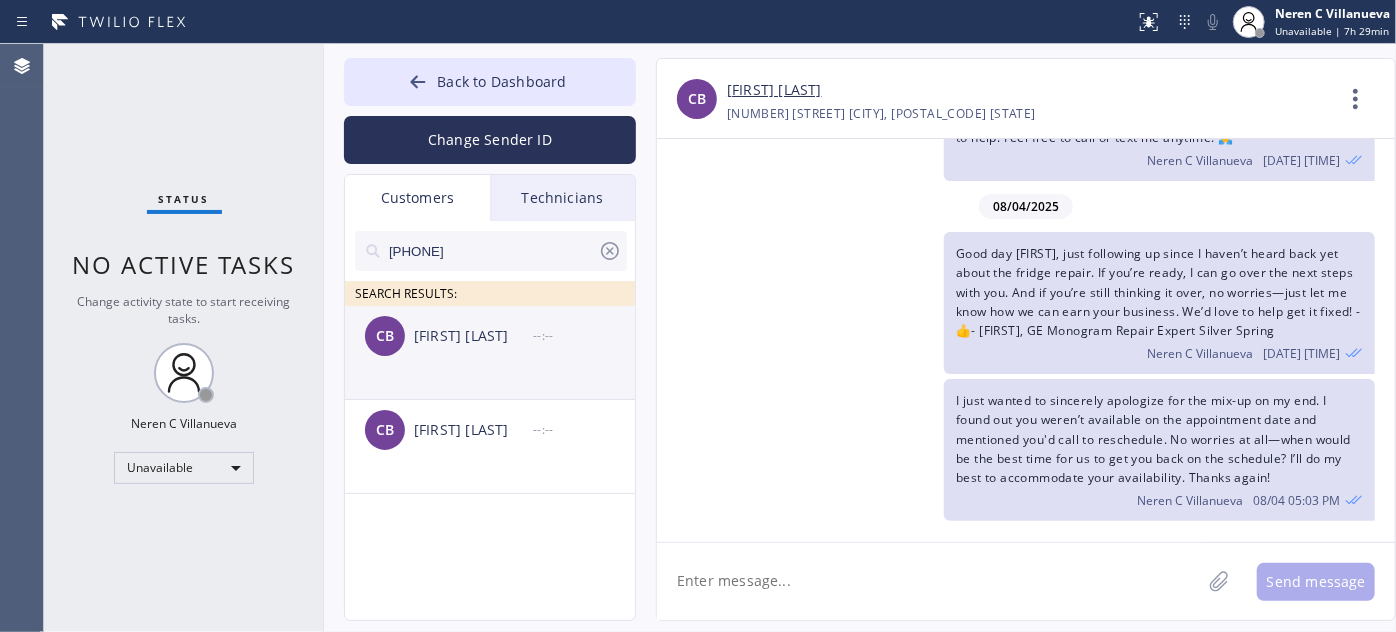drag, startPoint x: 509, startPoint y: 383, endPoint x: 572, endPoint y: 376, distance: 63.387695 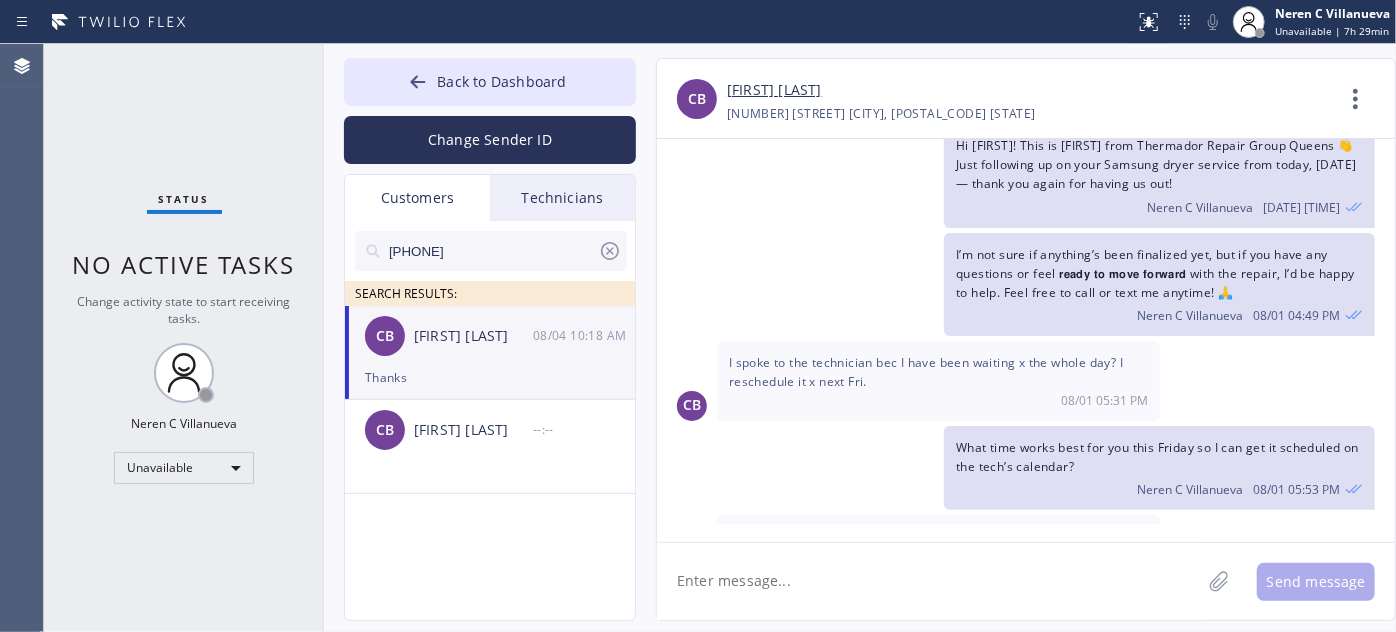 scroll, scrollTop: 0, scrollLeft: 0, axis: both 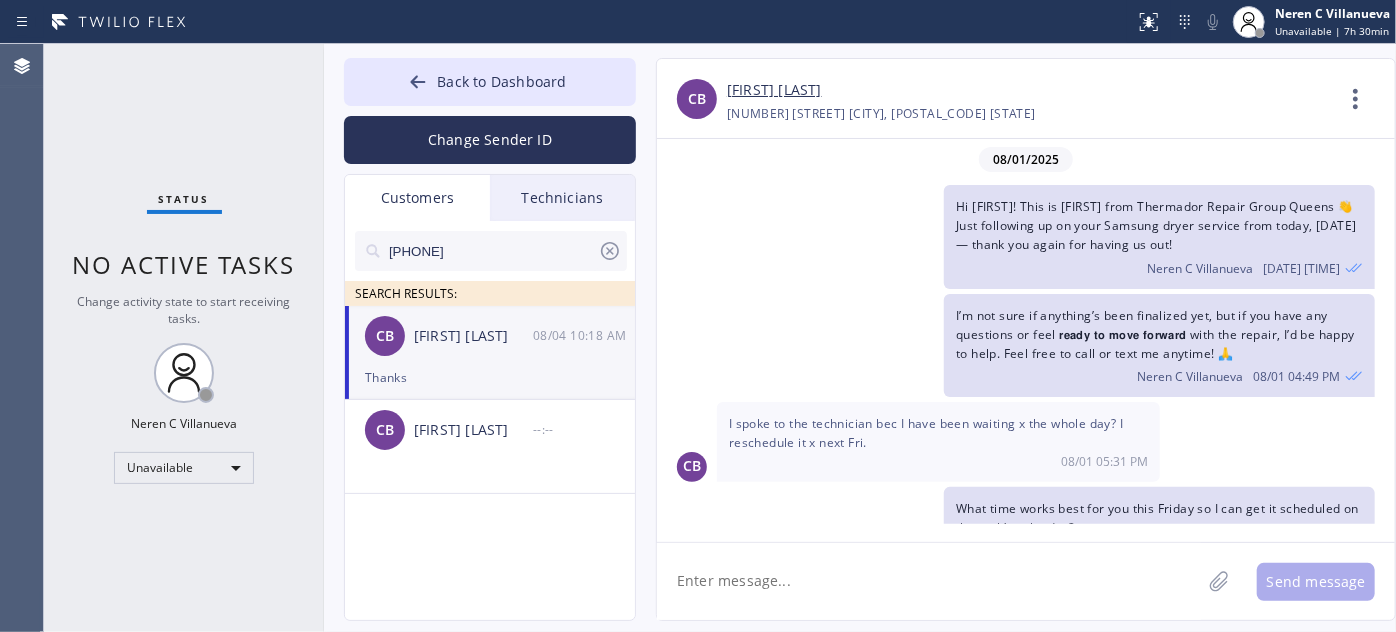 drag, startPoint x: 507, startPoint y: 252, endPoint x: 325, endPoint y: 244, distance: 182.17574 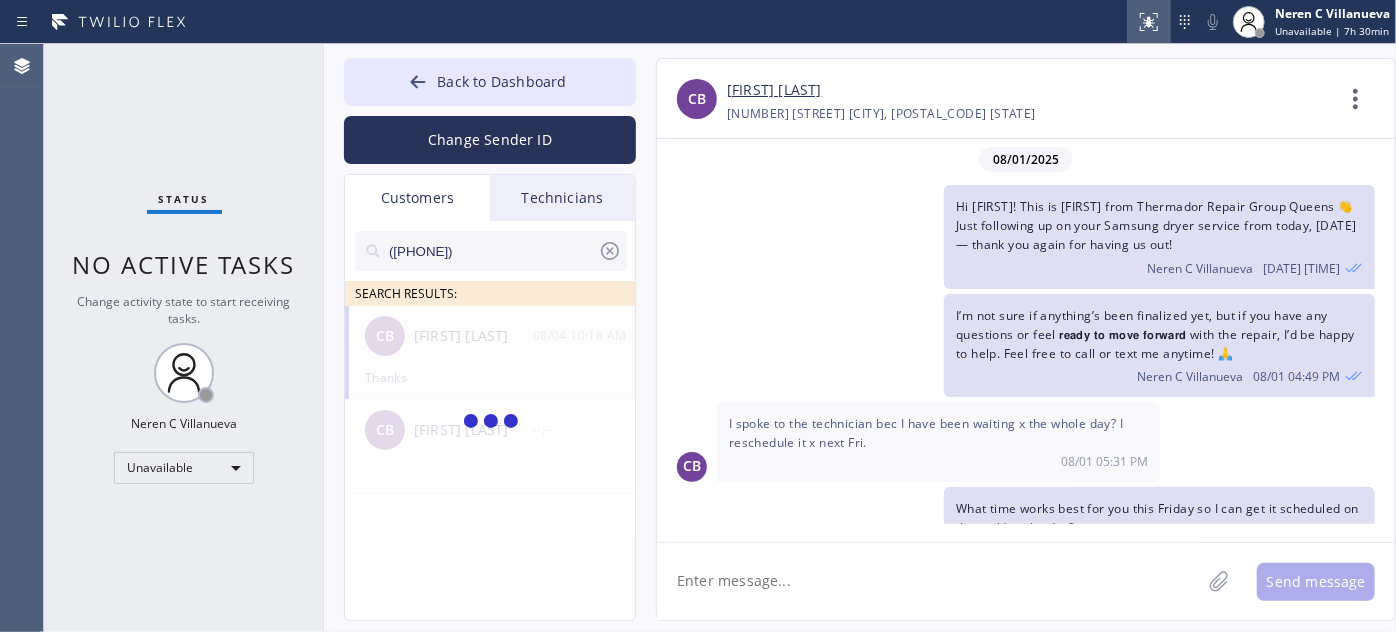 type on "([PHONE])" 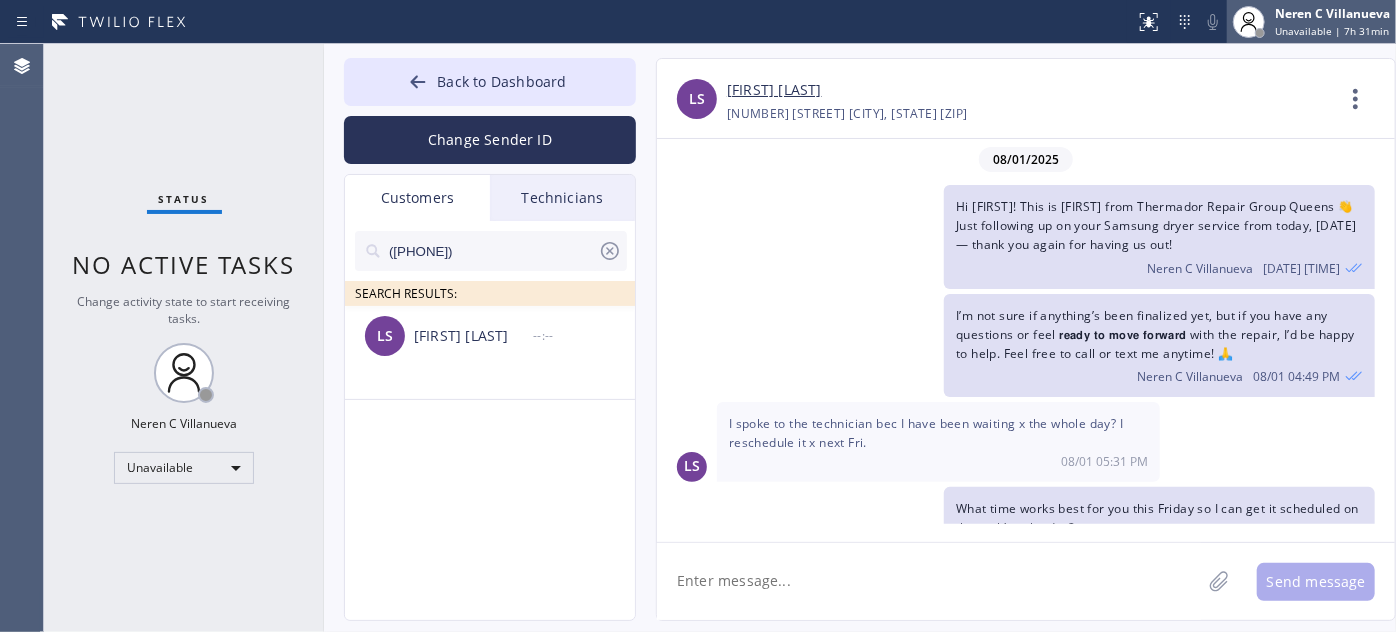 click on "Unavailable | 7h 31min" at bounding box center [1332, 31] 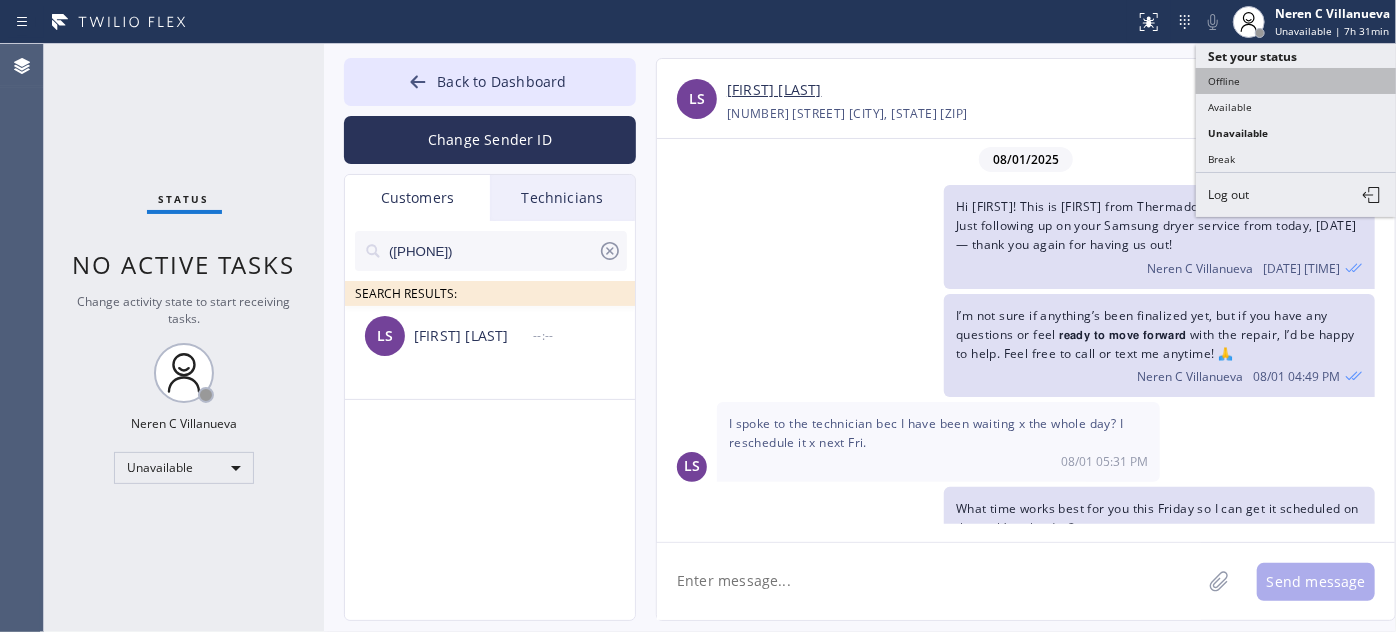 click on "Offline" at bounding box center (1296, 81) 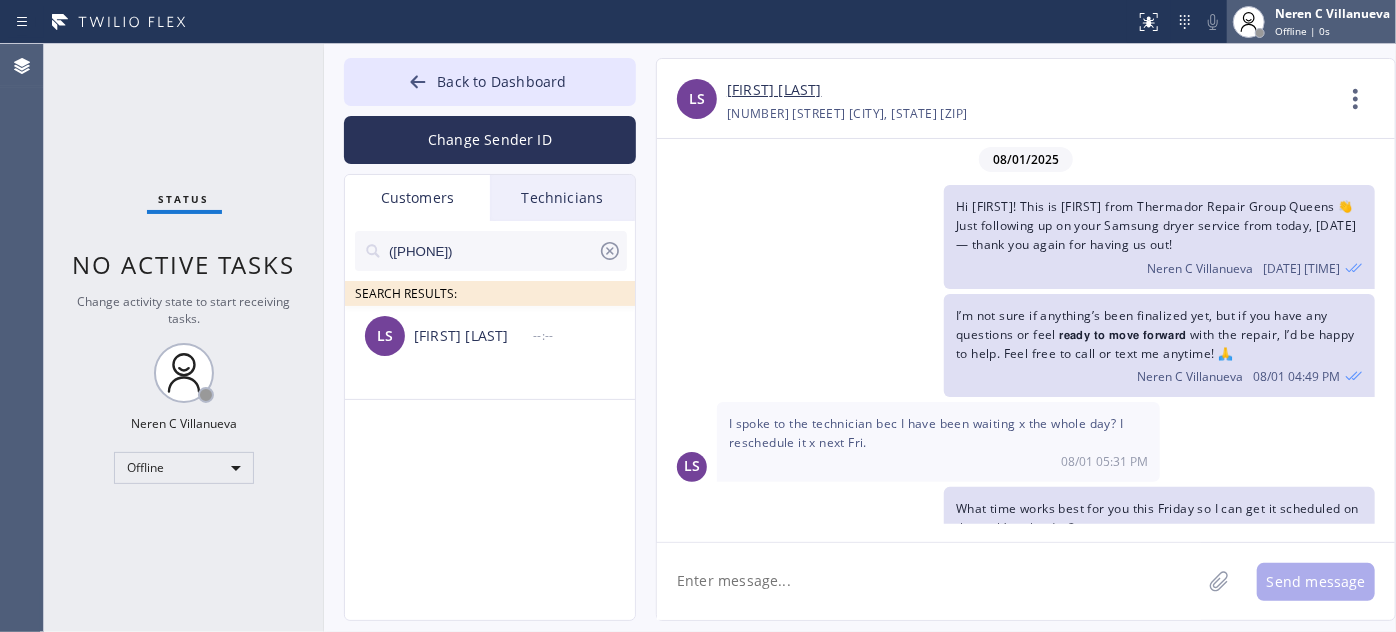 click on "Offline | 0s" at bounding box center (1302, 31) 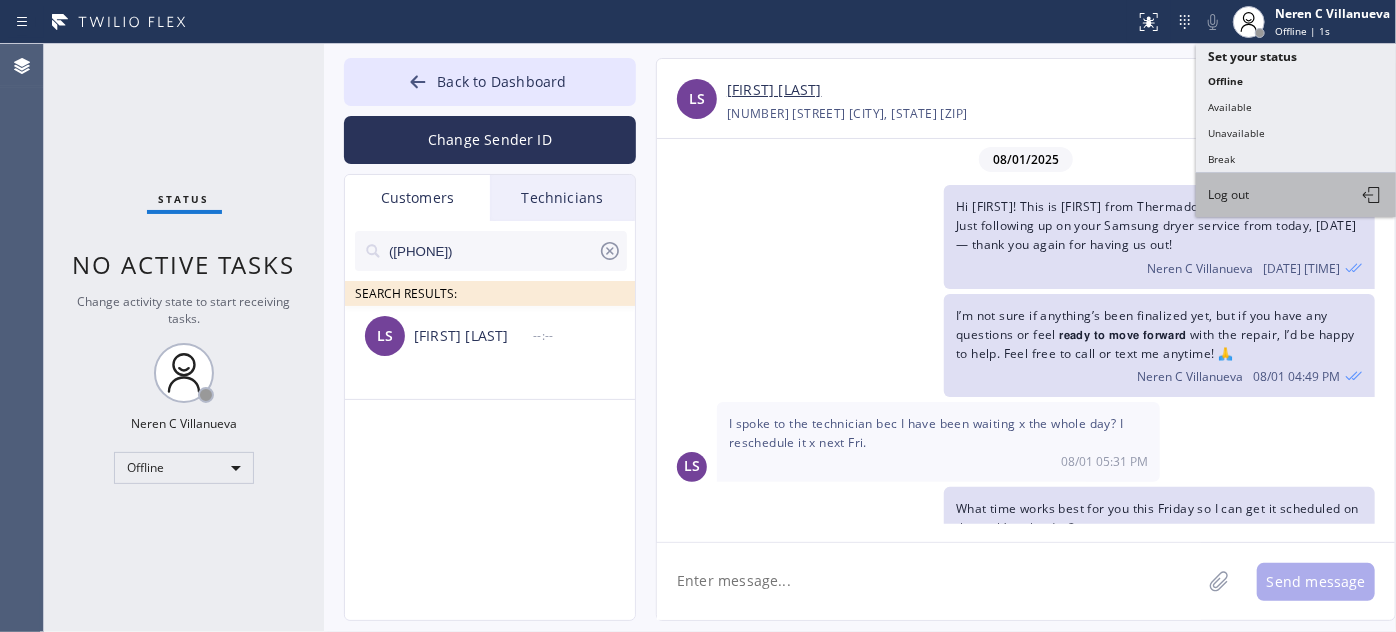 click on "Log out" at bounding box center [1296, 195] 